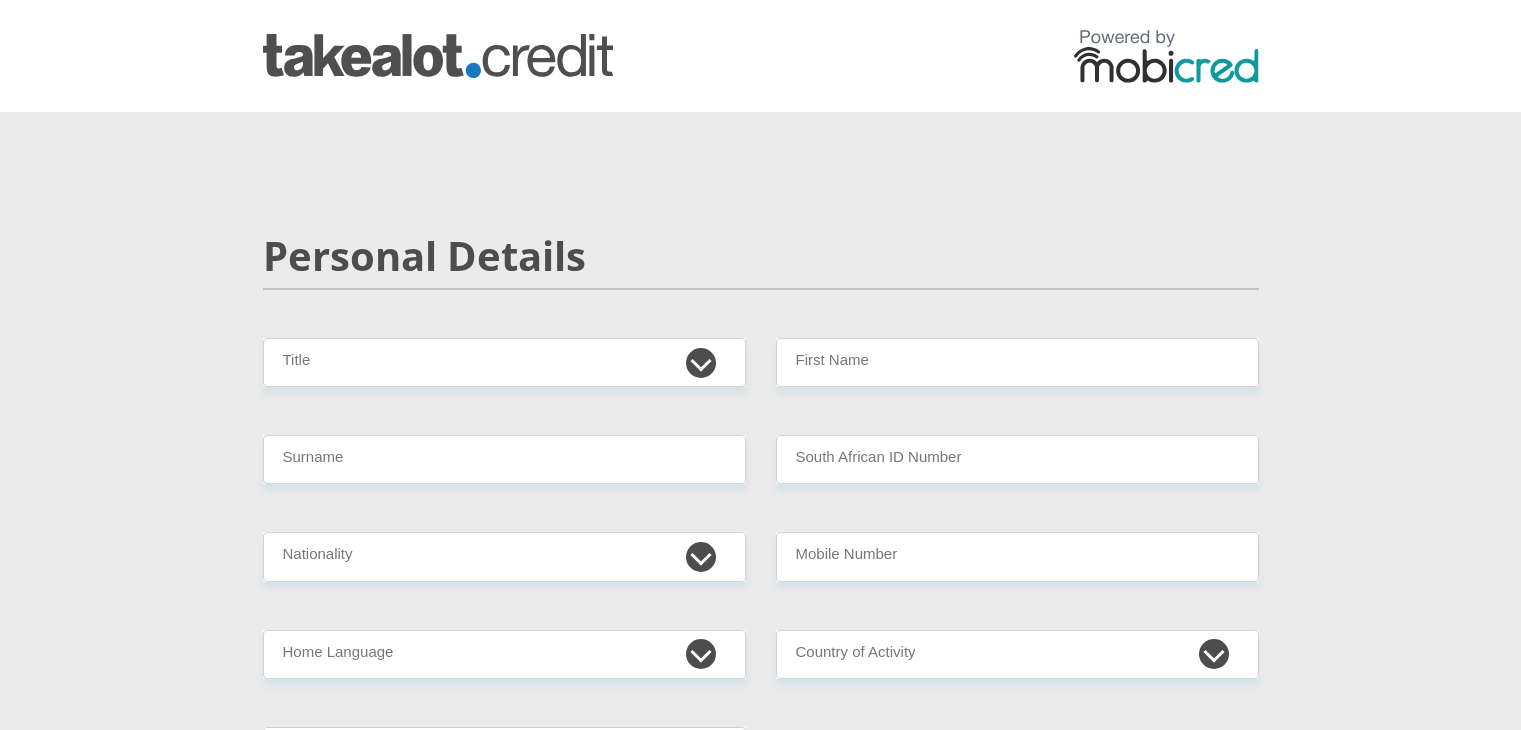 scroll, scrollTop: 0, scrollLeft: 0, axis: both 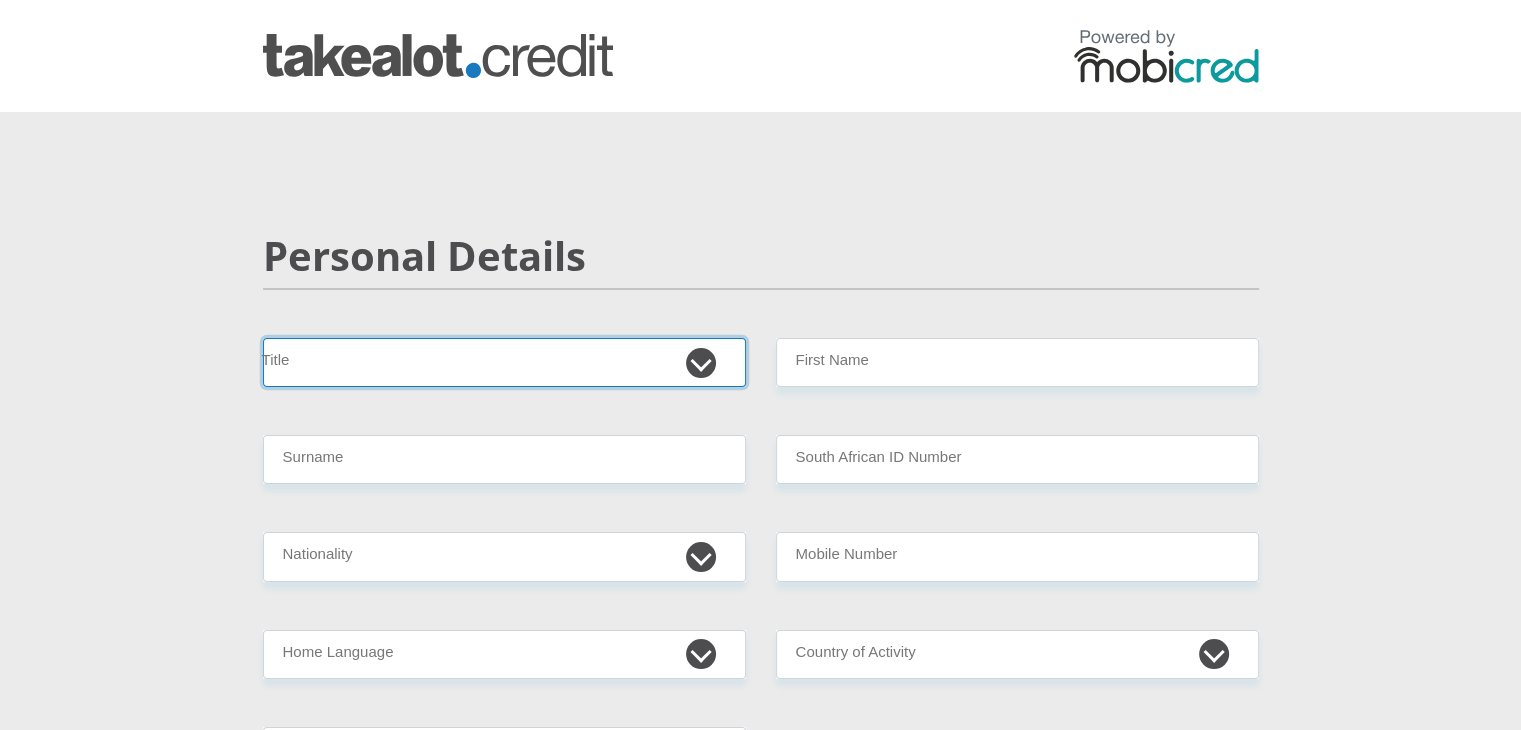 click on "Mr
Ms
Mrs
Dr
Other" at bounding box center [504, 362] 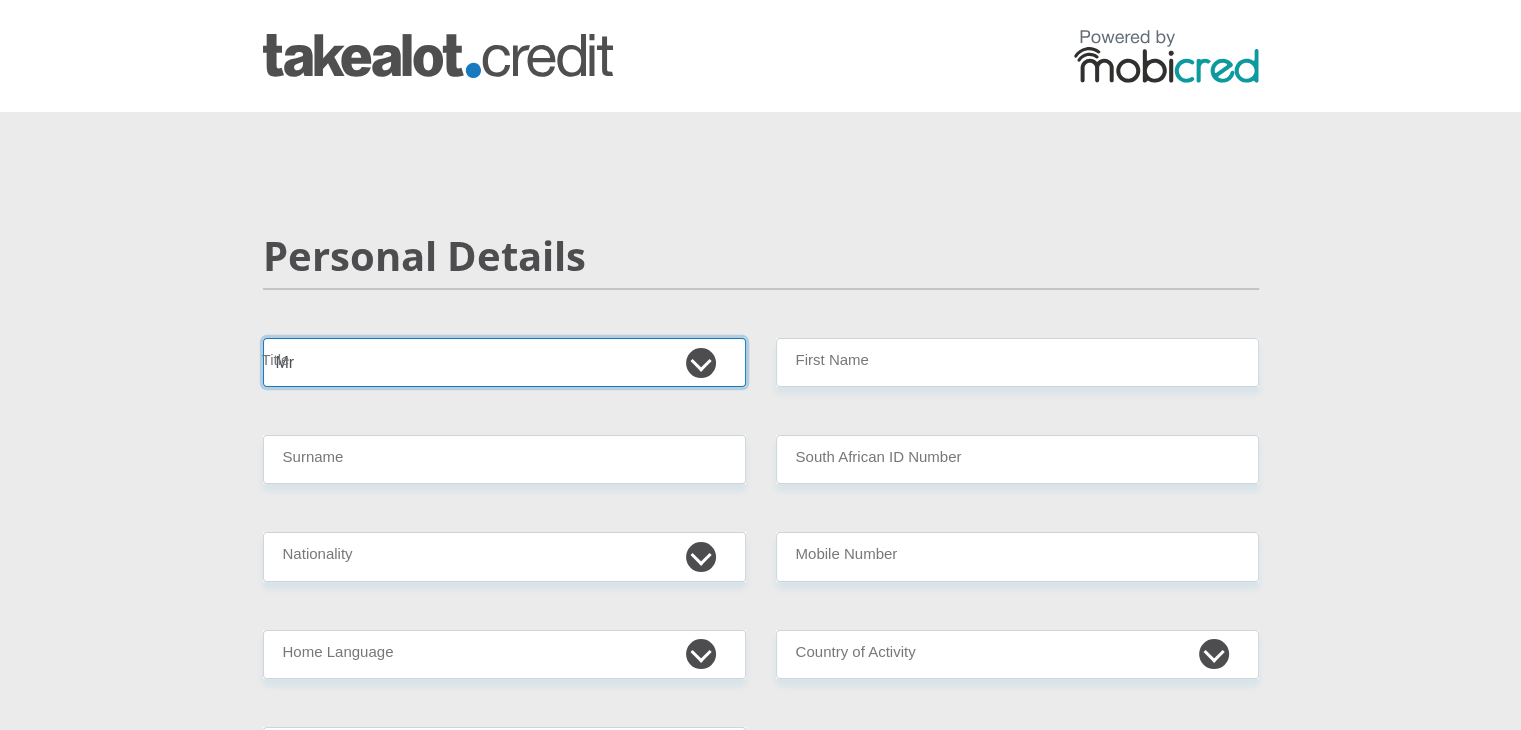 click on "Mr
Ms
Mrs
Dr
Other" at bounding box center (504, 362) 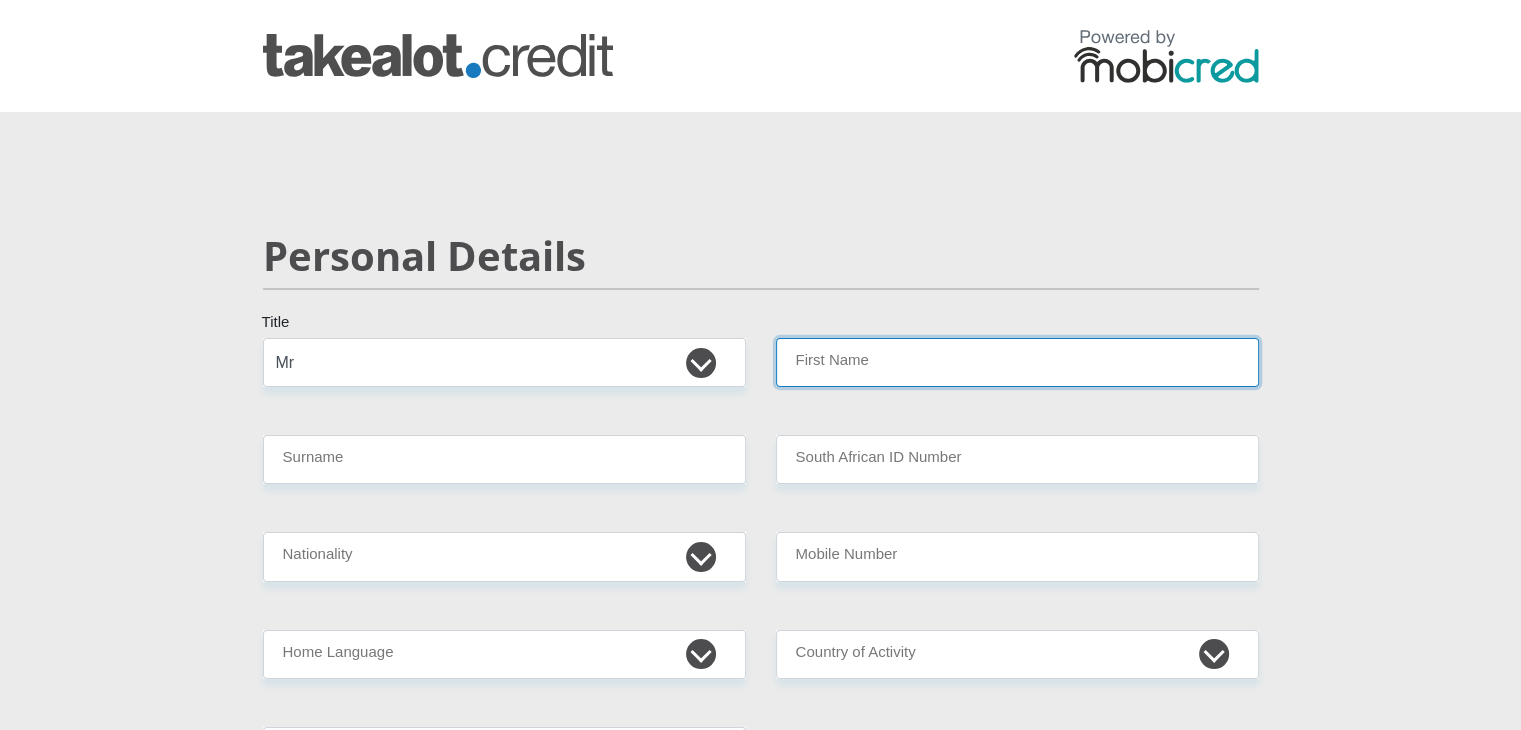 click on "First Name" at bounding box center [1017, 362] 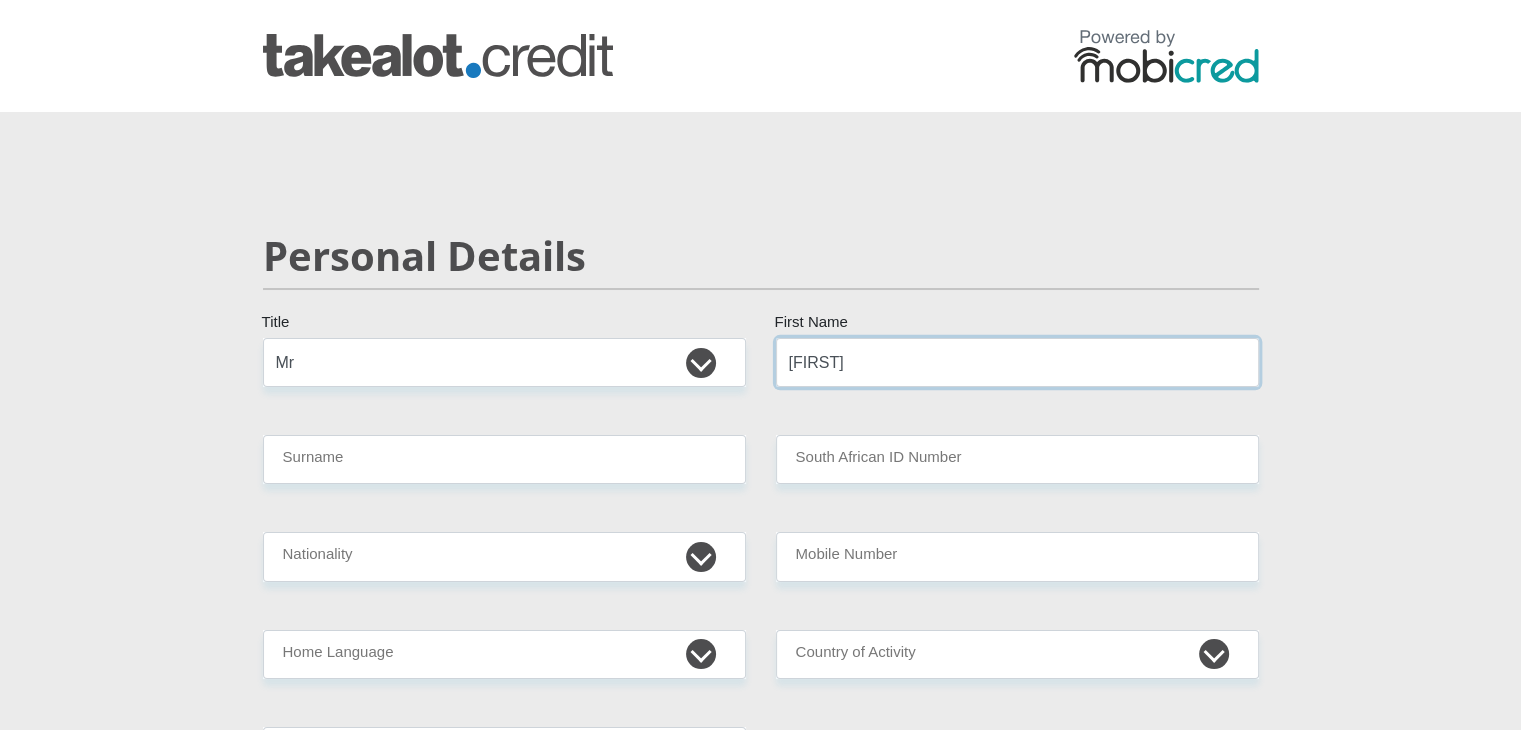 type on "[FIRST]" 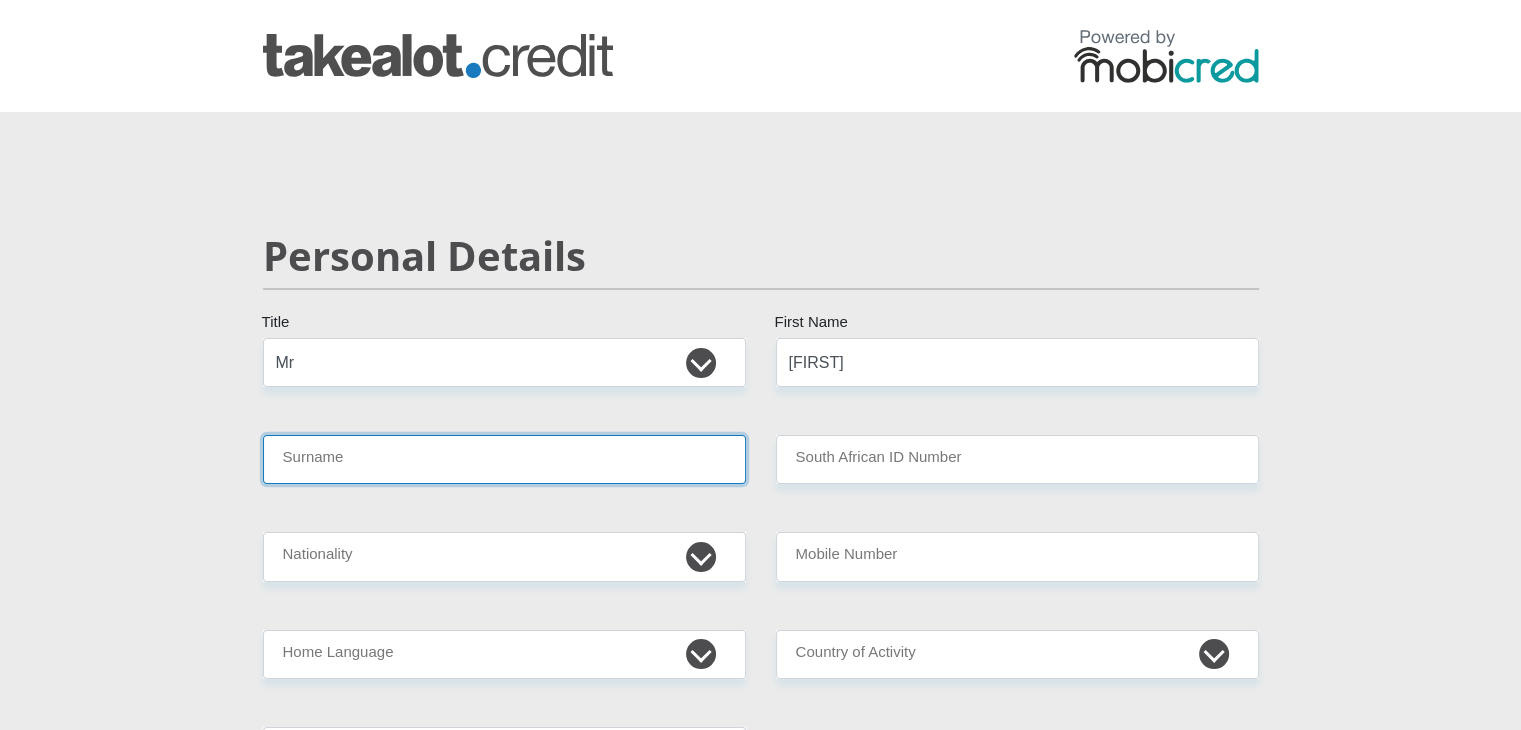 click on "Surname" at bounding box center [504, 459] 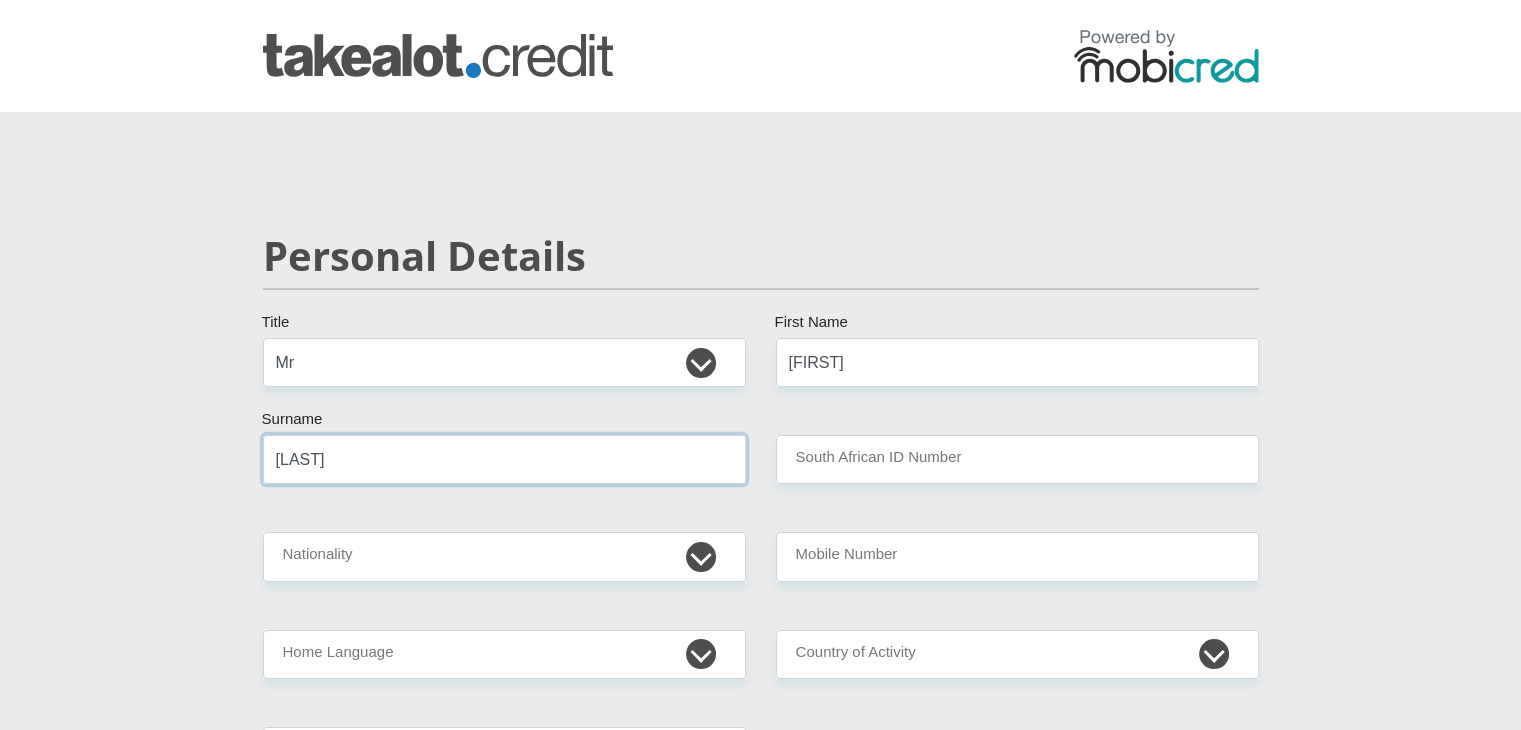 type on "[LAST]" 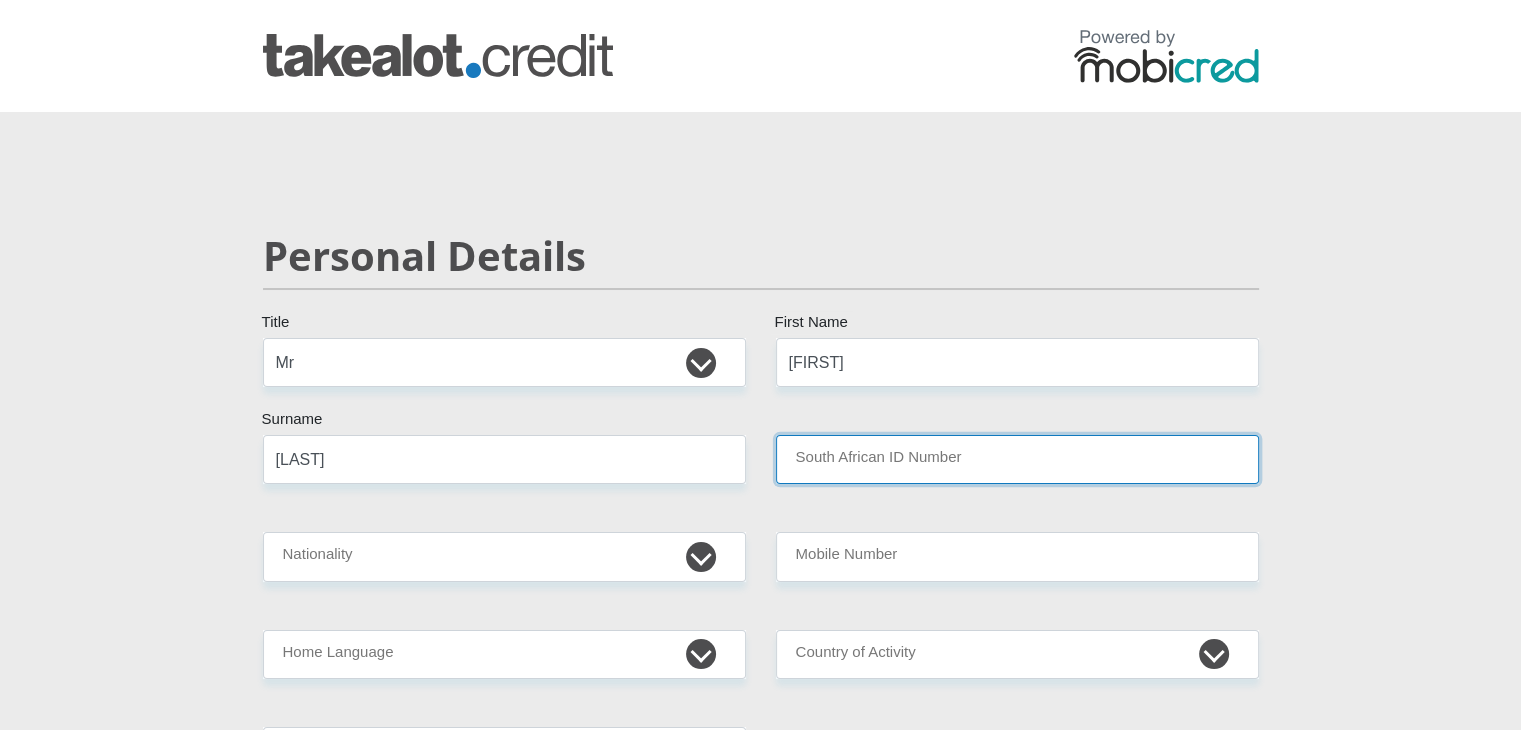 click on "South African ID Number" at bounding box center (1017, 459) 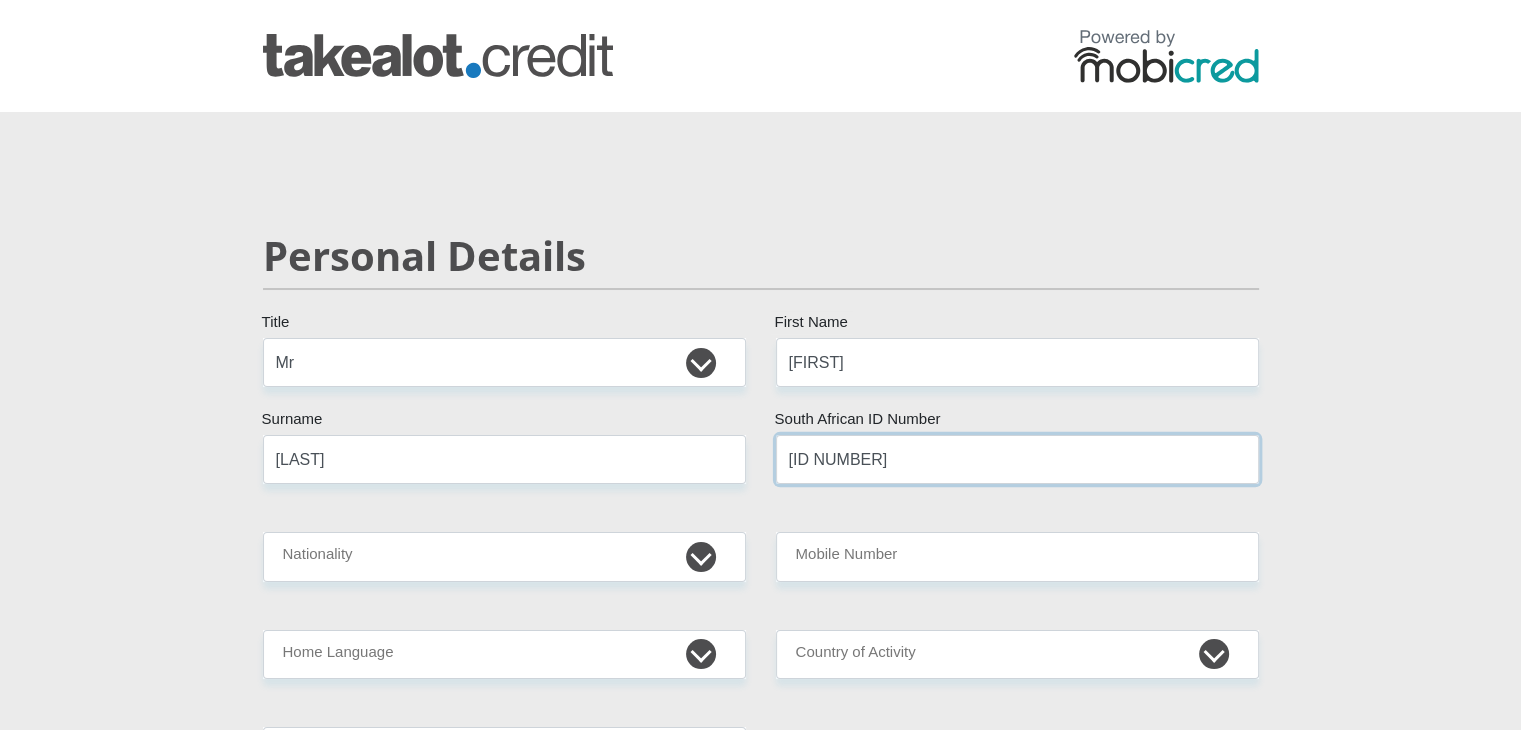 type on "[ID NUMBER]" 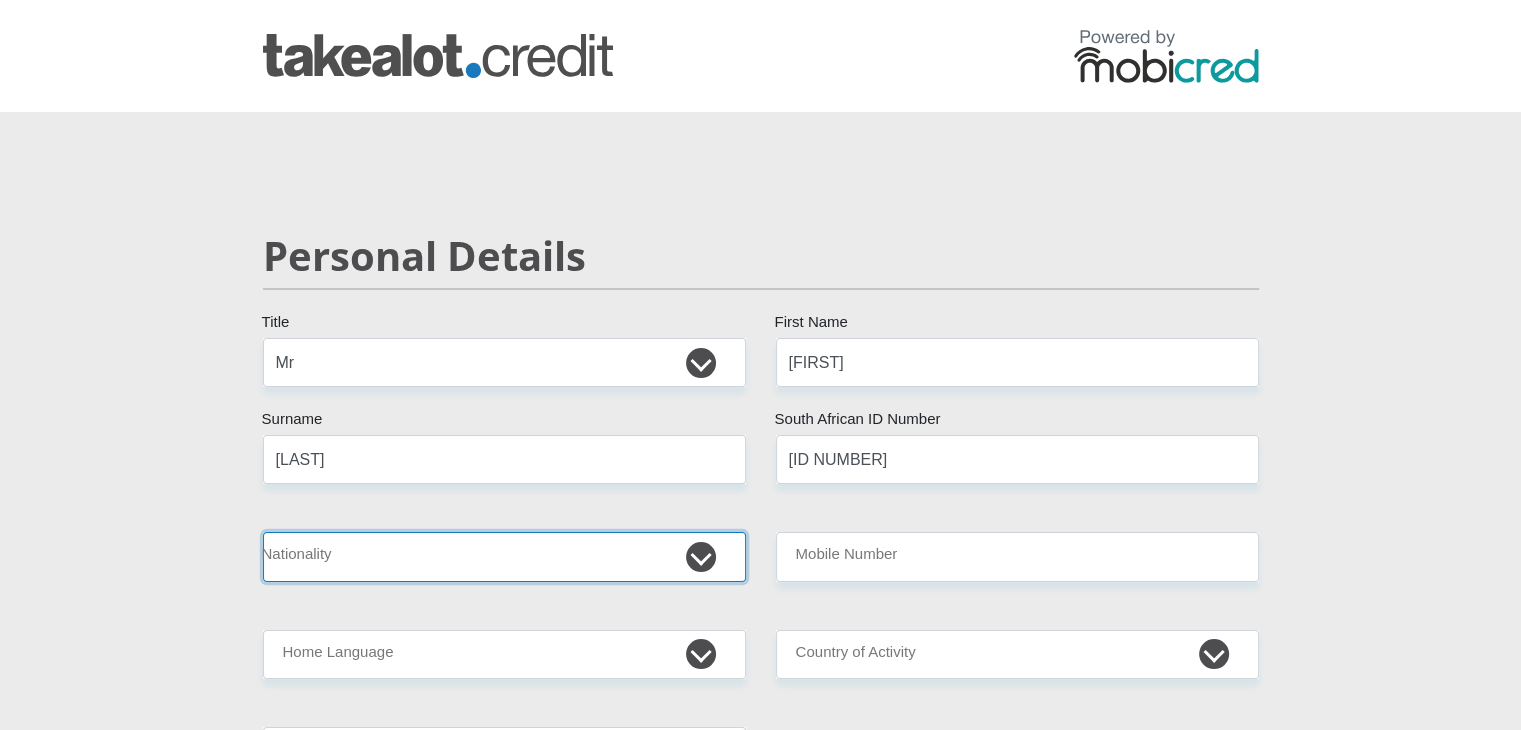 click on "South Africa
Afghanistan
Aland Islands
Albania
Algeria
America Samoa
American Virgin Islands
Andorra
Angola
Anguilla
Antarctica
Antigua and Barbuda
Argentina
Armenia
Aruba
Ascension Island
Australia
Austria
Azerbaijan
Bahamas
Bahrain
Bangladesh
Barbados
Chad" at bounding box center [504, 556] 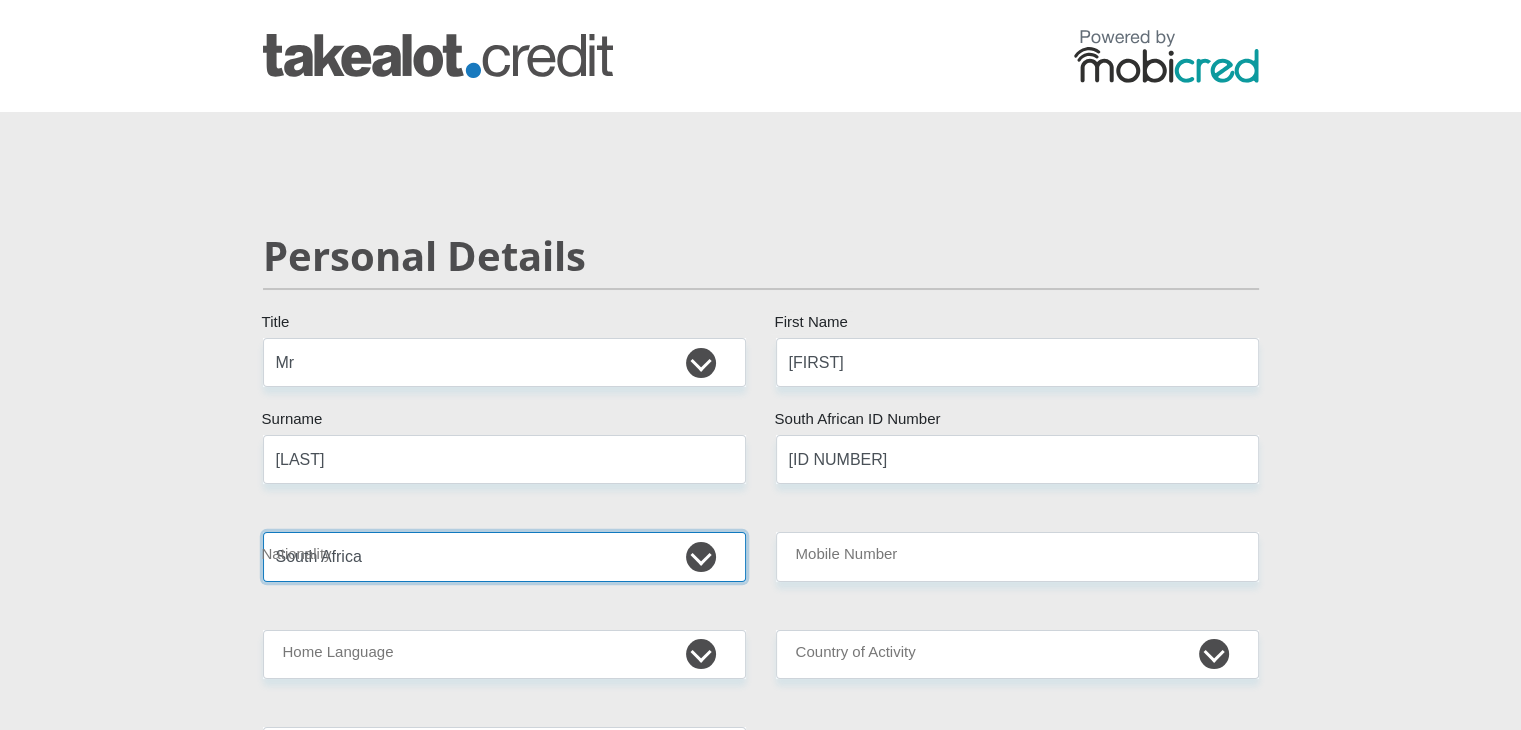 click on "South Africa
Afghanistan
Aland Islands
Albania
Algeria
America Samoa
American Virgin Islands
Andorra
Angola
Anguilla
Antarctica
Antigua and Barbuda
Argentina
Armenia
Aruba
Ascension Island
Australia
Austria
Azerbaijan
Bahamas
Bahrain
Bangladesh
Barbados
Chad" at bounding box center (504, 556) 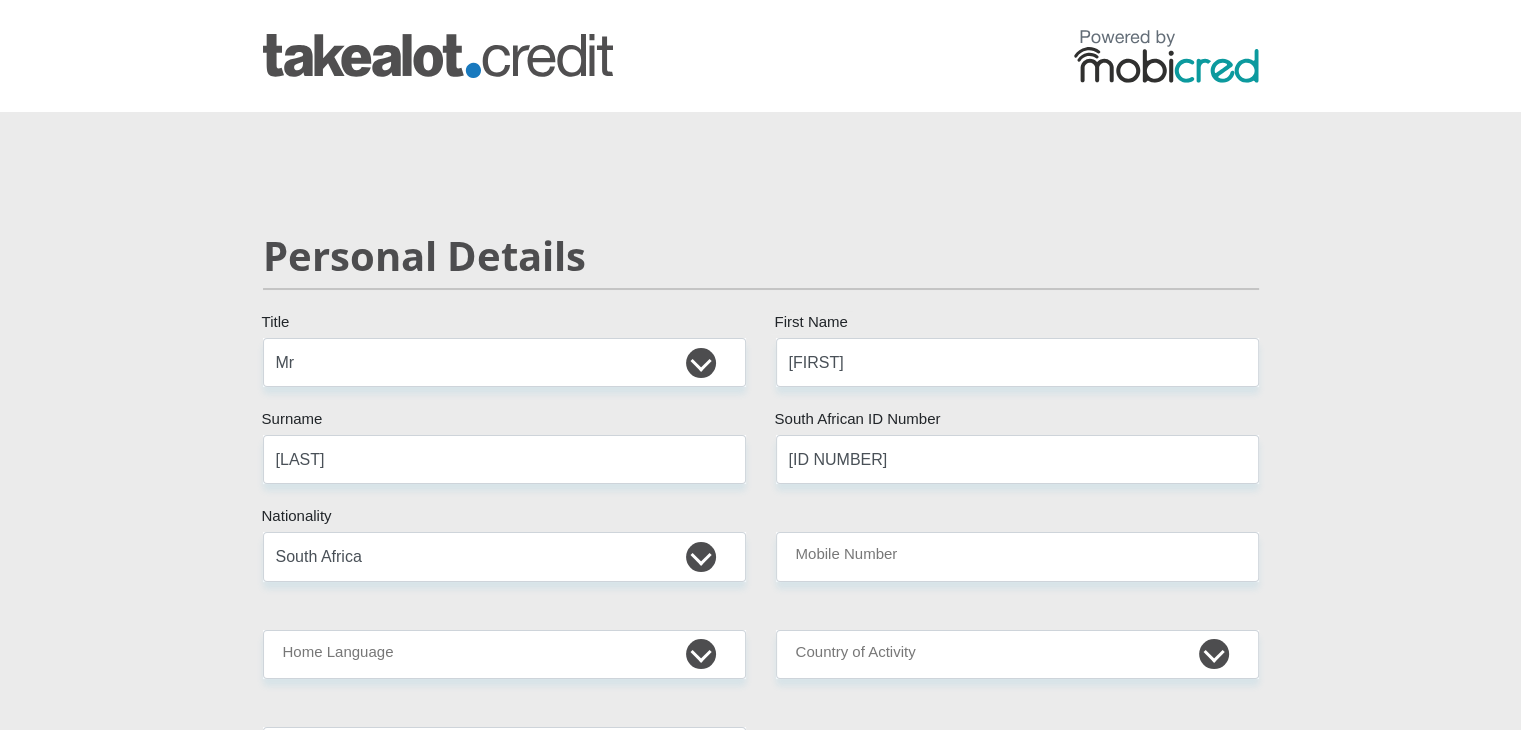 click on "Personal Details
Mr
Ms
Mrs
Dr
Other
Title
[FIRST]
First Name
[LAST]
Surname
[ID NUMBER]
South African ID Number
Please input valid ID number
South Africa
Afghanistan
Aland Islands
Albania
Algeria
America Samoa
American Virgin Islands
Andorra
Angola
Anguilla
Antarctica
Antigua and Barbuda
Argentina" at bounding box center [761, 3178] 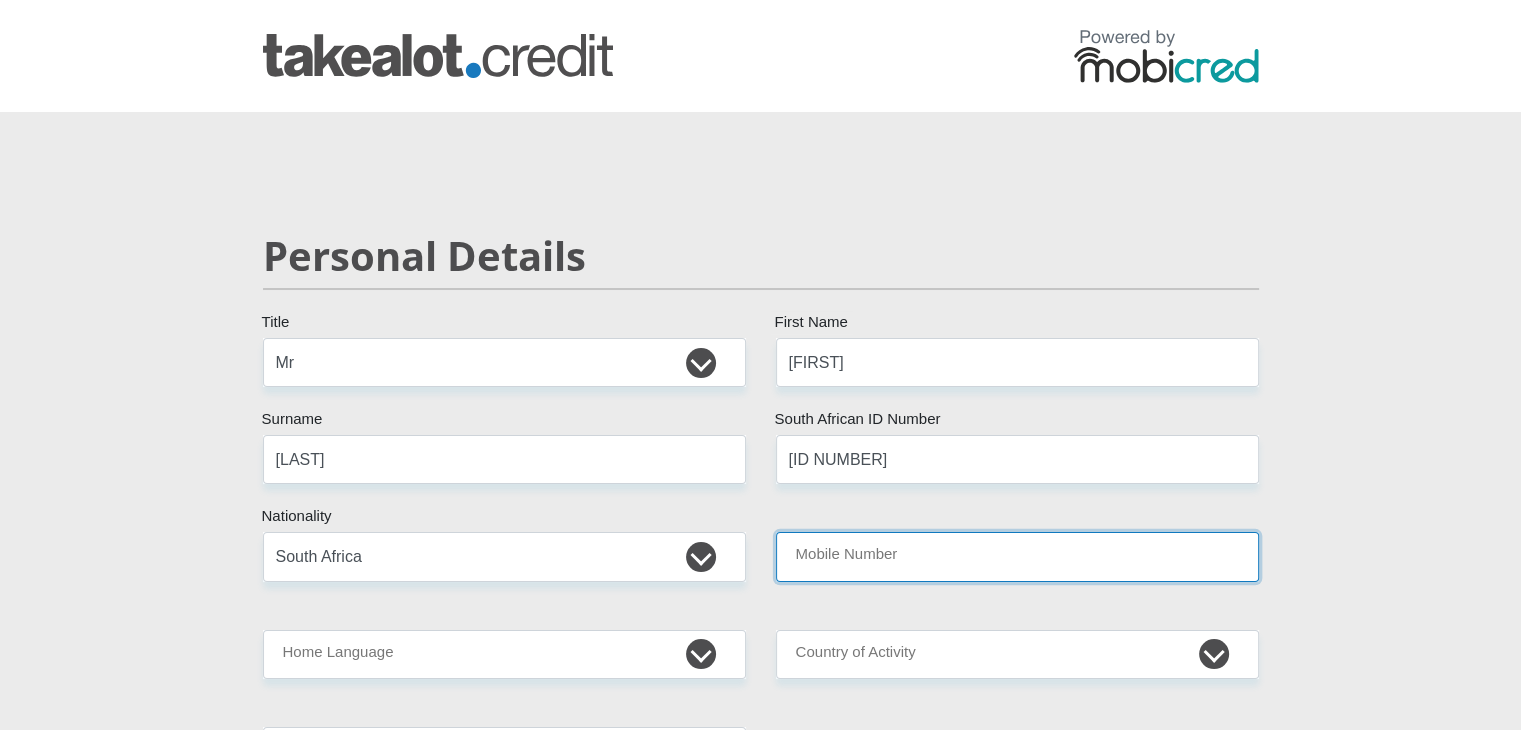 click on "Mobile Number" at bounding box center (1017, 556) 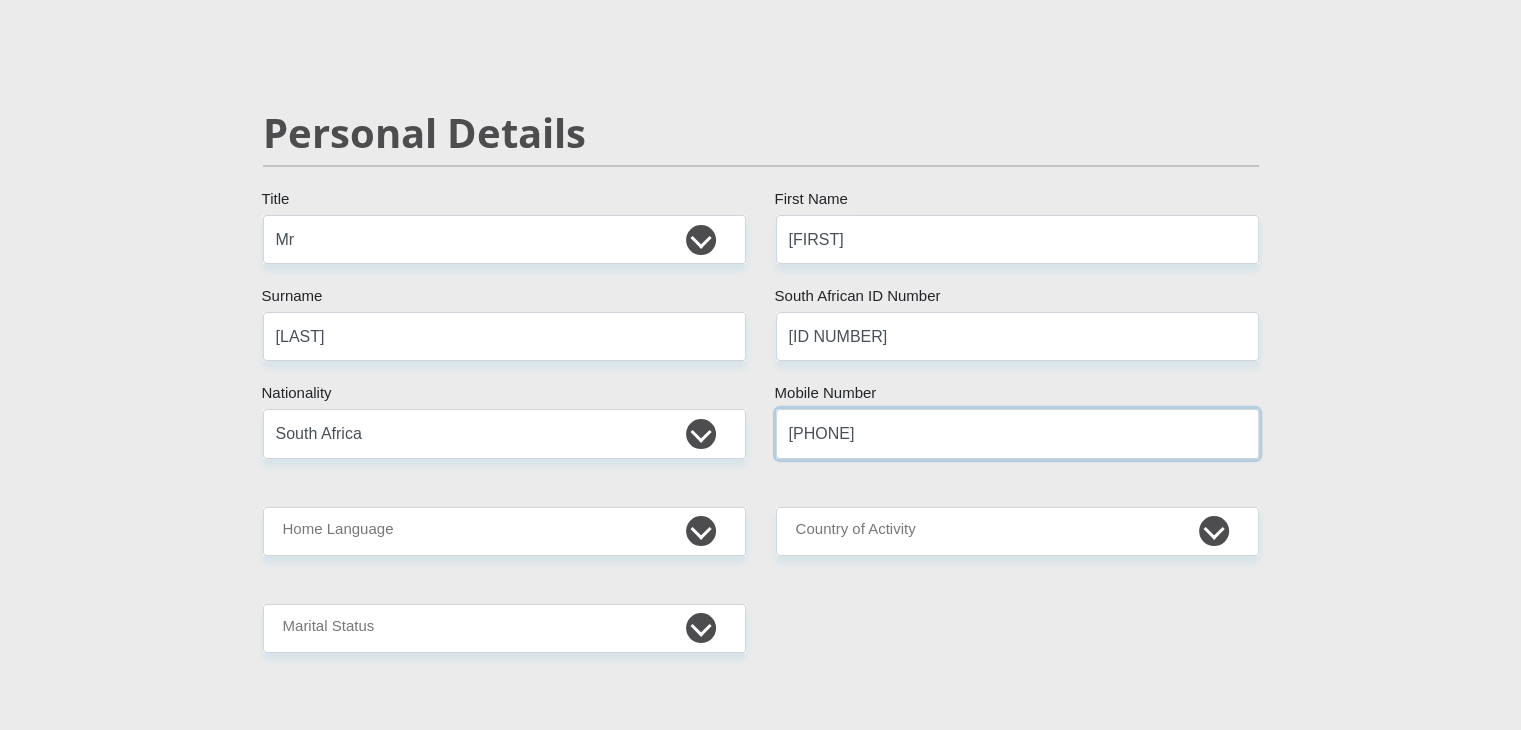 scroll, scrollTop: 200, scrollLeft: 0, axis: vertical 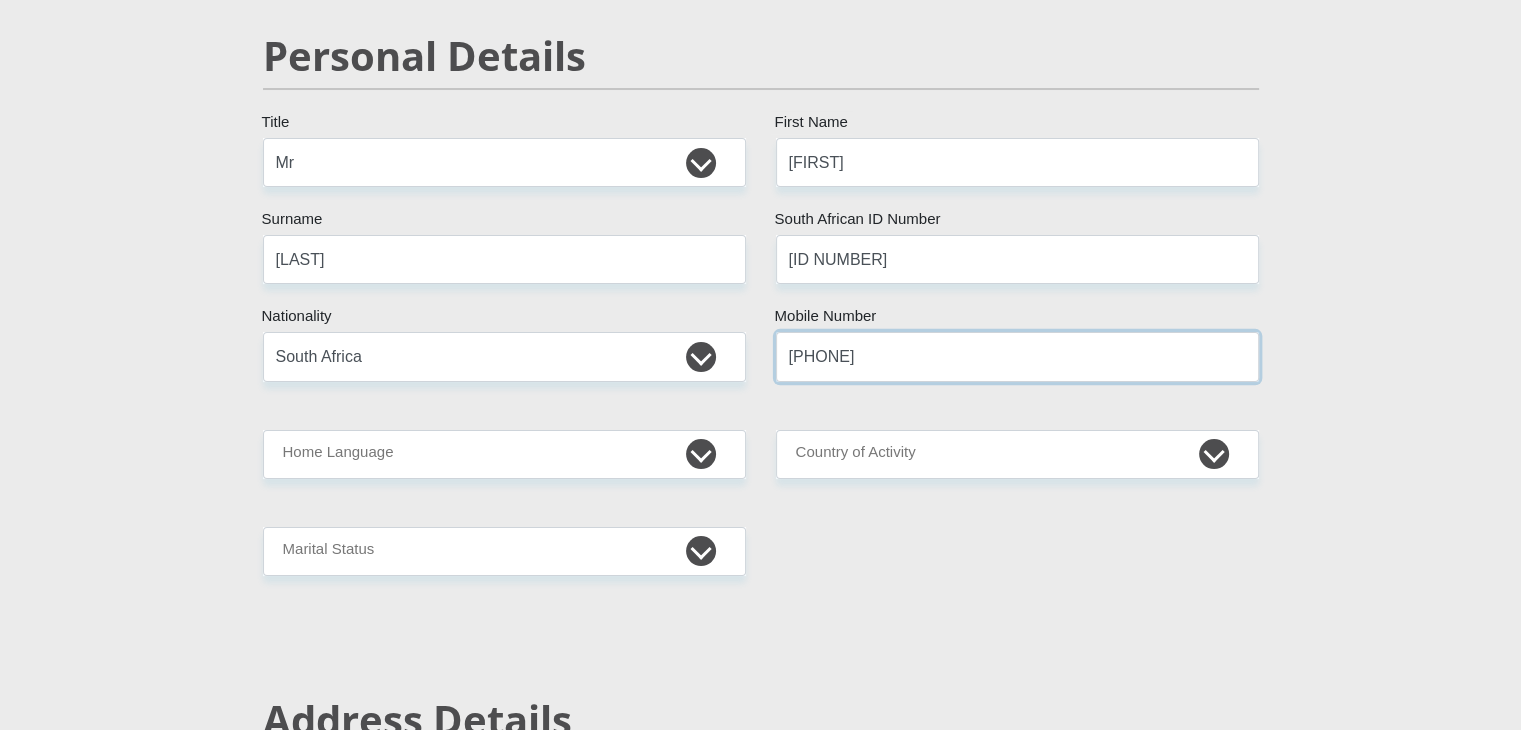 type on "[PHONE]" 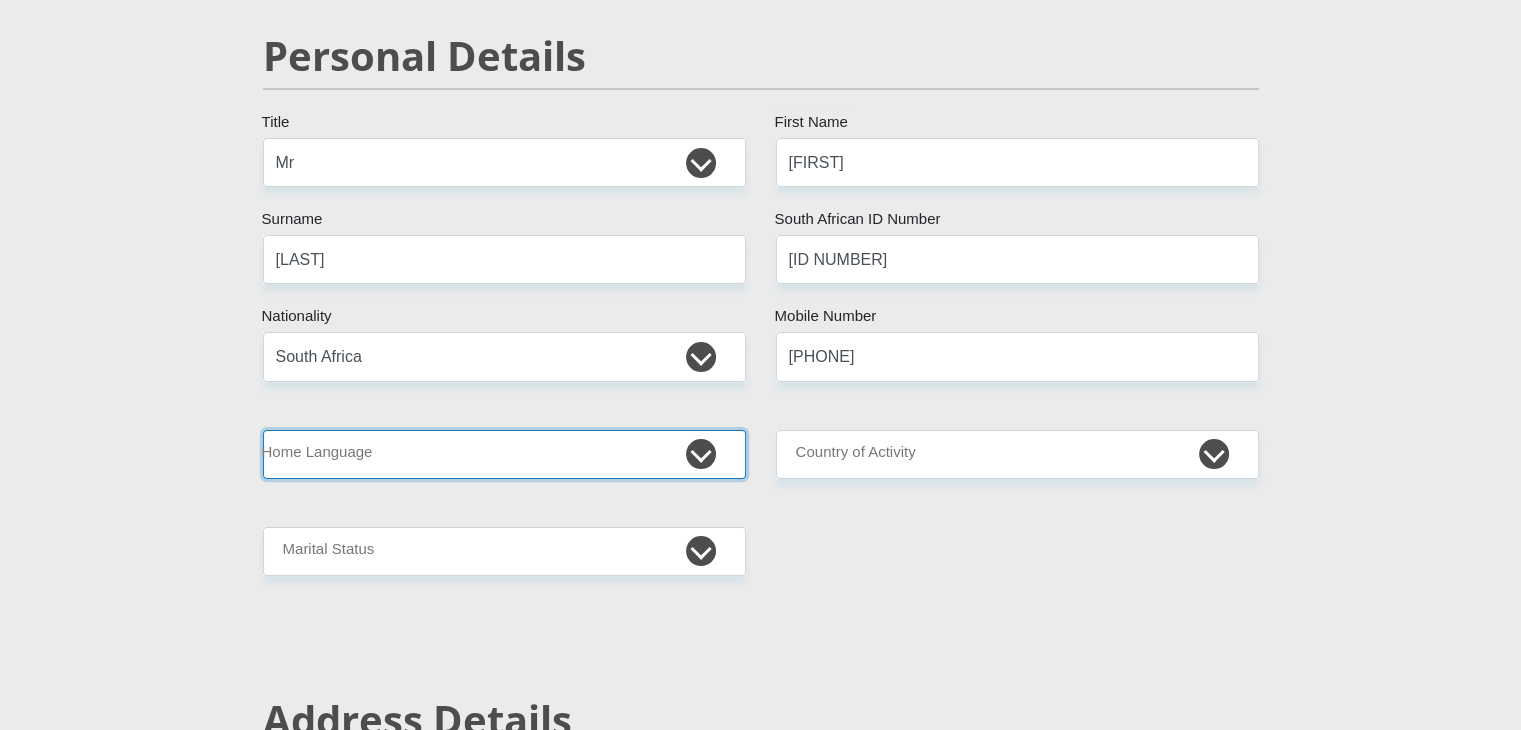 click on "Afrikaans
English
Sepedi
South Ndebele
Southern Sotho
Swati
Tsonga
Tswana
Venda
Xhosa
Zulu
Other" at bounding box center (504, 454) 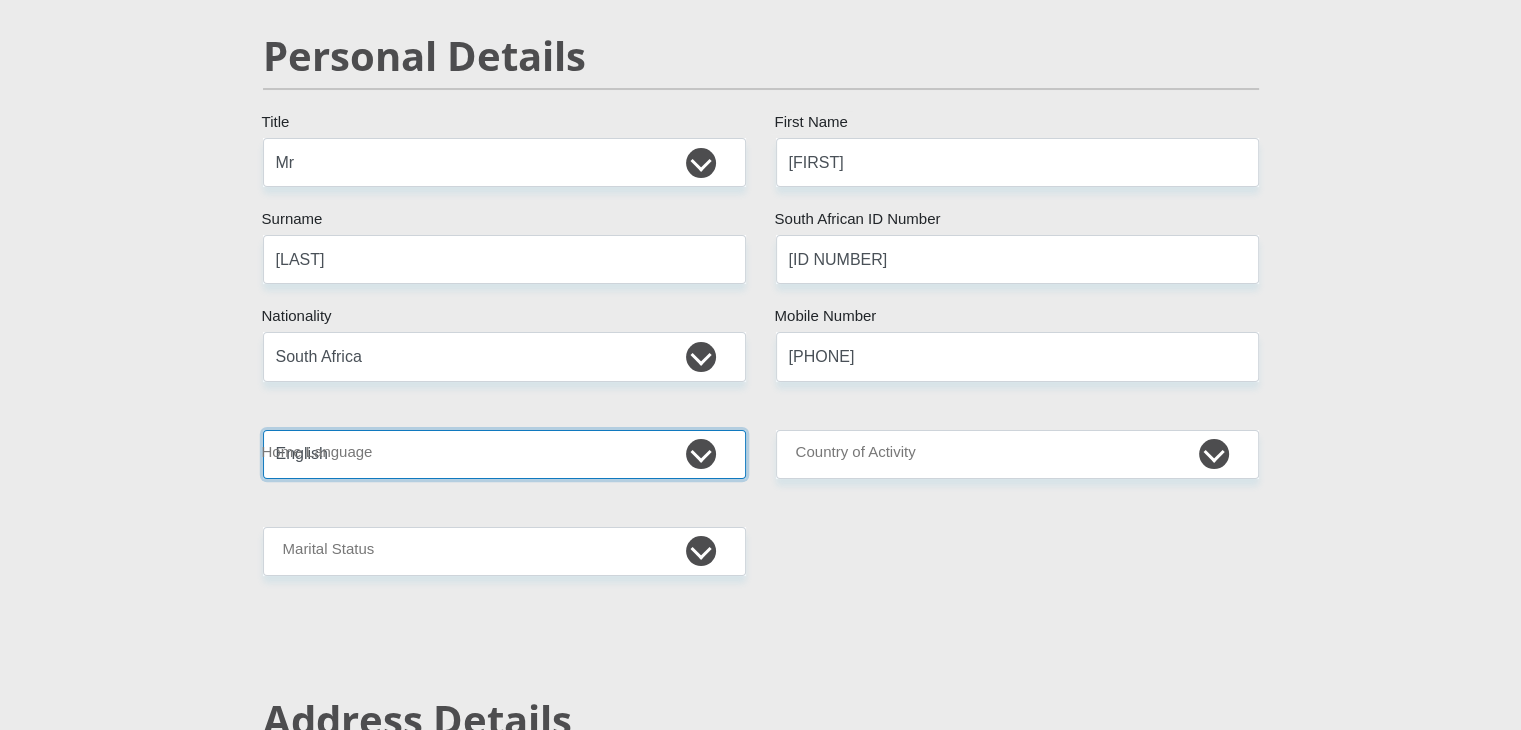 click on "Afrikaans
English
Sepedi
South Ndebele
Southern Sotho
Swati
Tsonga
Tswana
Venda
Xhosa
Zulu
Other" at bounding box center (504, 454) 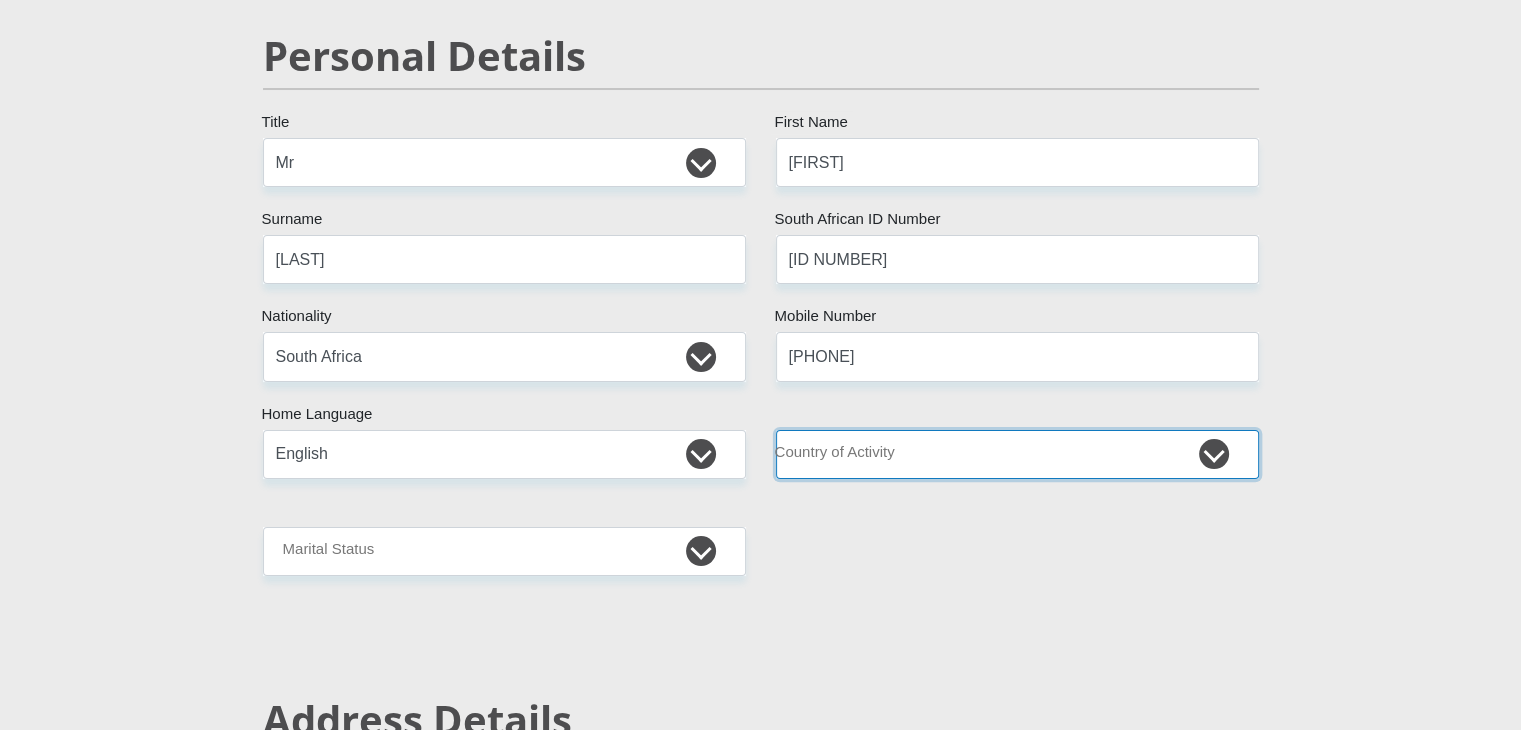 click on "South Africa
Afghanistan
Aland Islands
Albania
Algeria
America Samoa
American Virgin Islands
Andorra
Angola
Anguilla
Antarctica
Antigua and Barbuda
Argentina
Armenia
Aruba
Ascension Island
Australia
Austria
Azerbaijan
Chad" at bounding box center (1017, 454) 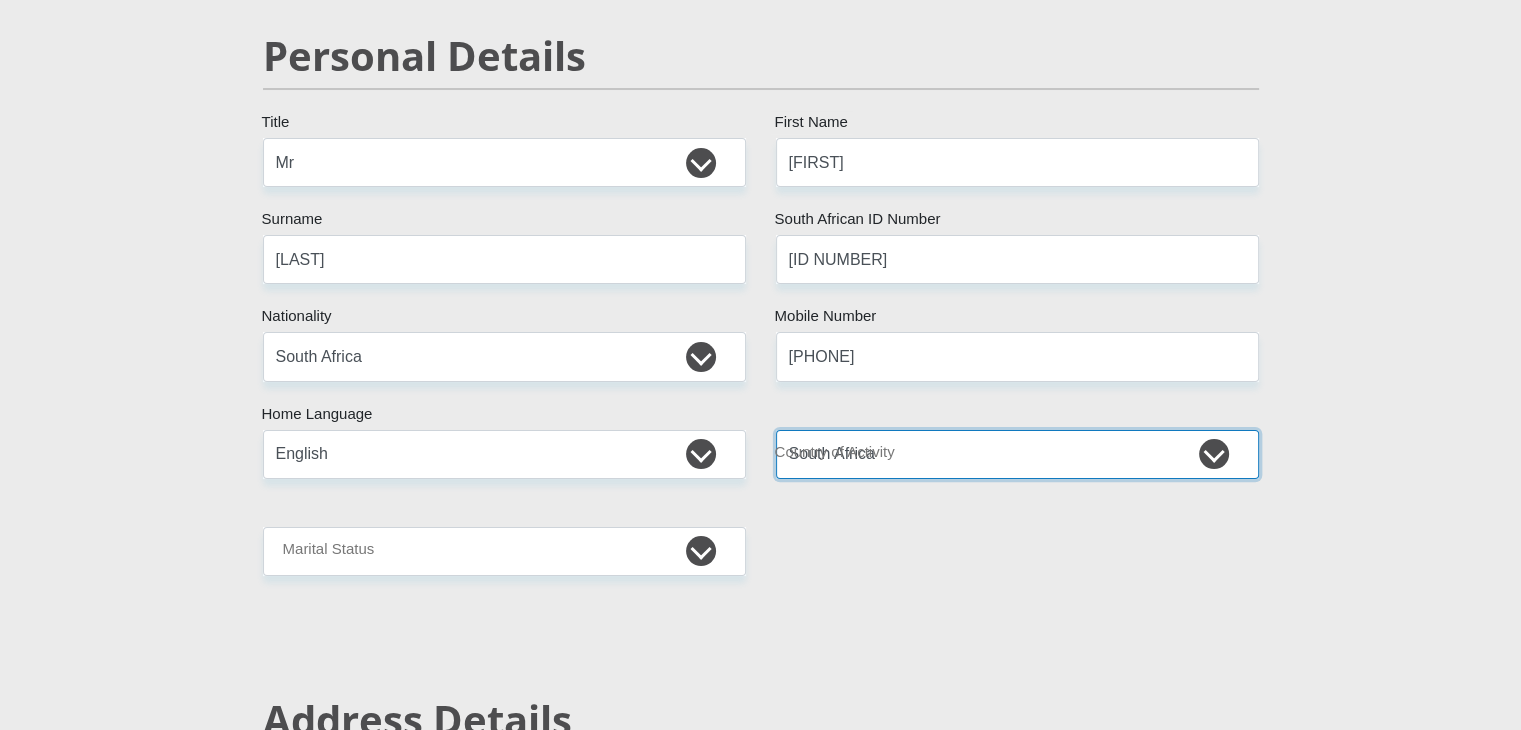 click on "South Africa
Afghanistan
Aland Islands
Albania
Algeria
America Samoa
American Virgin Islands
Andorra
Angola
Anguilla
Antarctica
Antigua and Barbuda
Argentina
Armenia
Aruba
Ascension Island
Australia
Austria
Azerbaijan
Chad" at bounding box center (1017, 454) 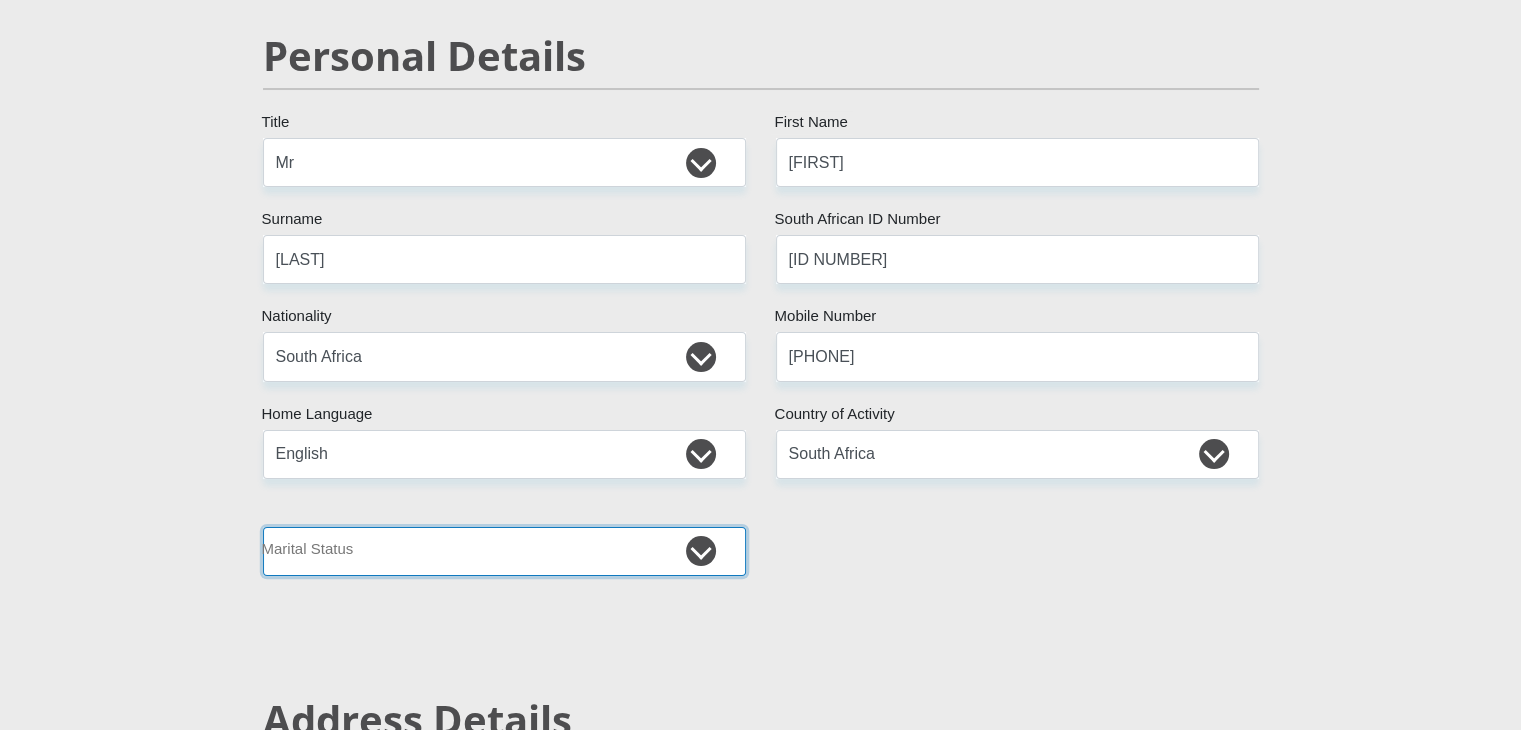 click on "Married ANC
Single
Divorced
Widowed
Married COP or Customary Law" at bounding box center (504, 551) 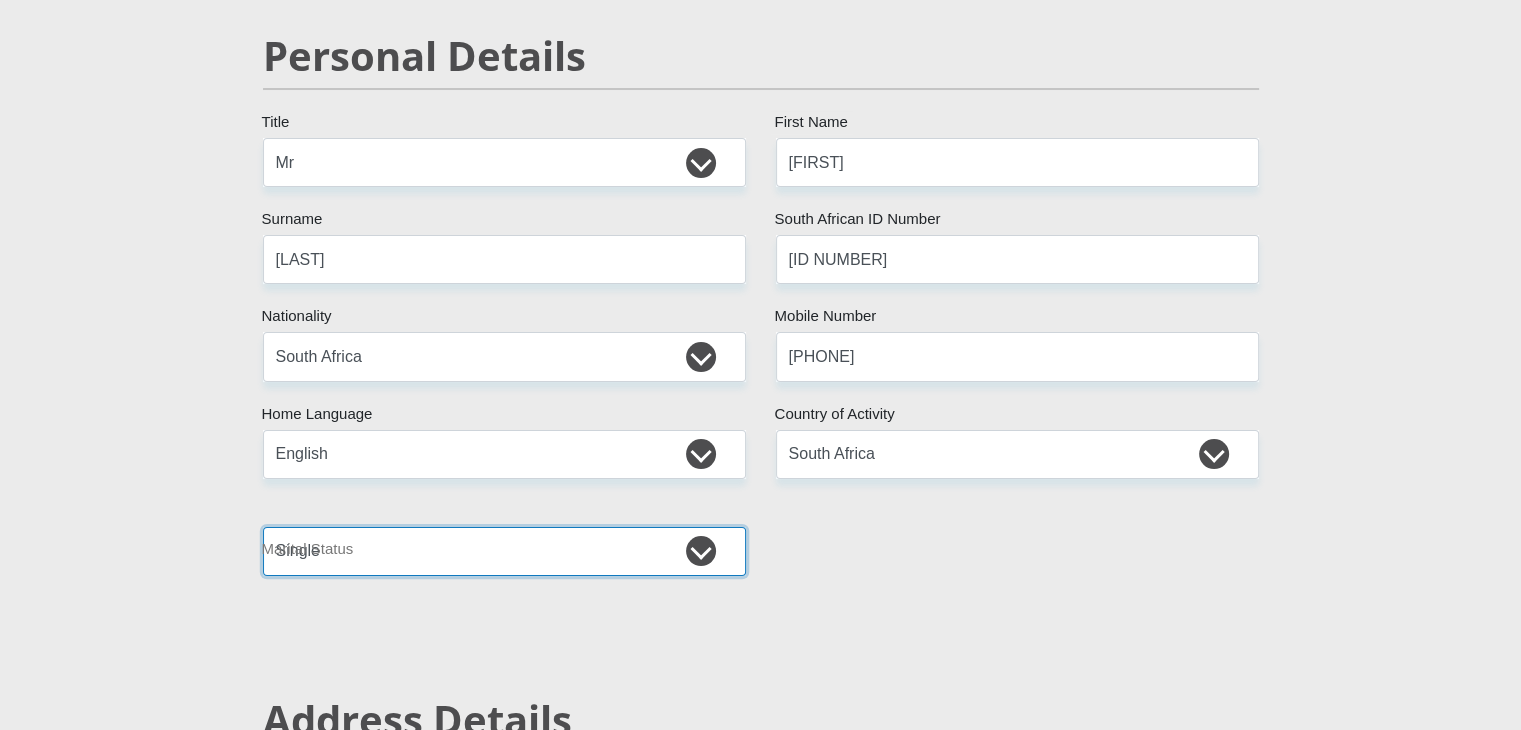 click on "Married ANC
Single
Divorced
Widowed
Married COP or Customary Law" at bounding box center (504, 551) 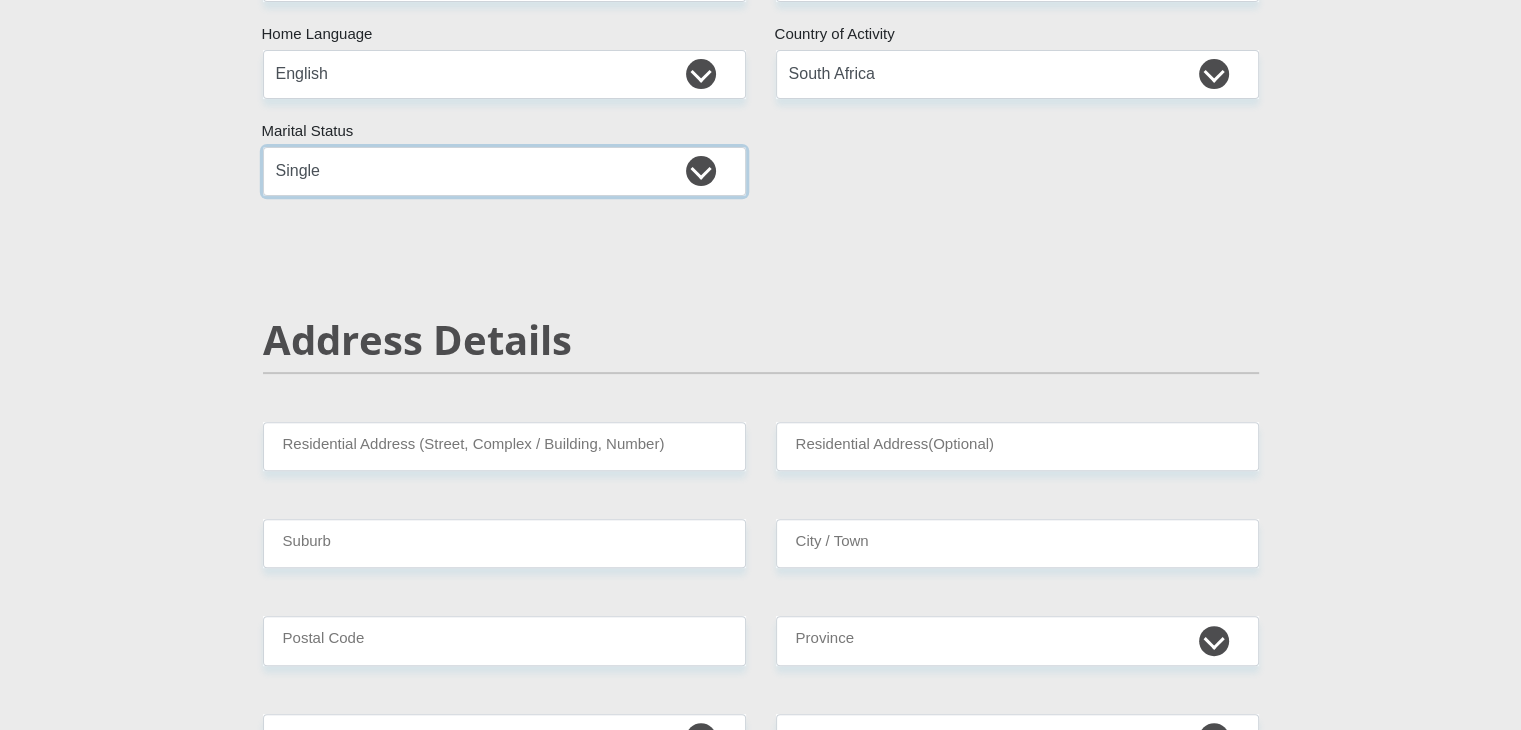 scroll, scrollTop: 700, scrollLeft: 0, axis: vertical 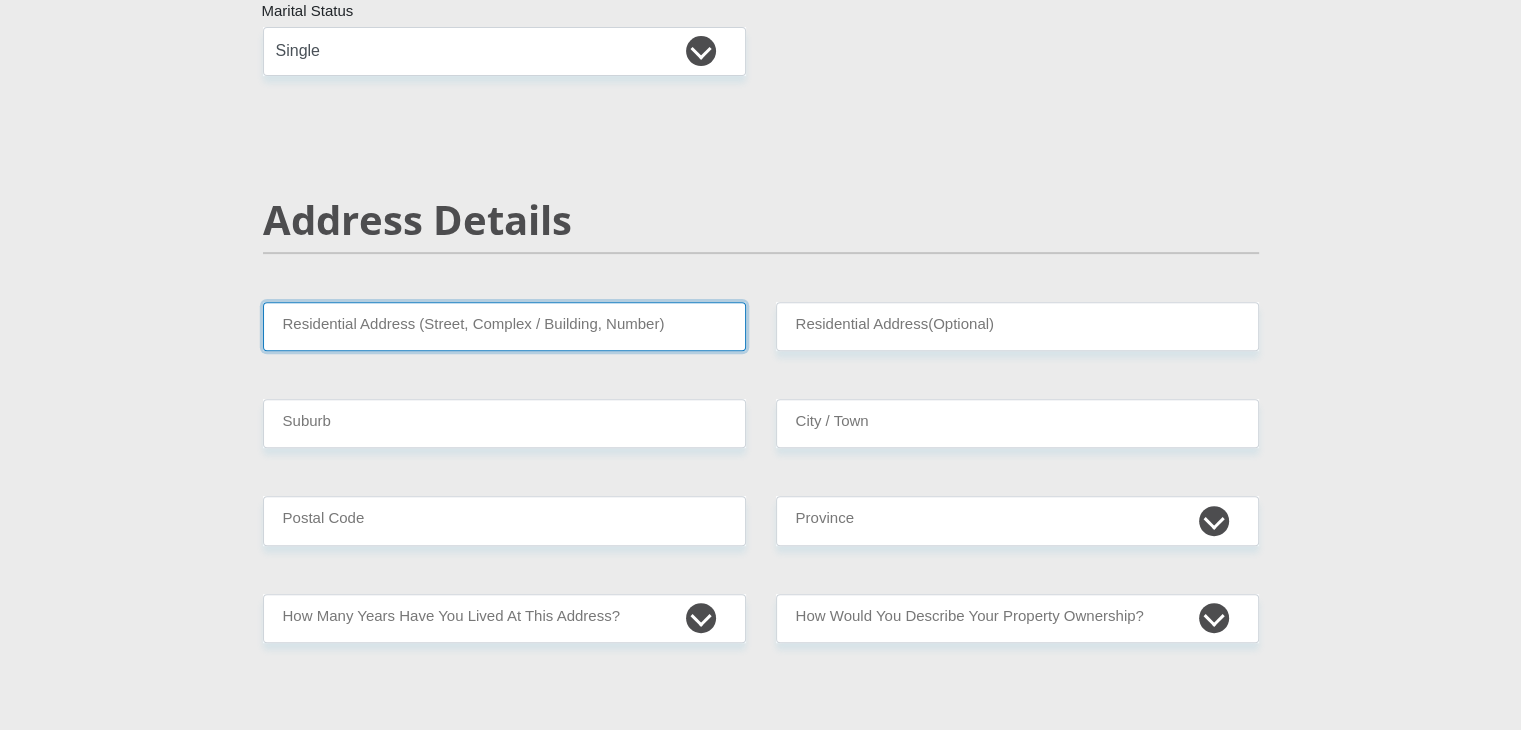 click on "Residential Address (Street, Complex / Building, Number)" at bounding box center (504, 326) 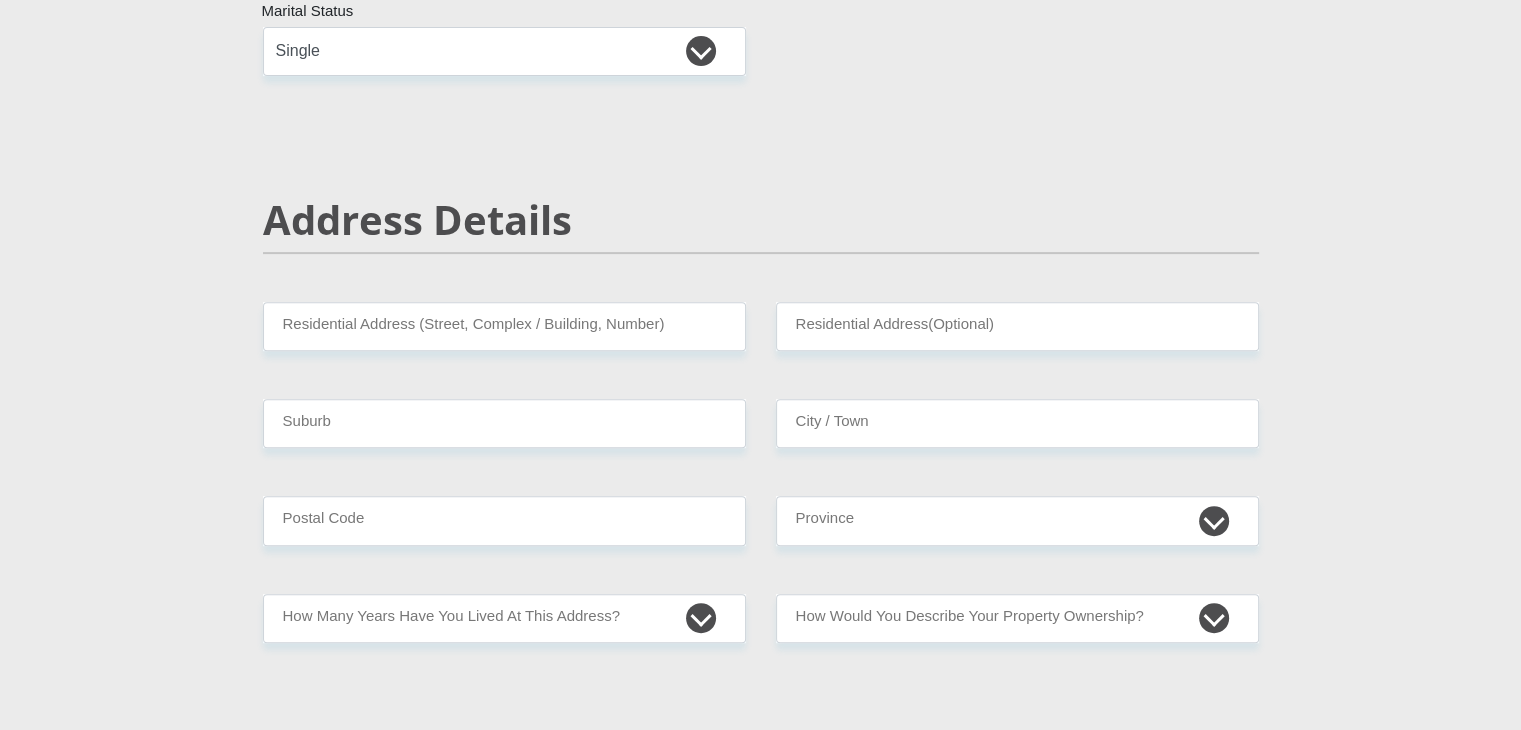 click on "Personal Details
Mr
Ms
Mrs
Dr
Other
Title
[FIRST]
First Name
[LAST]
Surname
[ID NUMBER]
South African ID Number
Please input valid ID number
South Africa
Afghanistan
Aland Islands
Albania
Algeria
America Samoa
American Virgin Islands
Andorra
Angola
Anguilla  Antarctica" at bounding box center [760, 2492] 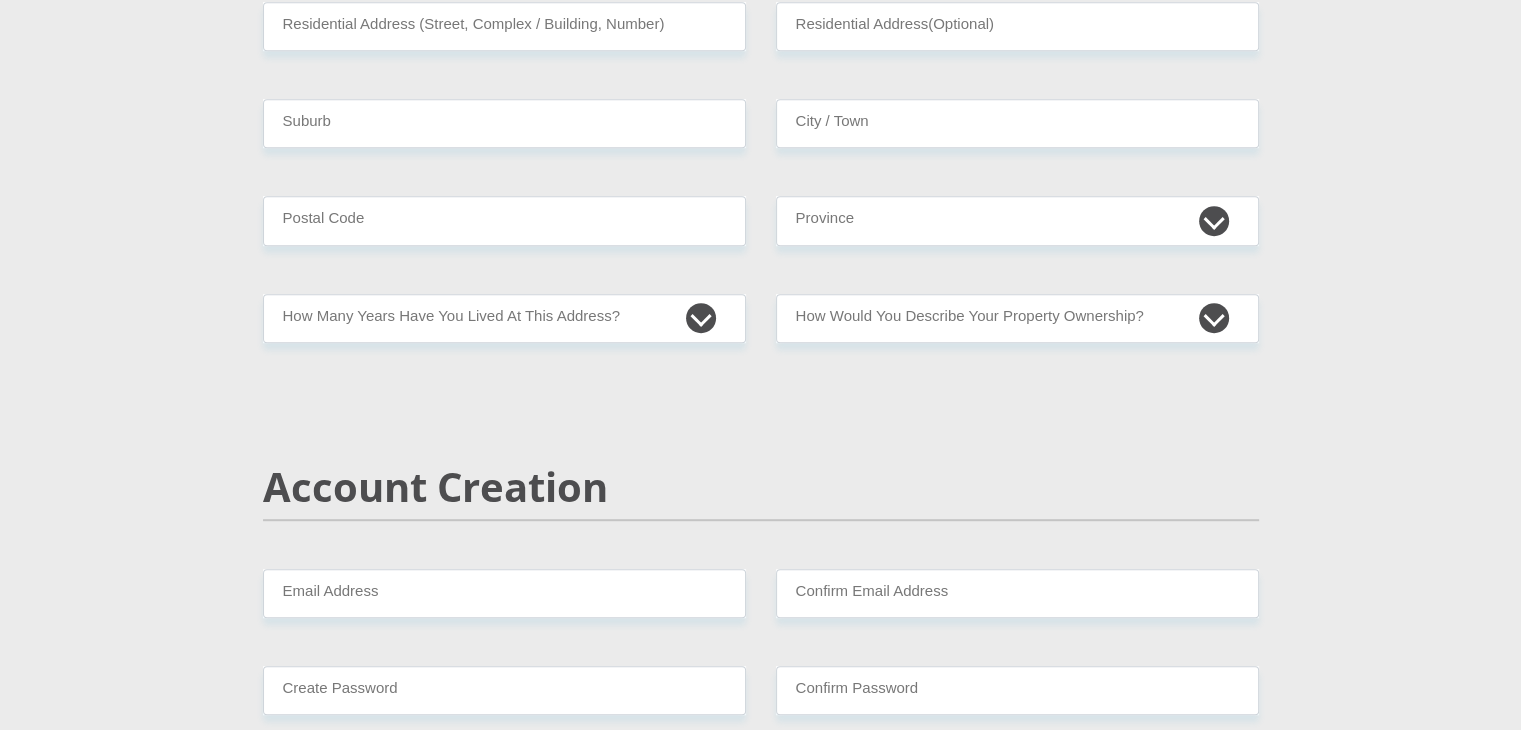scroll, scrollTop: 800, scrollLeft: 0, axis: vertical 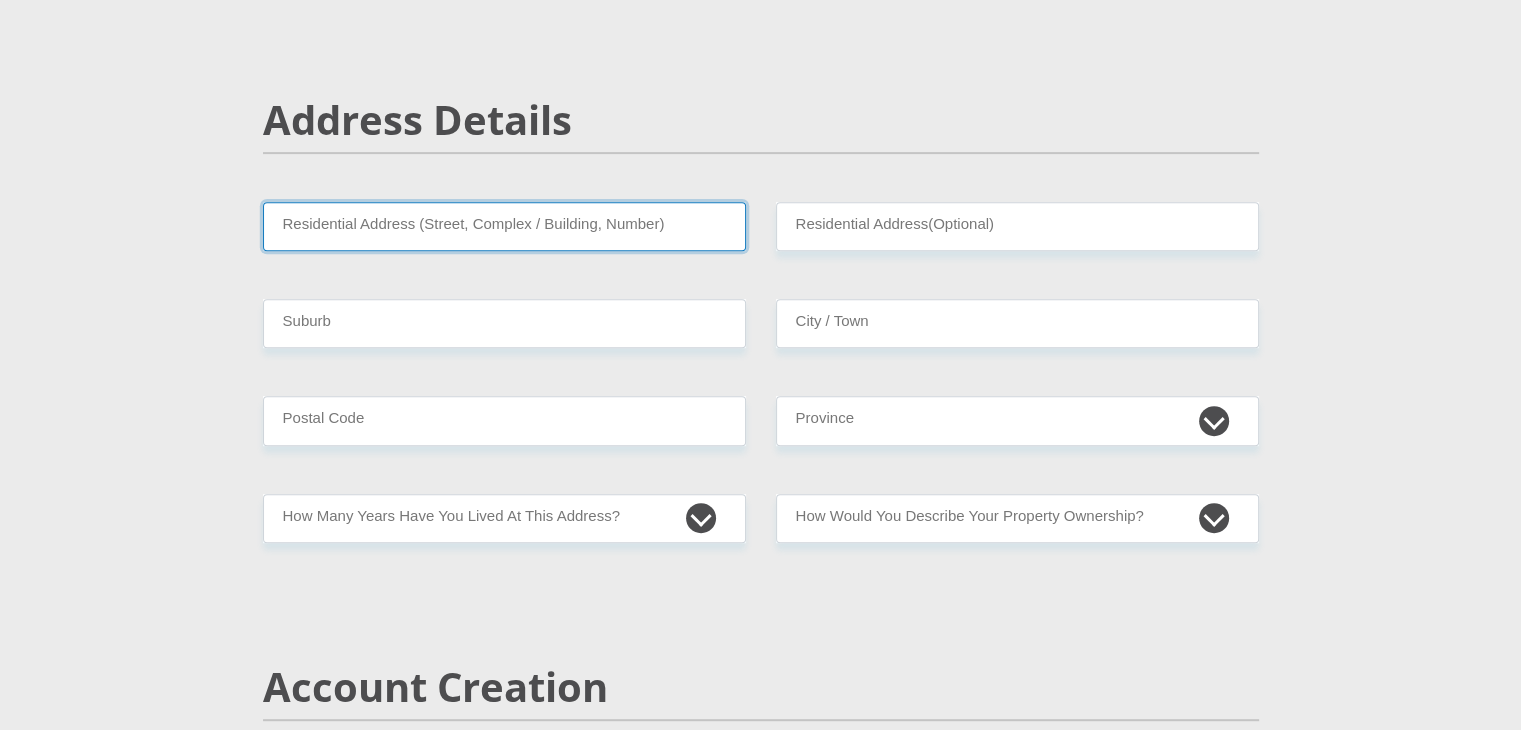 click on "Residential Address (Street, Complex / Building, Number)" at bounding box center (504, 226) 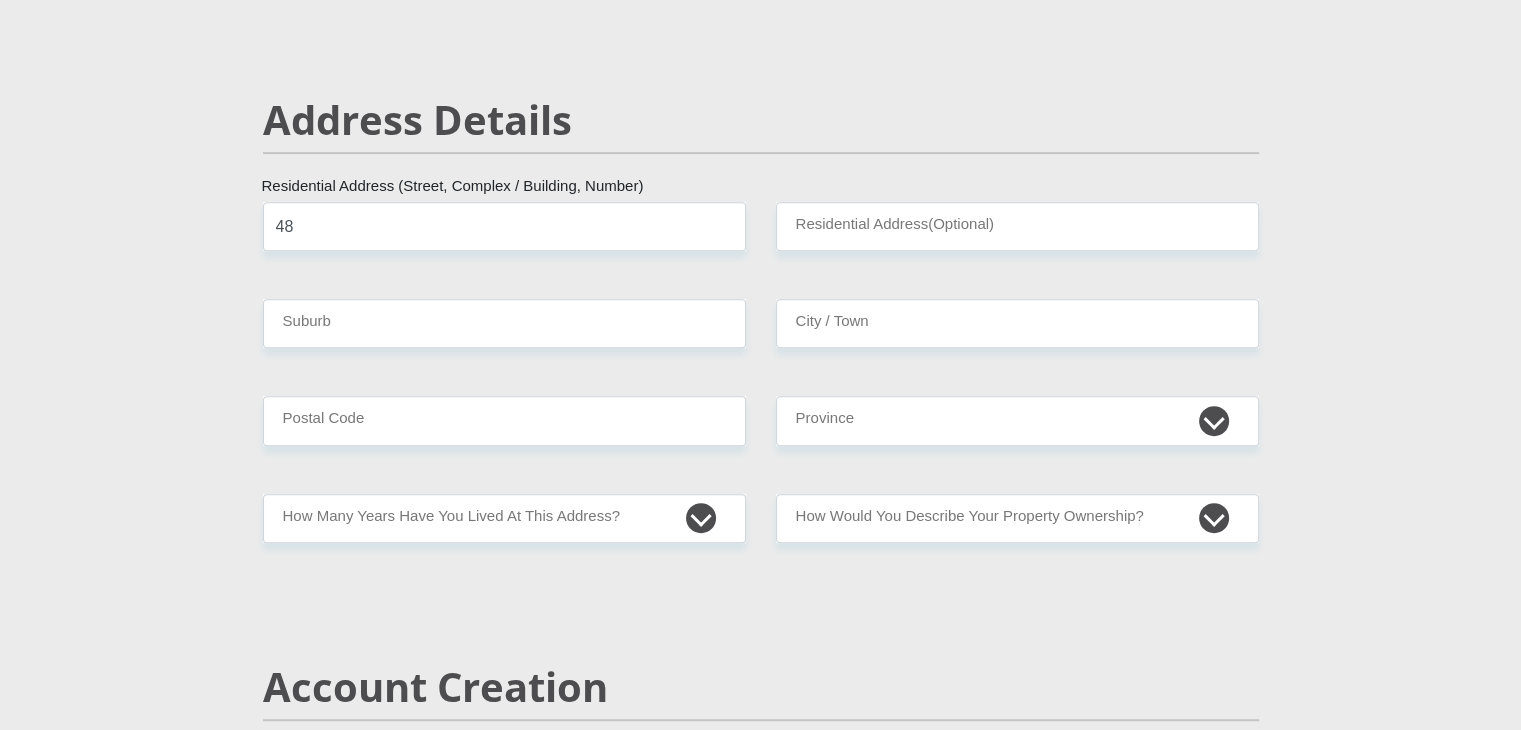 click on "Personal Details
Mr
Ms
Mrs
Dr
Other
Title
[FIRST]
First Name
[LAST]
Surname
[ID NUMBER]
South African ID Number
Please input valid ID number
South Africa
Afghanistan
Aland Islands
Albania
Algeria
America Samoa
American Virgin Islands
Andorra
Angola
Anguilla  Antarctica" at bounding box center [761, 2392] 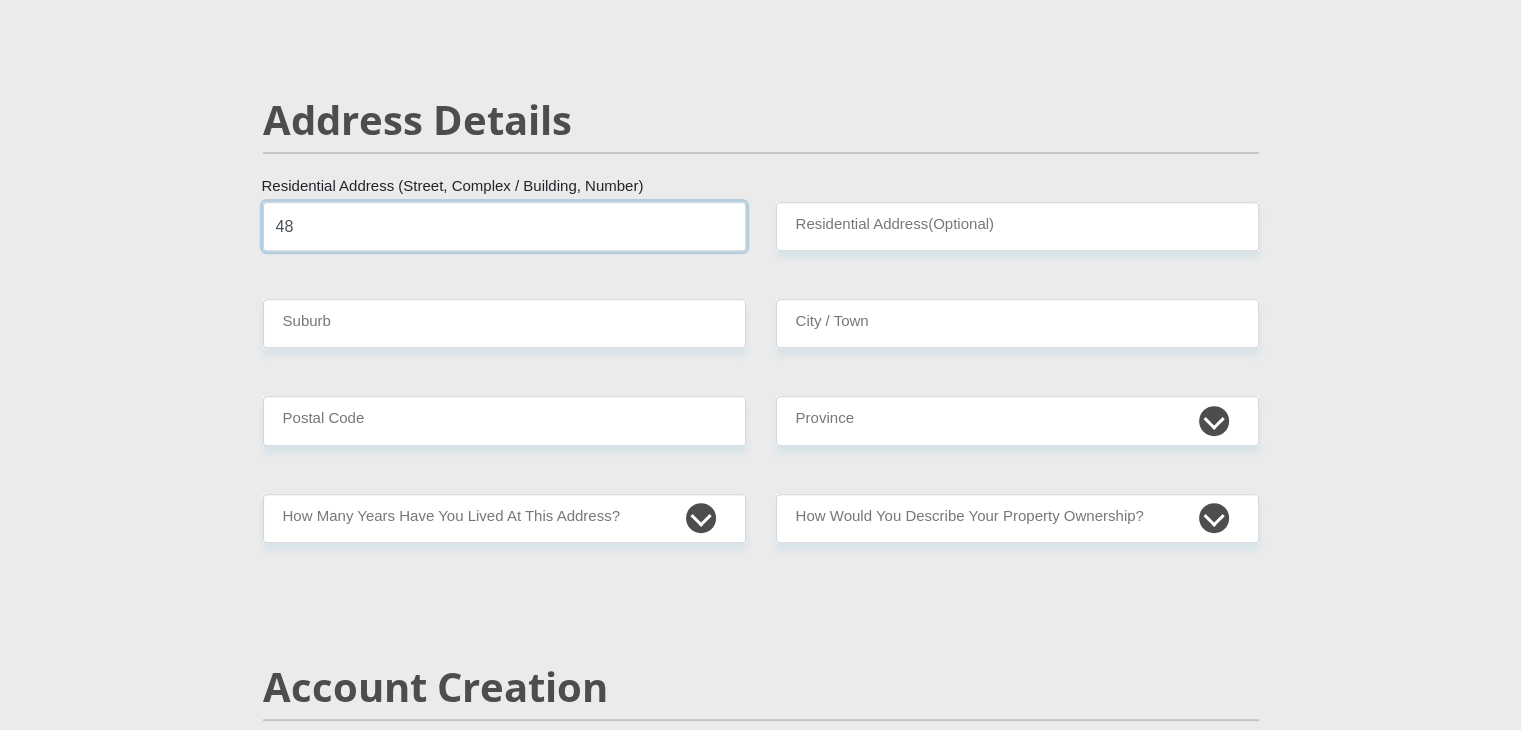 click on "48" at bounding box center [504, 226] 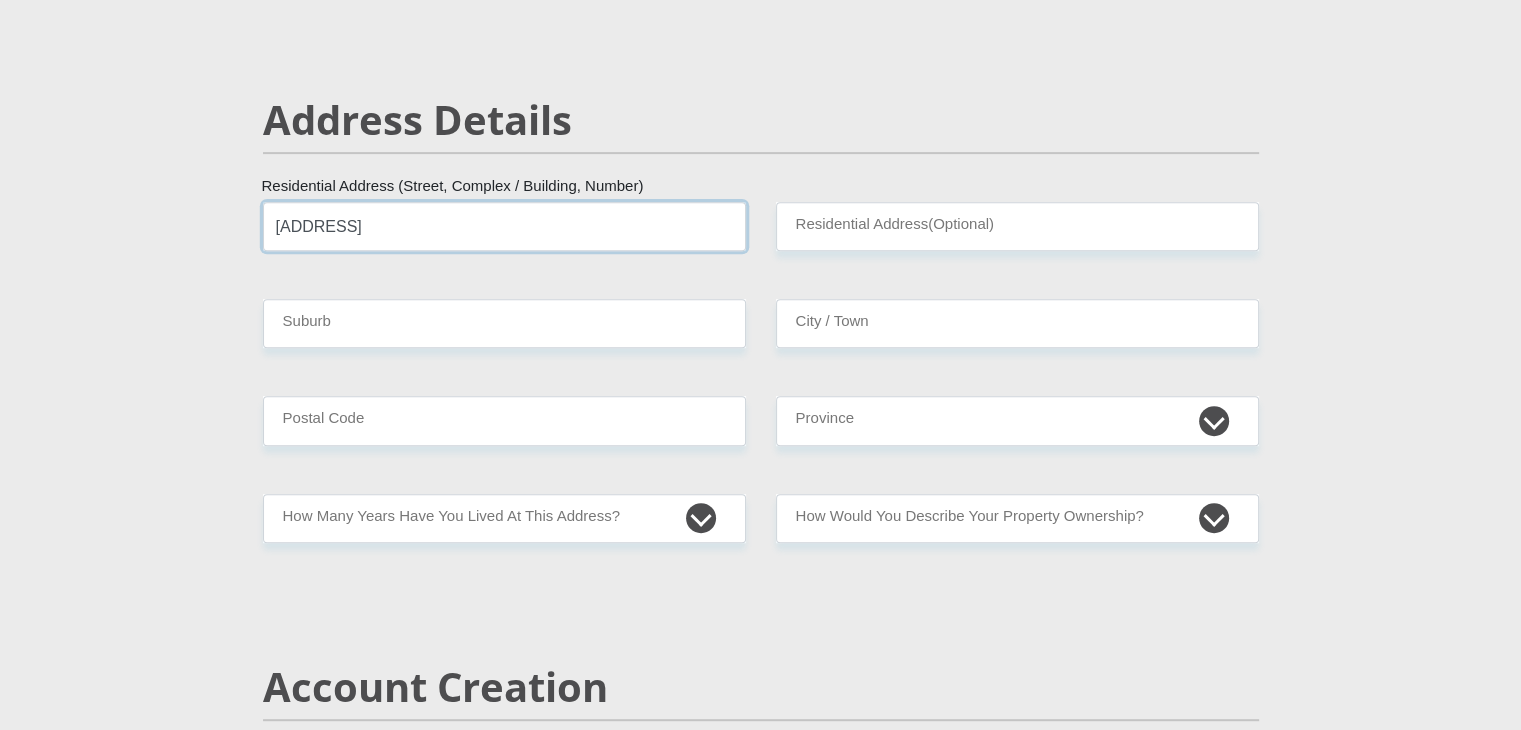 type on "[ADDRESS]" 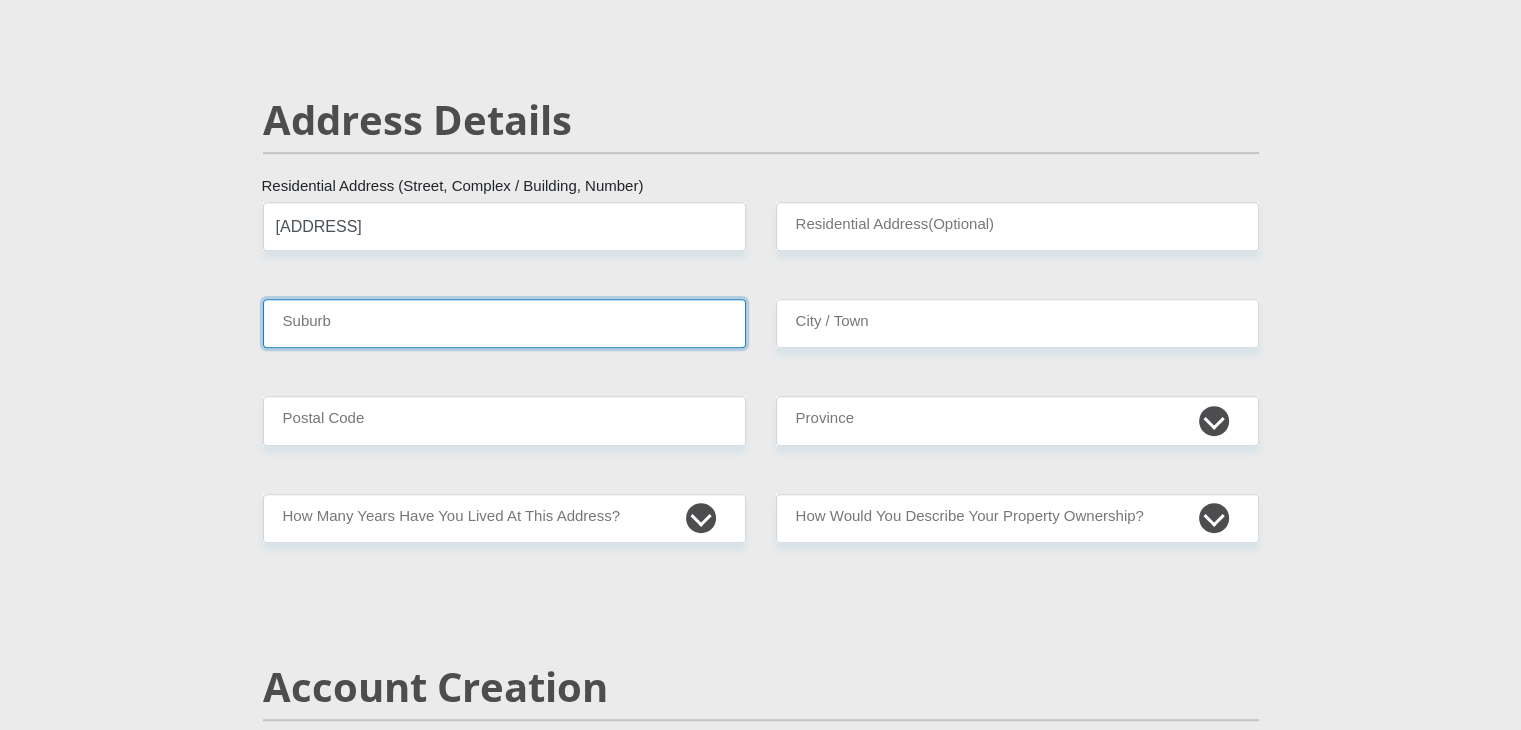 click on "Suburb" at bounding box center [504, 323] 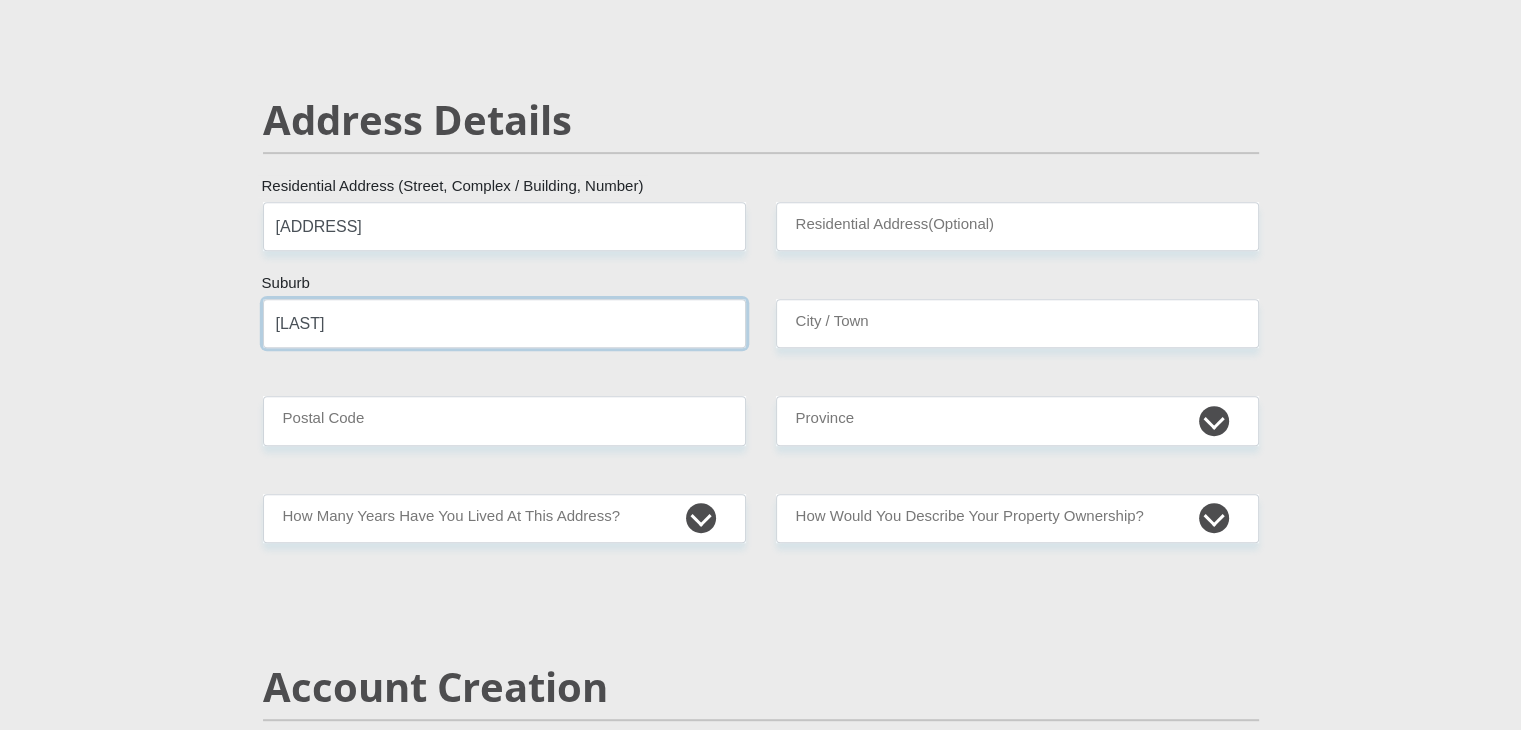 type on "[LAST]" 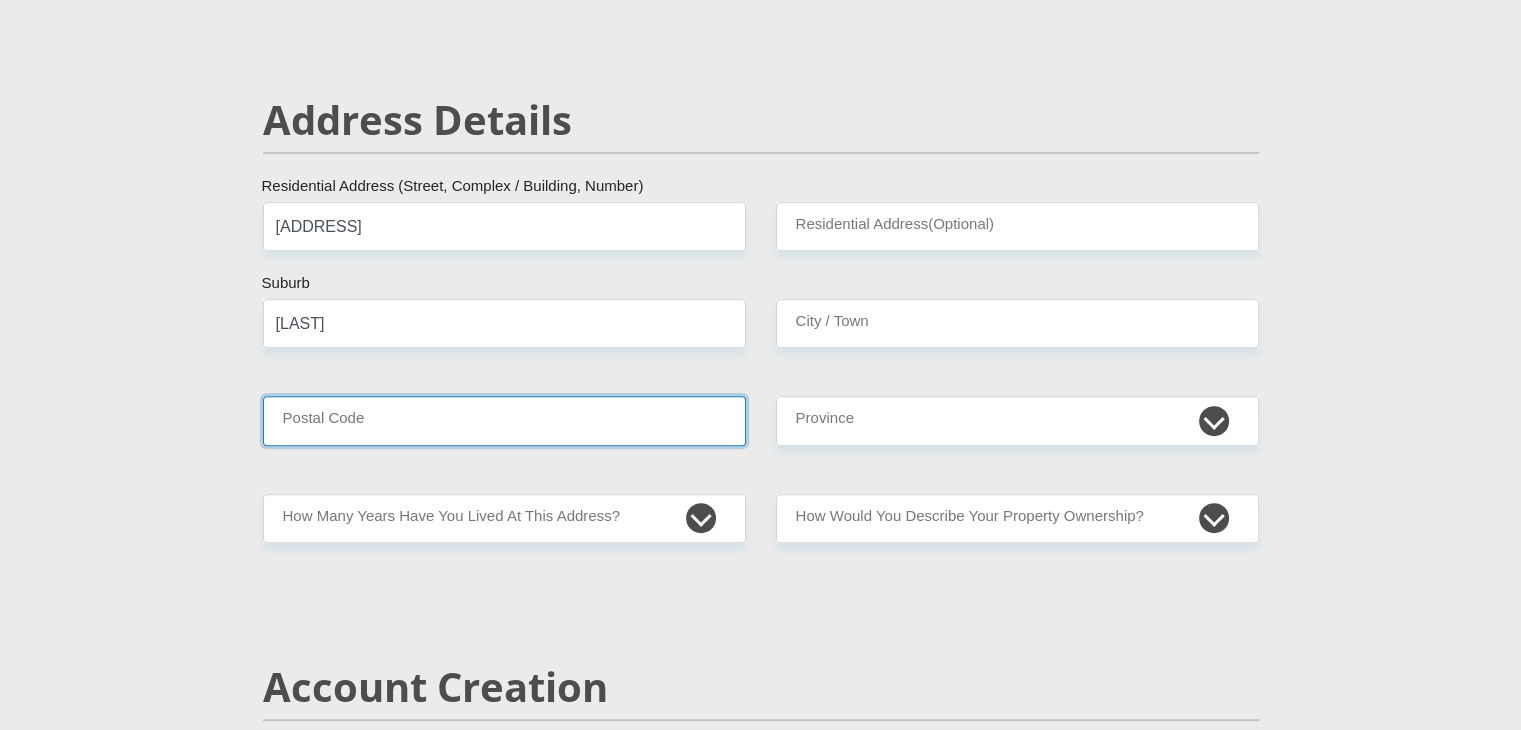 click on "Postal Code" at bounding box center (504, 420) 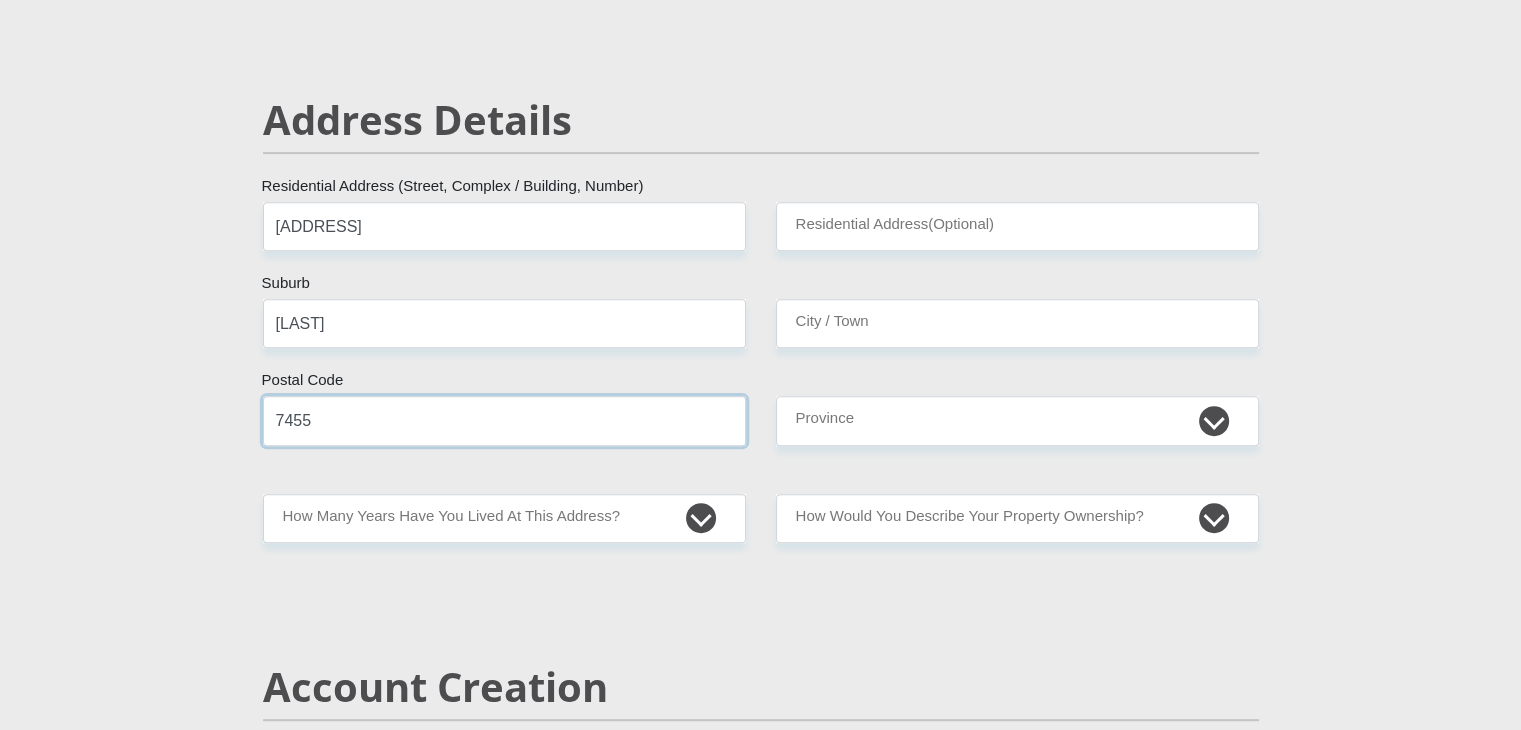 type on "7455" 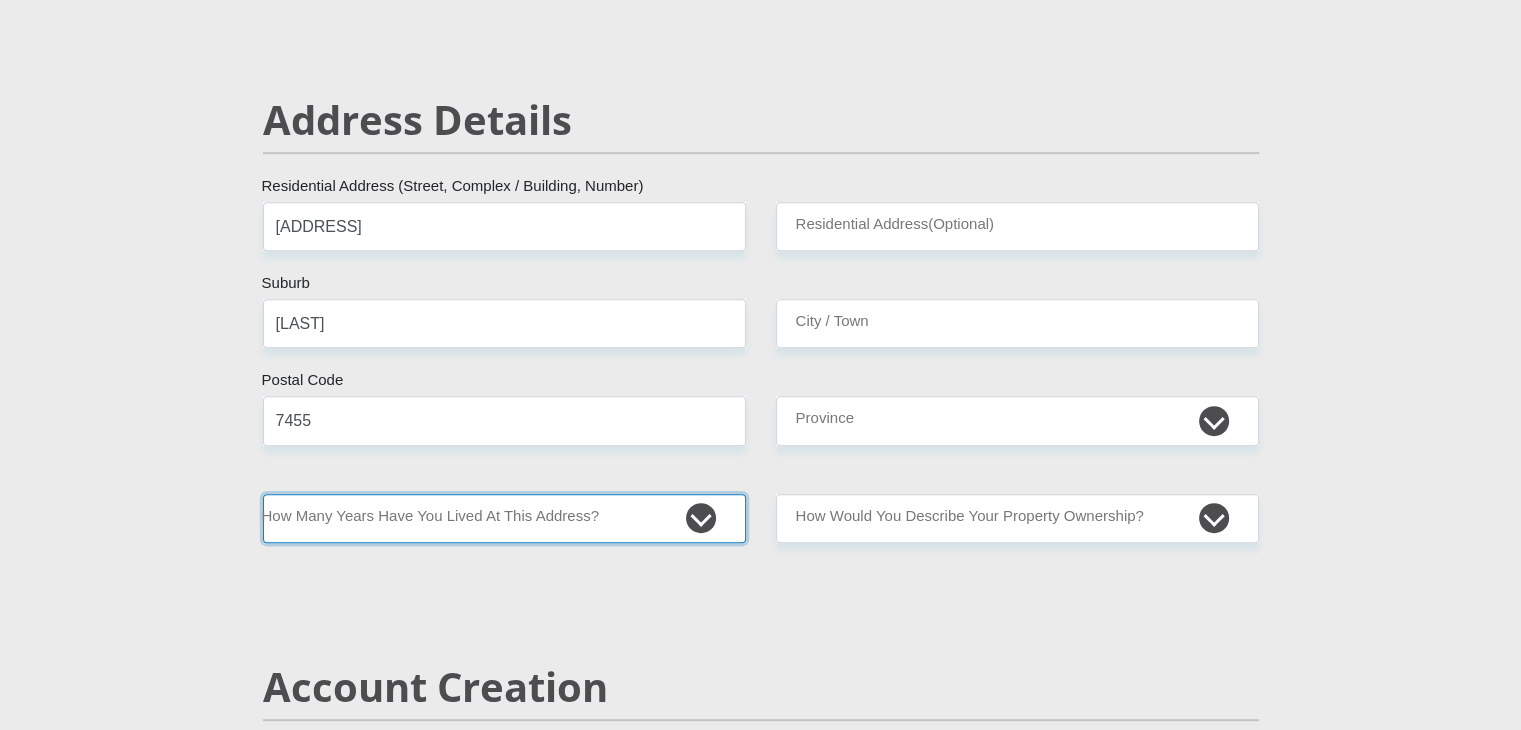 click on "less than 1 year
1-3 years
3-5 years
5+ years" at bounding box center (504, 518) 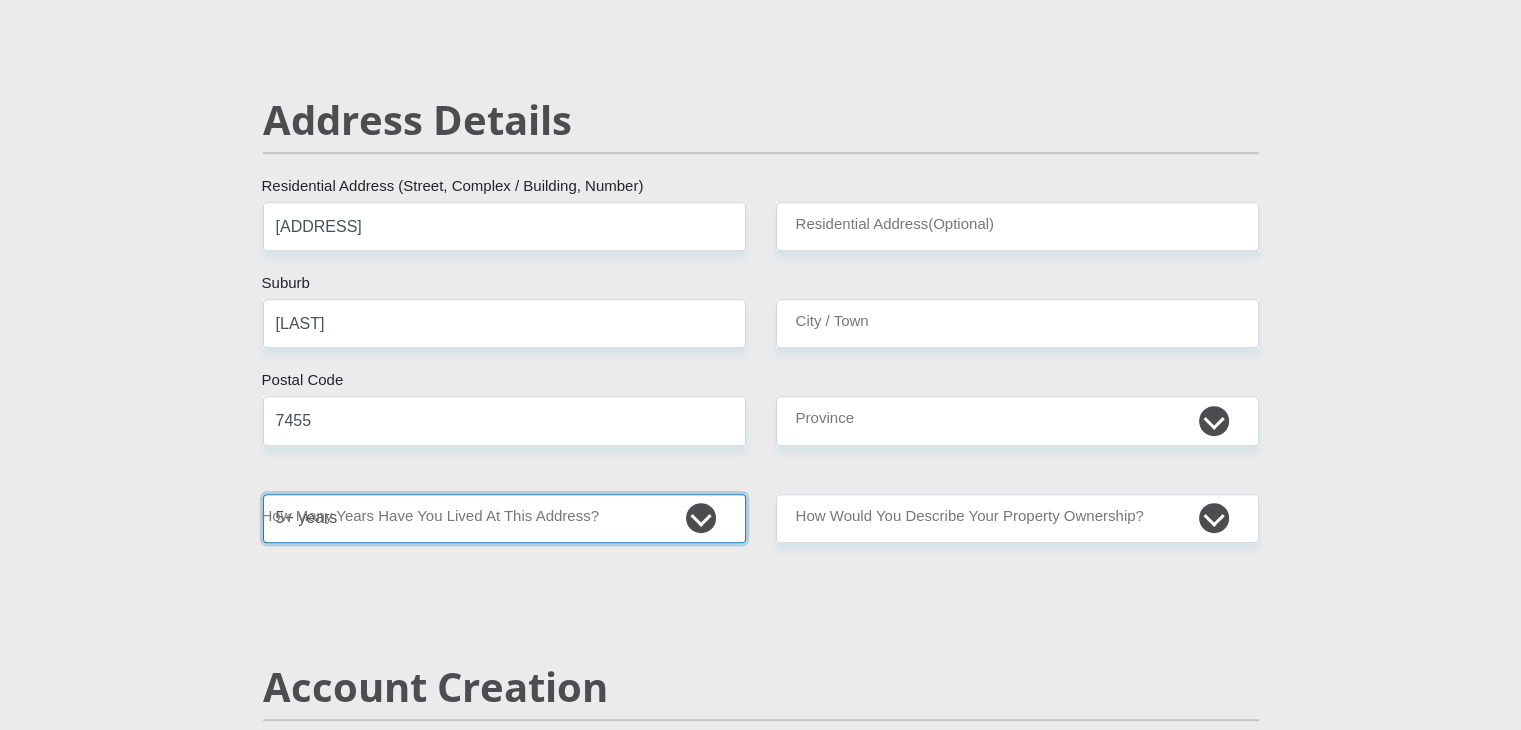 click on "less than 1 year
1-3 years
3-5 years
5+ years" at bounding box center (504, 518) 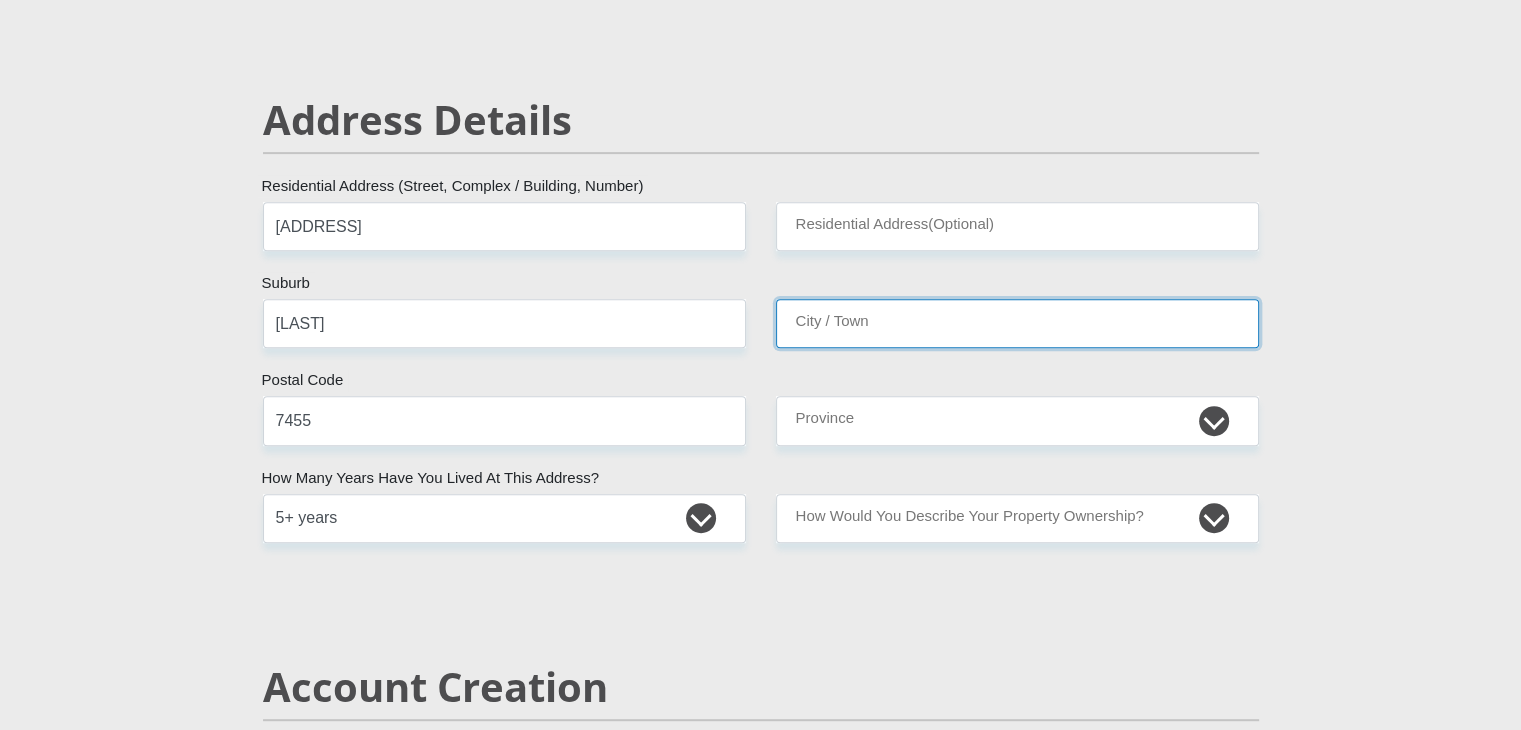 click on "City / Town" at bounding box center [1017, 323] 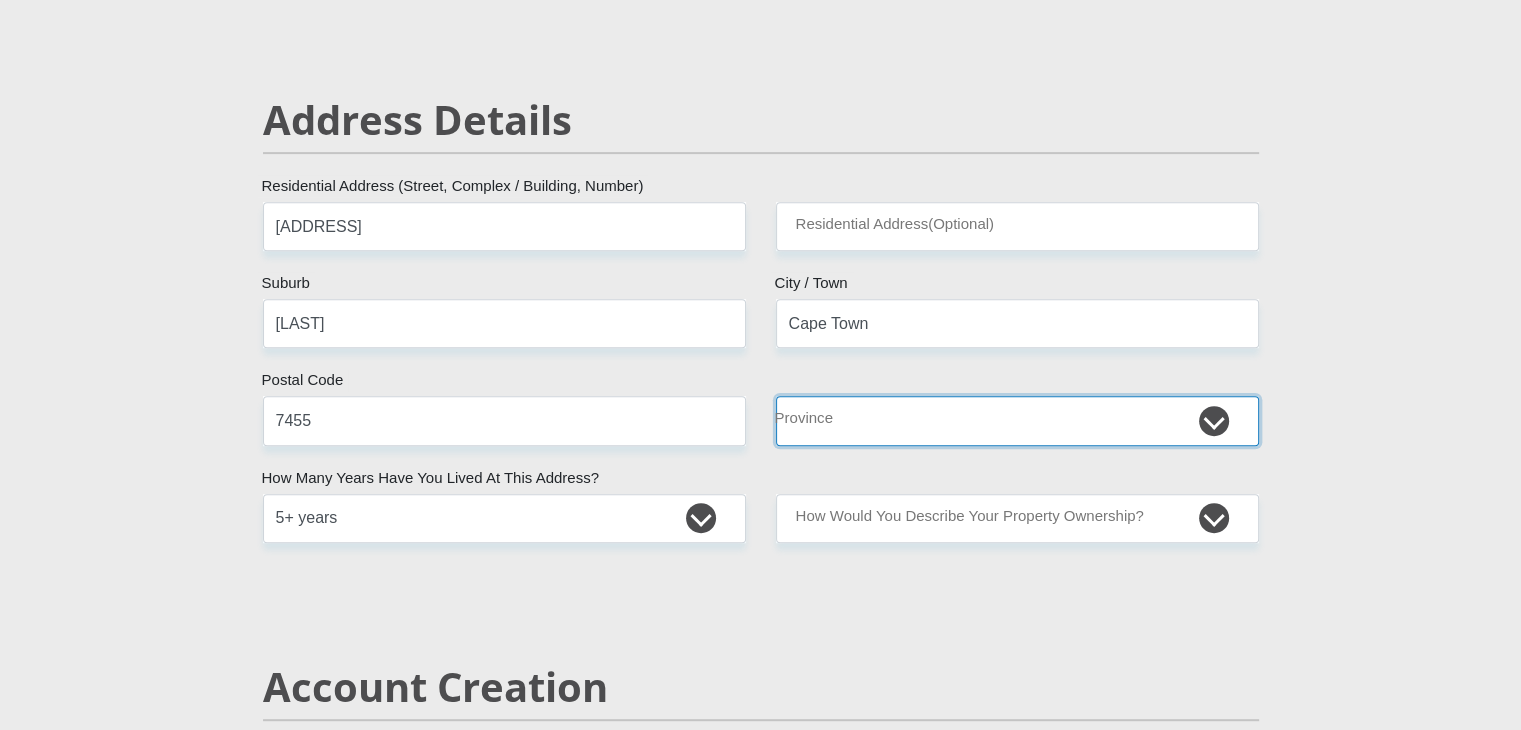 click on "Eastern Cape
Free State
Gauteng
KwaZulu-Natal
Limpopo
Mpumalanga
Northern Cape
North West
Western Cape" at bounding box center (1017, 420) 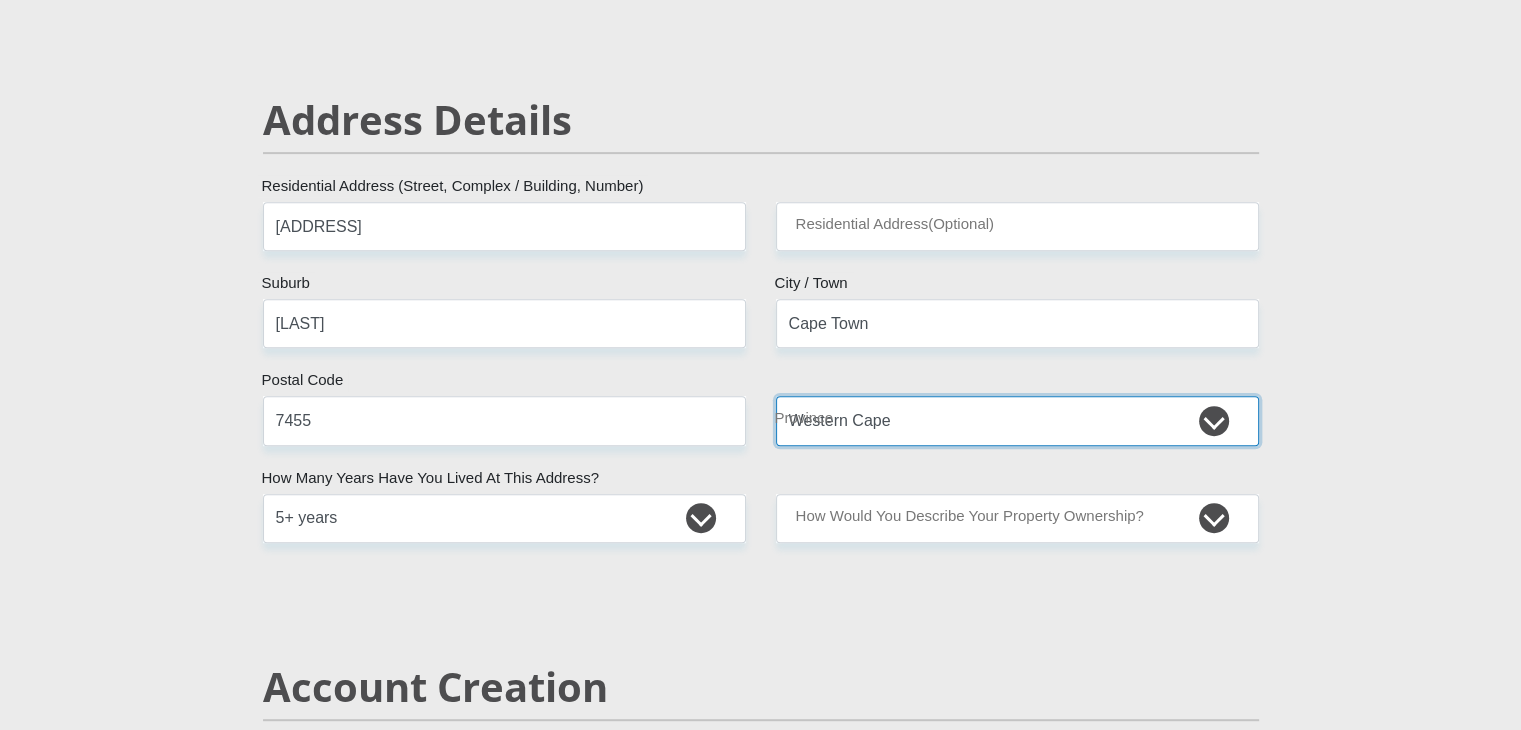 click on "Eastern Cape
Free State
Gauteng
KwaZulu-Natal
Limpopo
Mpumalanga
Northern Cape
North West
Western Cape" at bounding box center [1017, 420] 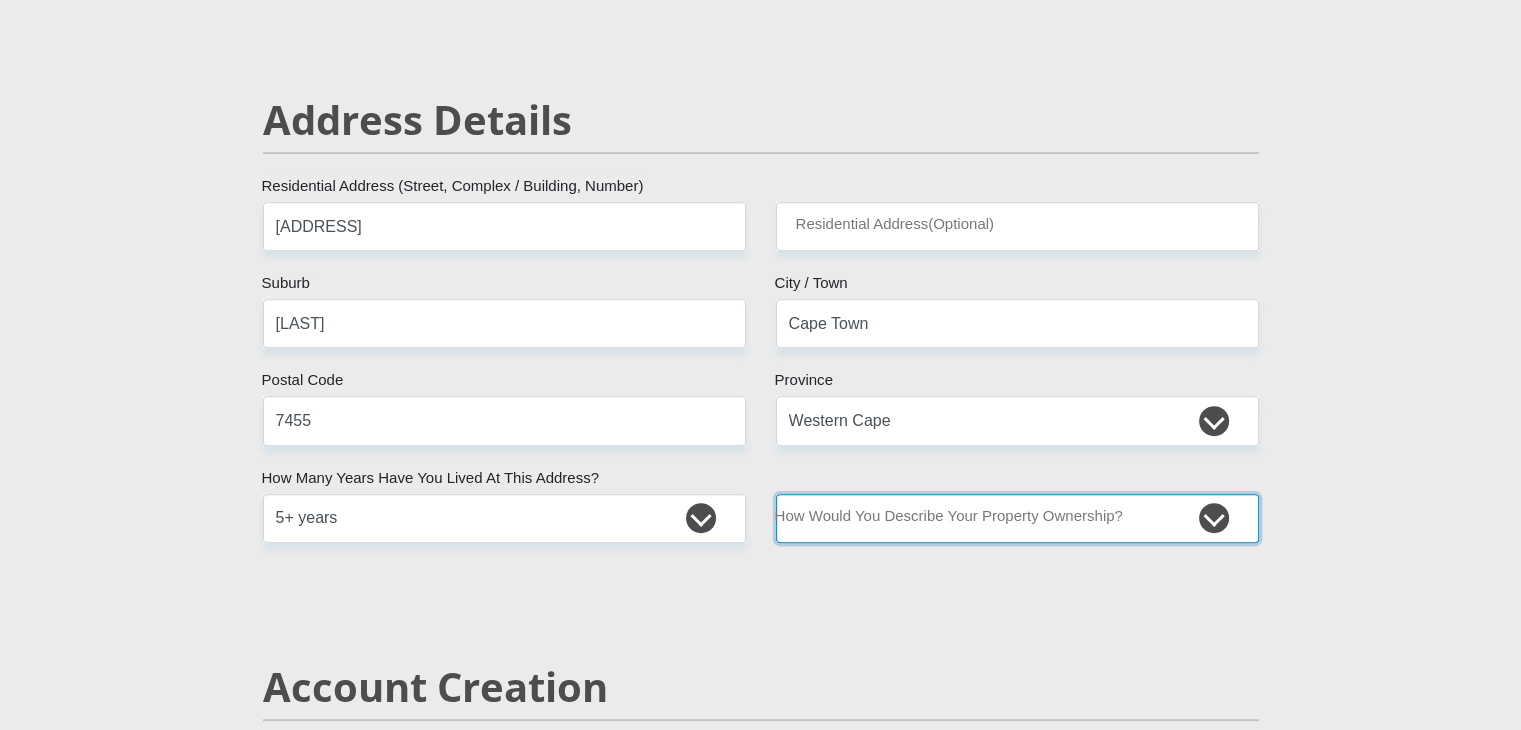 click on "Owned
Rented
Family Owned
Company Dwelling" at bounding box center [1017, 518] 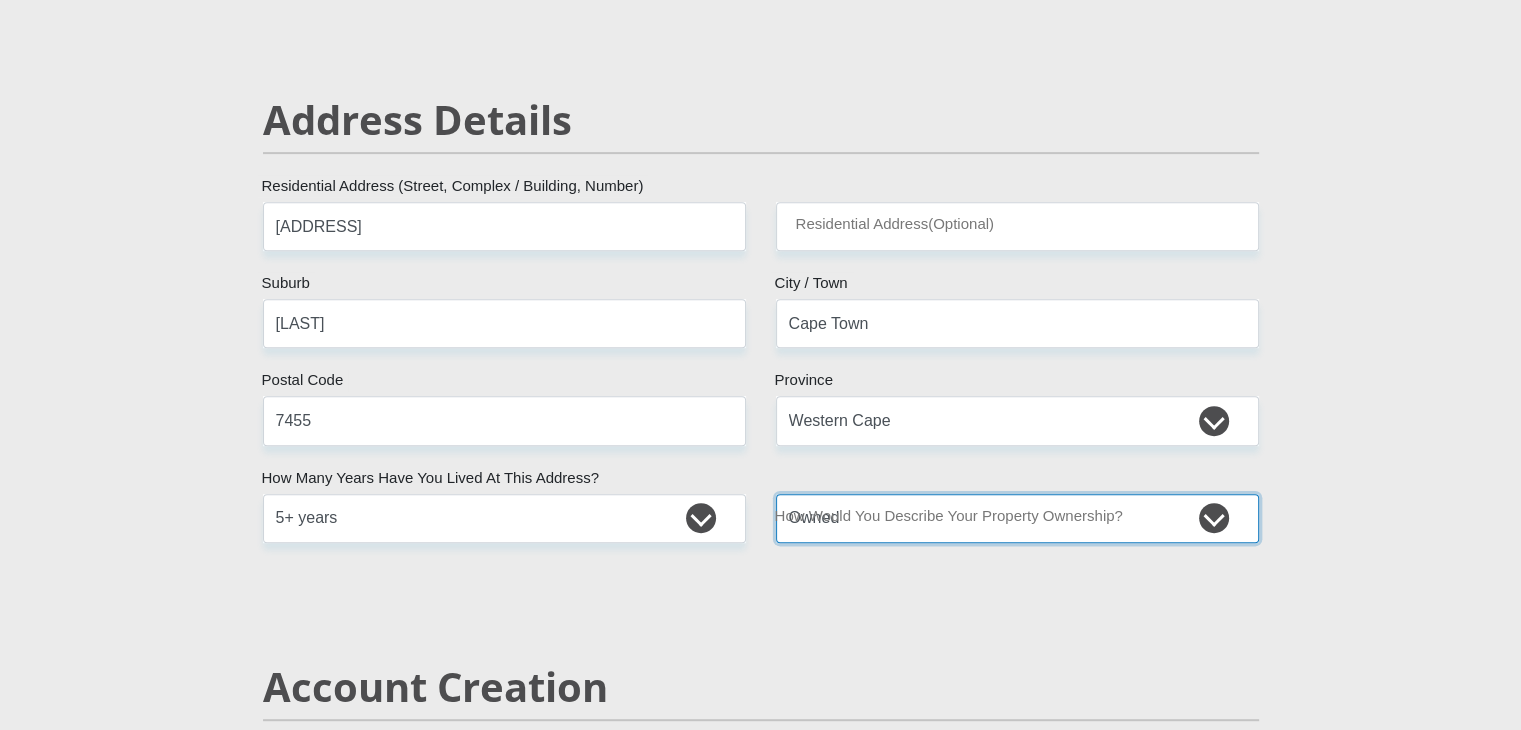 click on "Owned
Rented
Family Owned
Company Dwelling" at bounding box center (1017, 518) 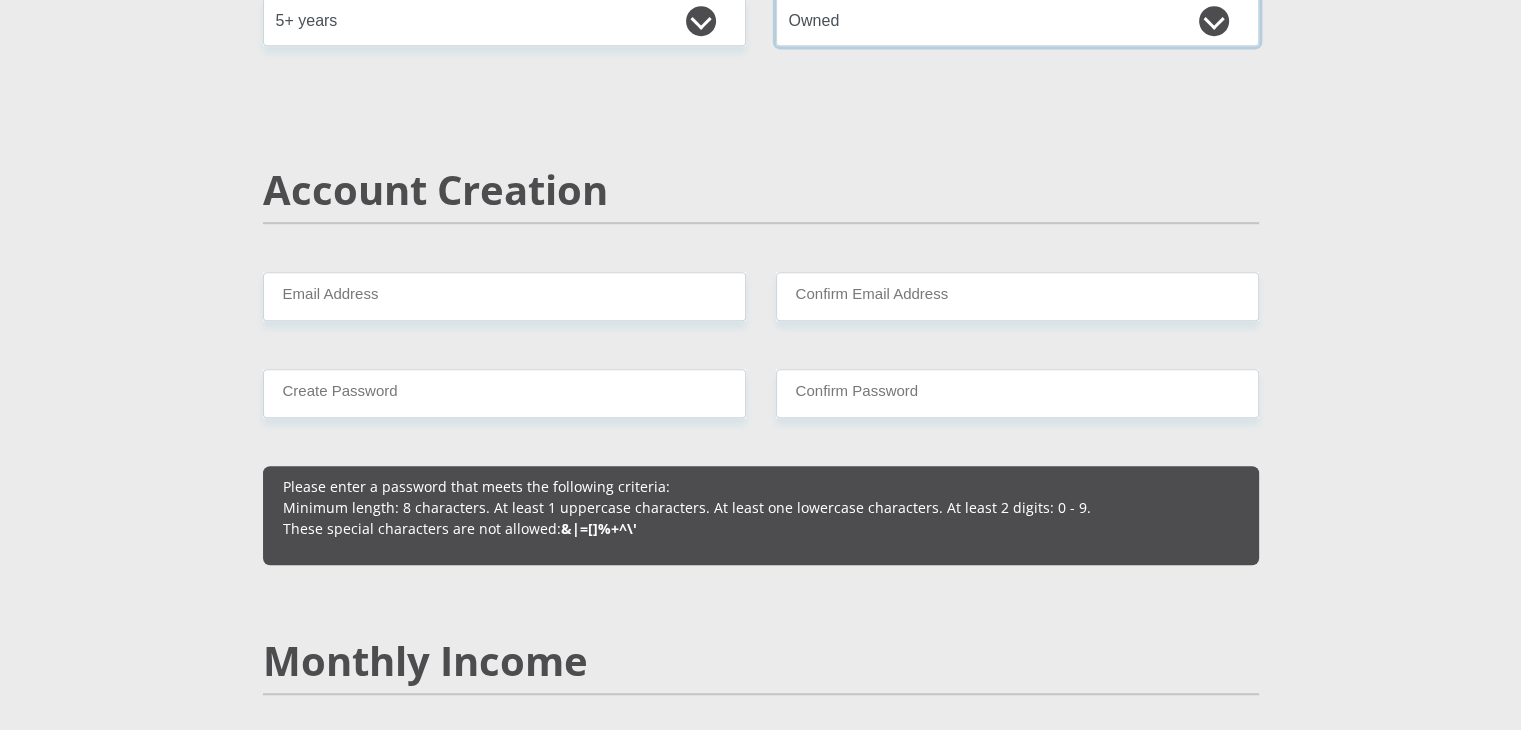 scroll, scrollTop: 1300, scrollLeft: 0, axis: vertical 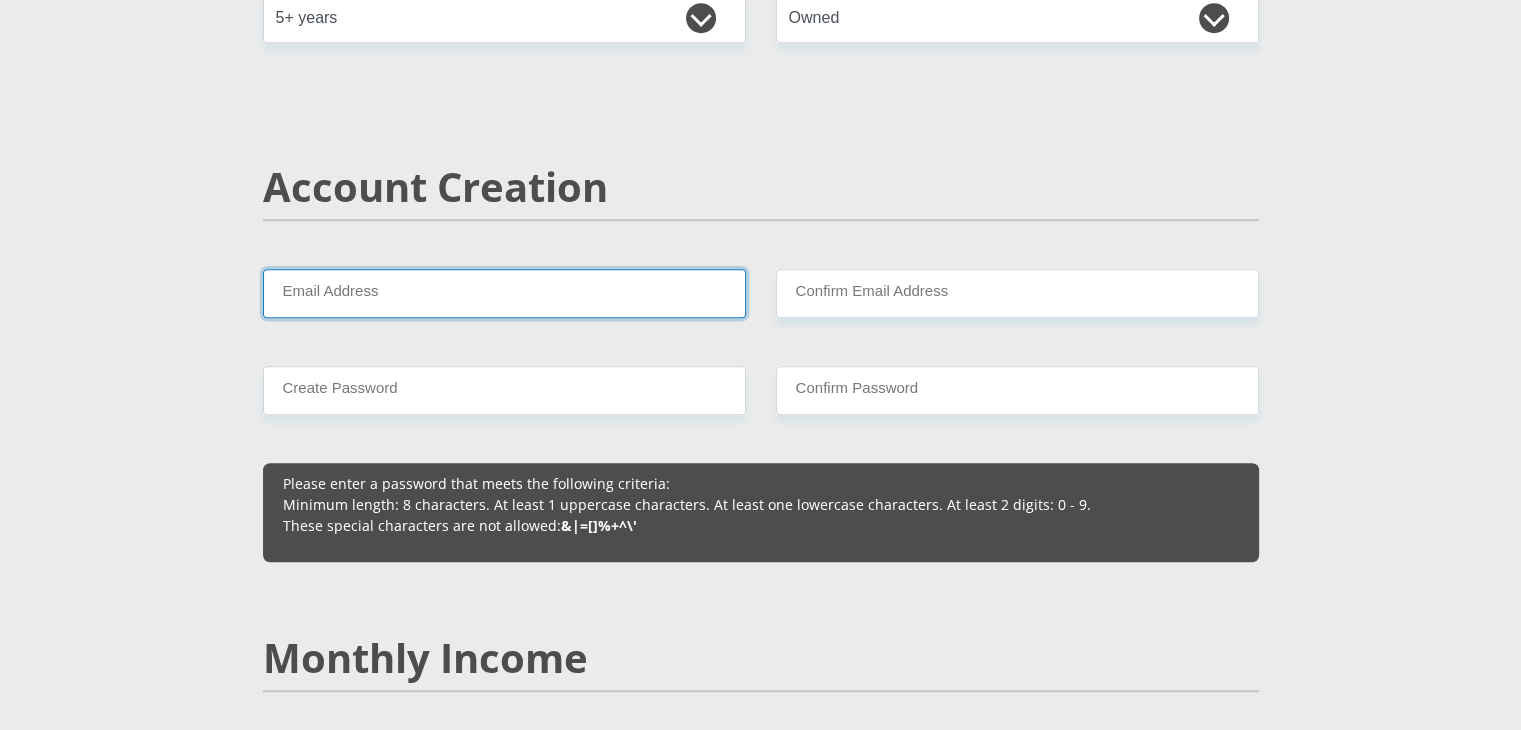 click on "Email Address" at bounding box center [504, 293] 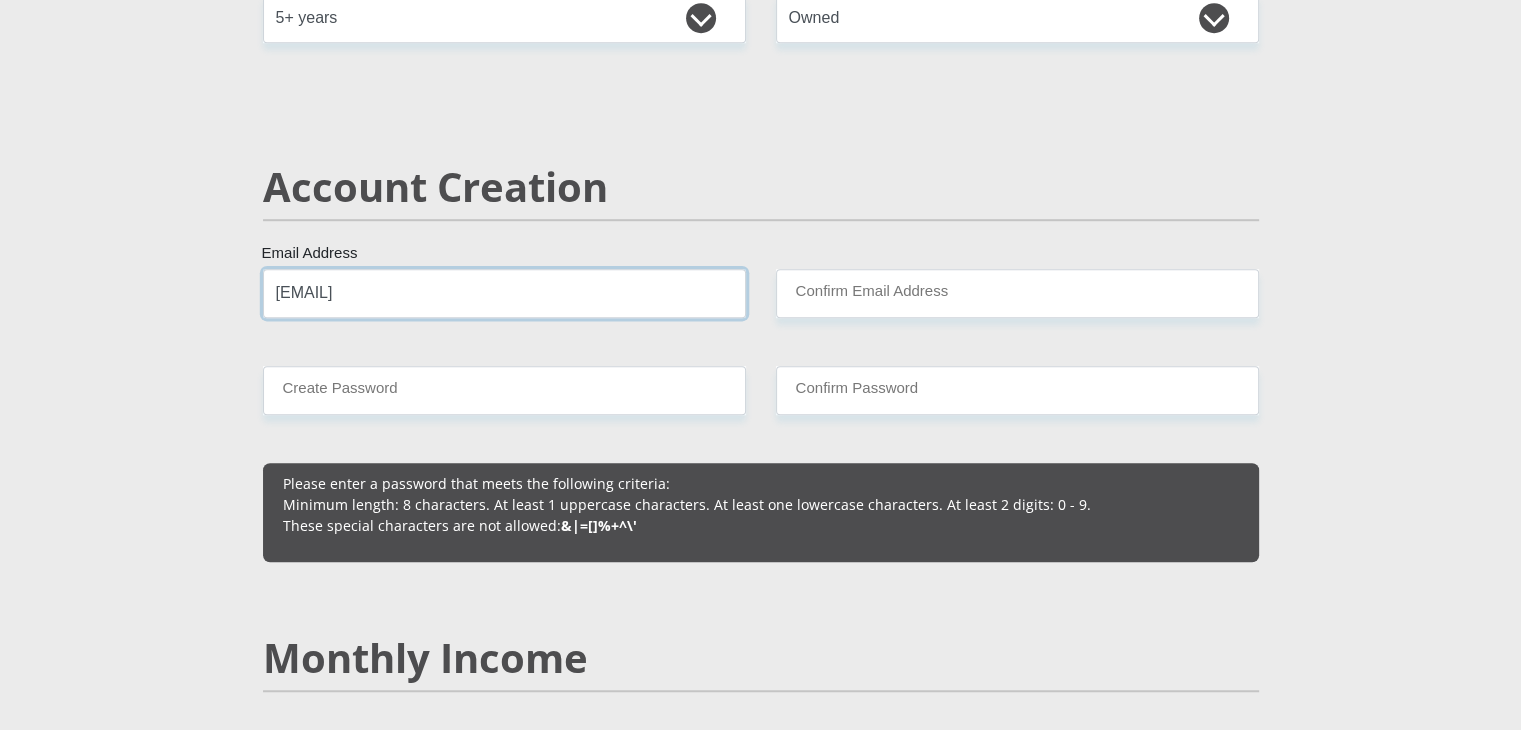 click on "[EMAIL]" at bounding box center [504, 293] 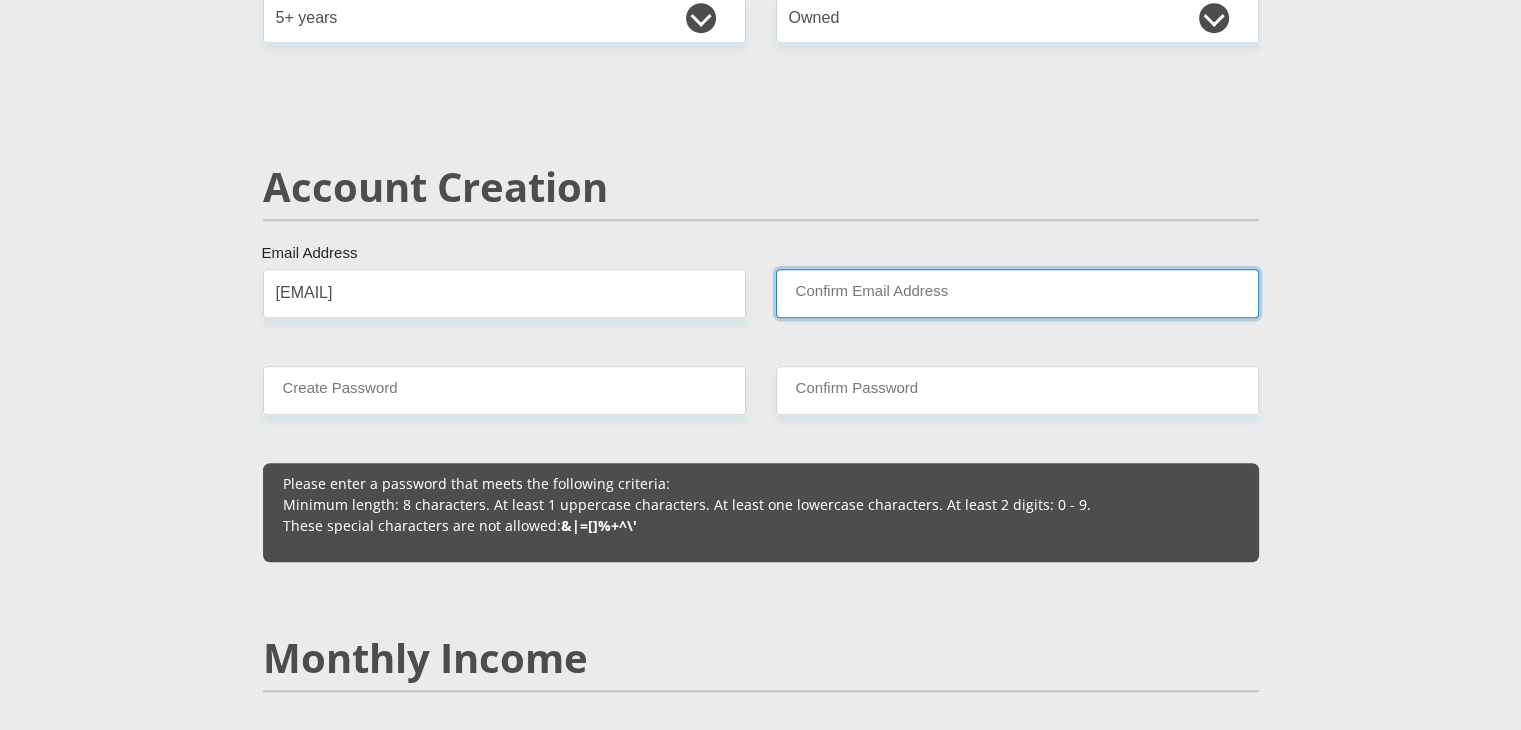 click on "Confirm Email Address" at bounding box center [1017, 293] 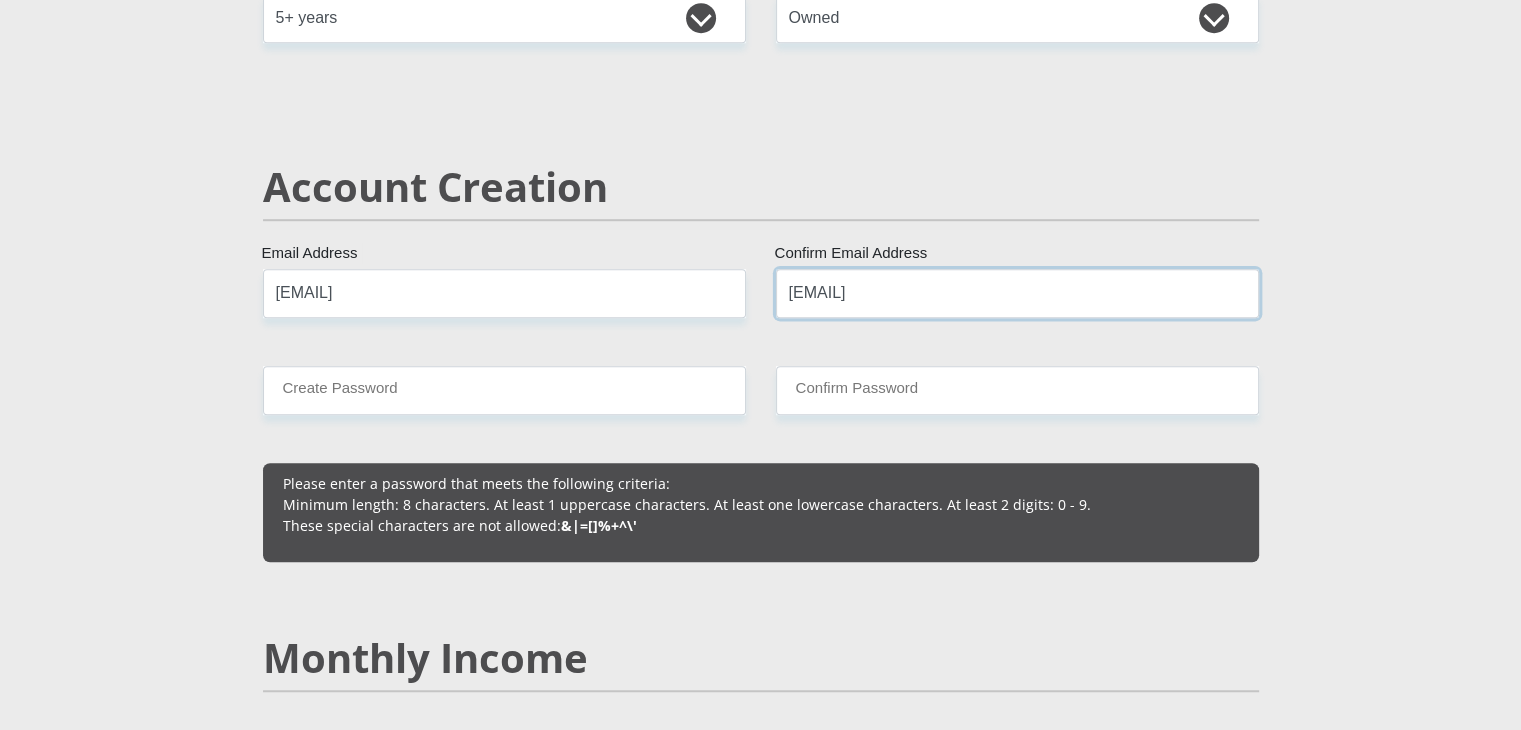 type on "[EMAIL]" 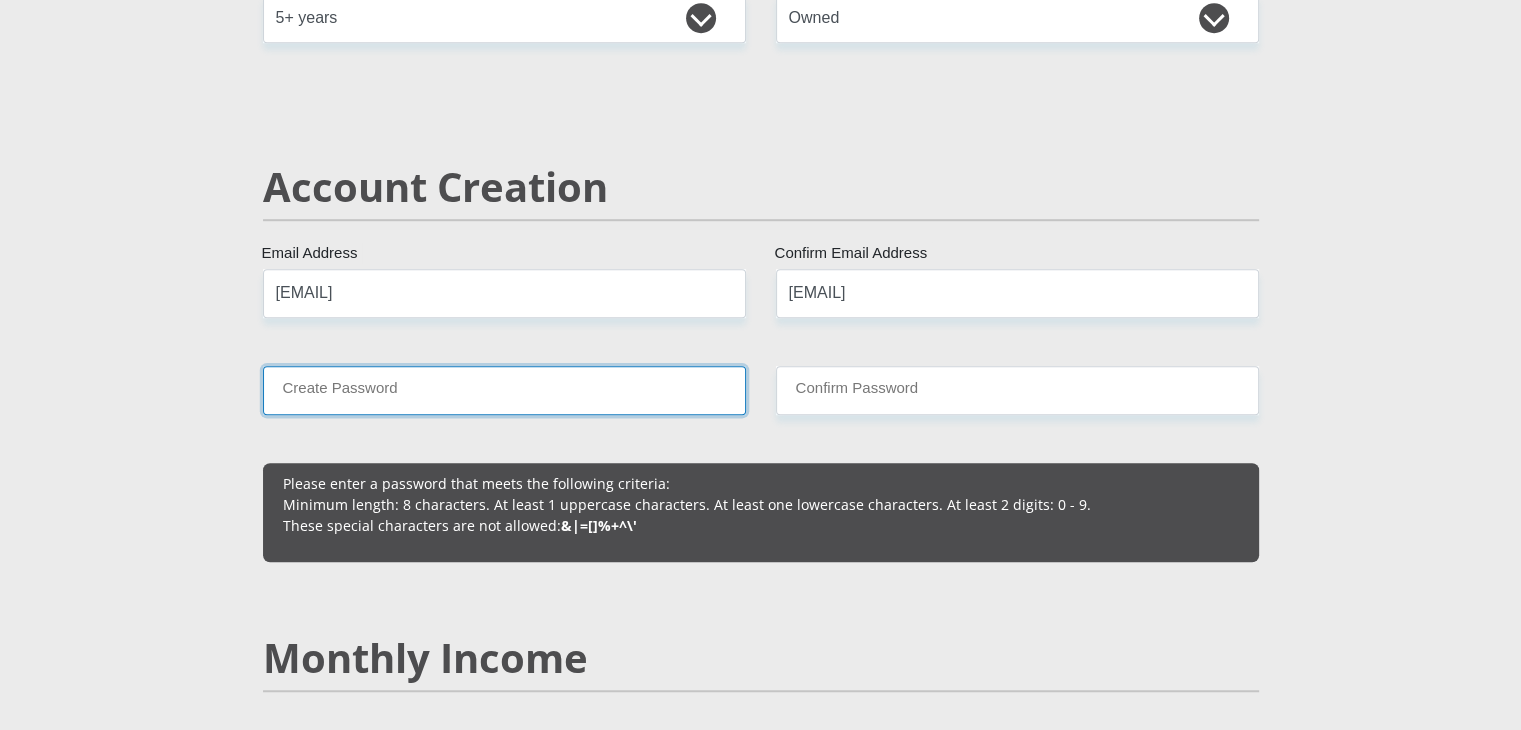 click on "Create Password" at bounding box center (504, 390) 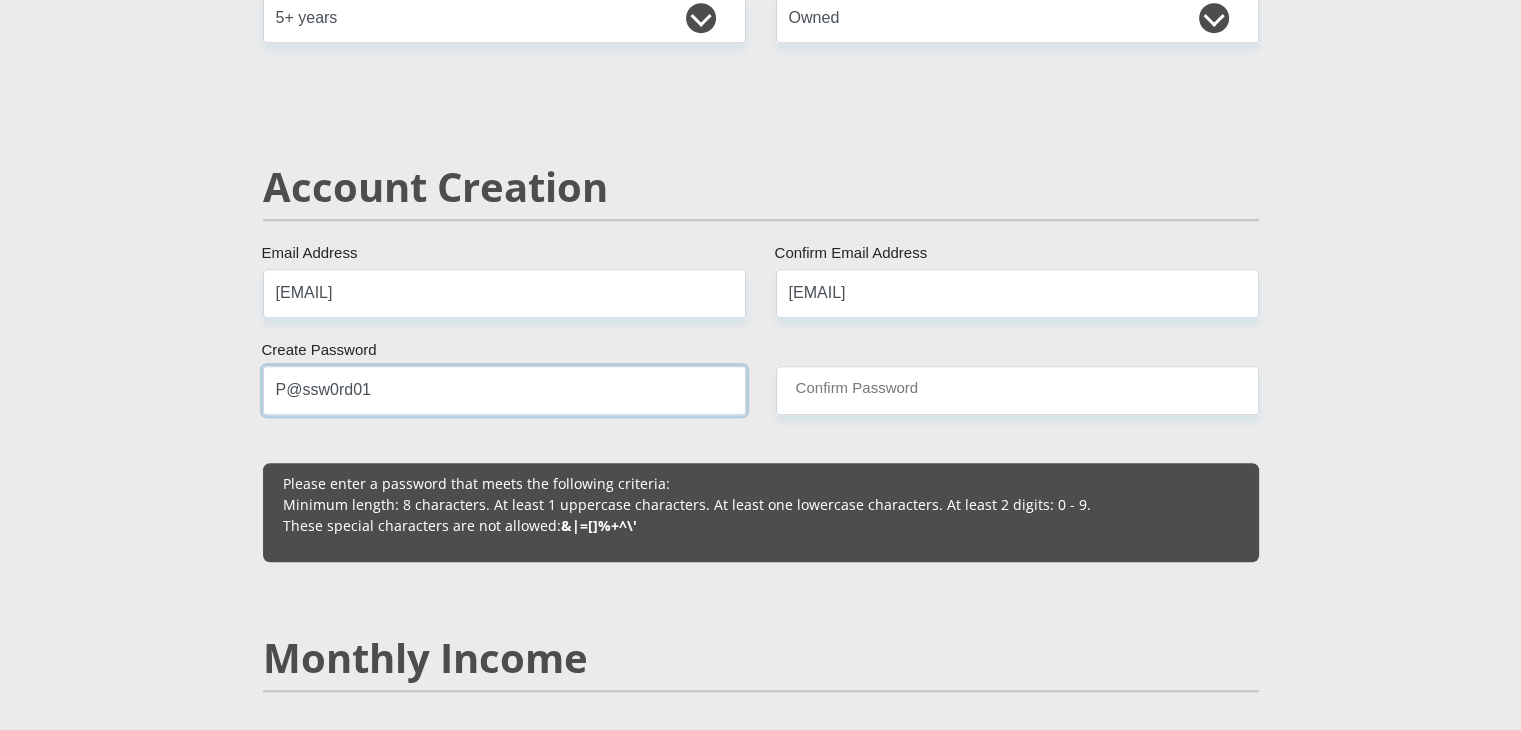 type on "P@ssw0rd01" 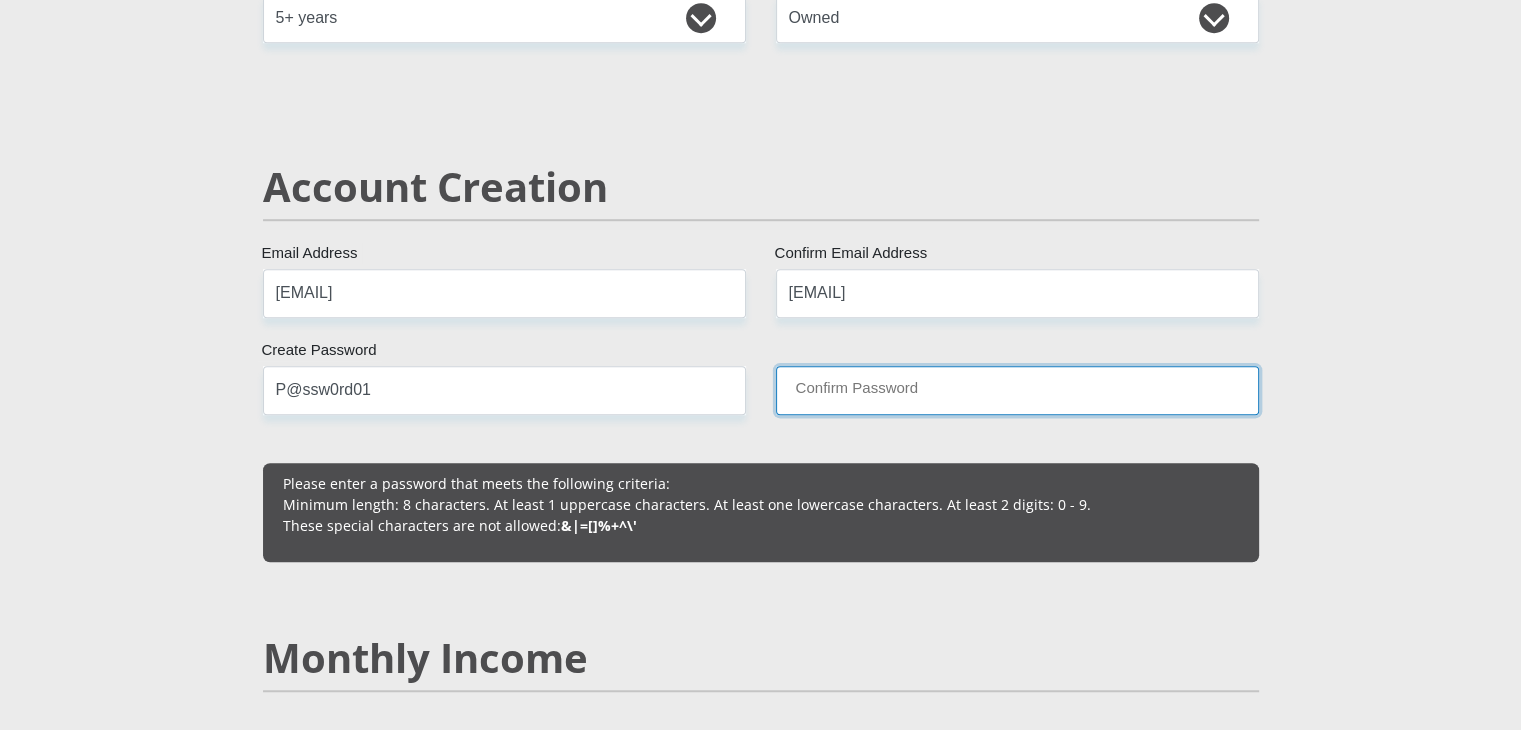 click on "Confirm Password" at bounding box center (1017, 390) 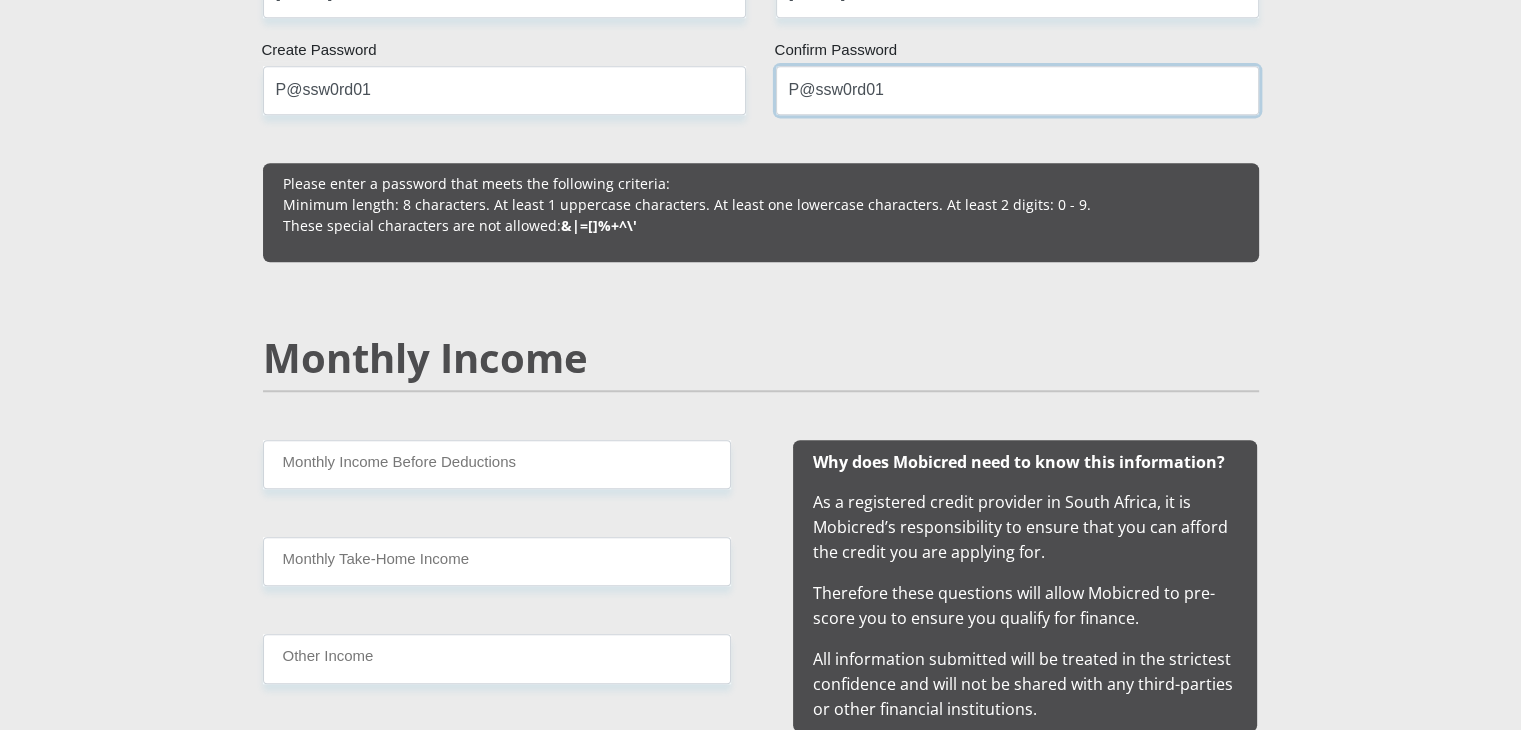 scroll, scrollTop: 1800, scrollLeft: 0, axis: vertical 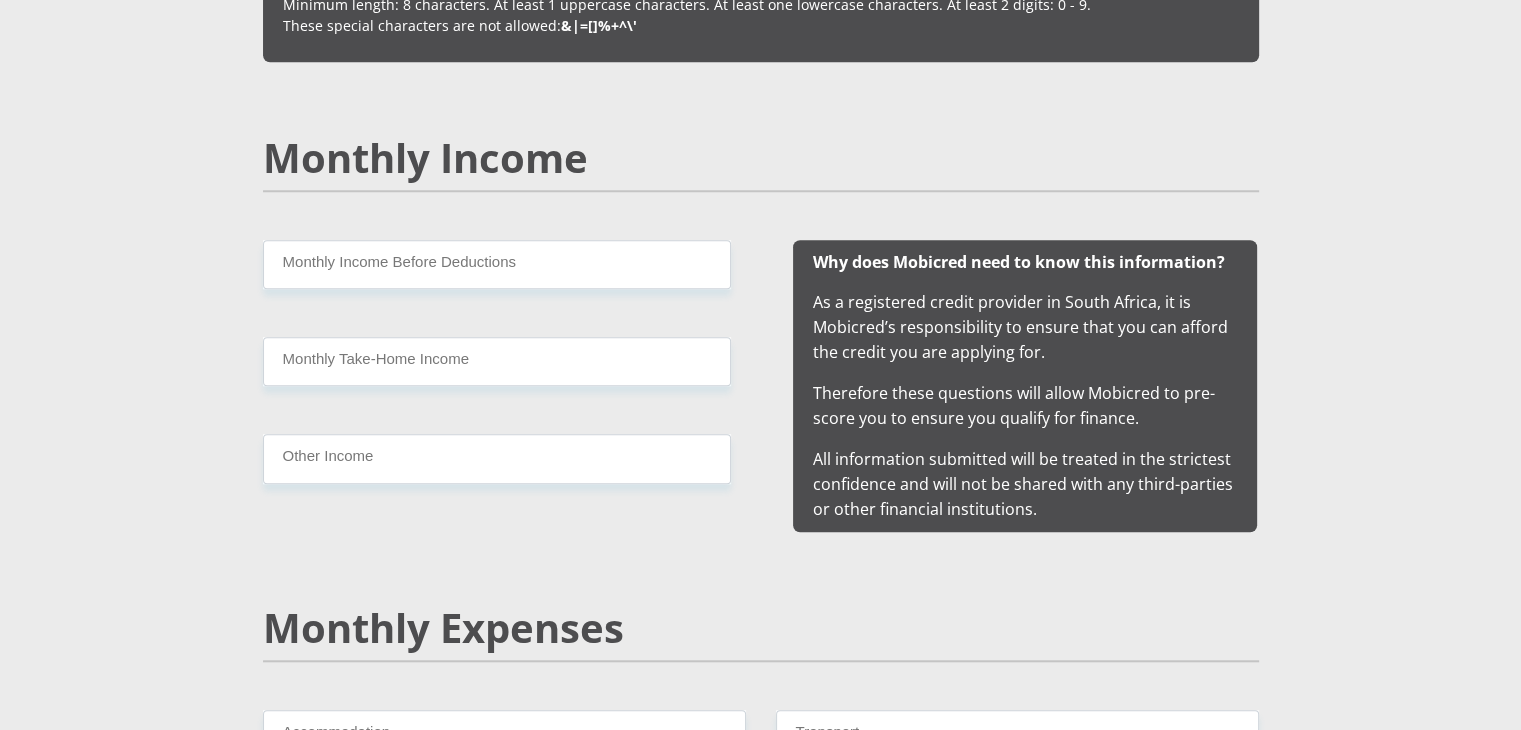 type on "P@ssw0rd01" 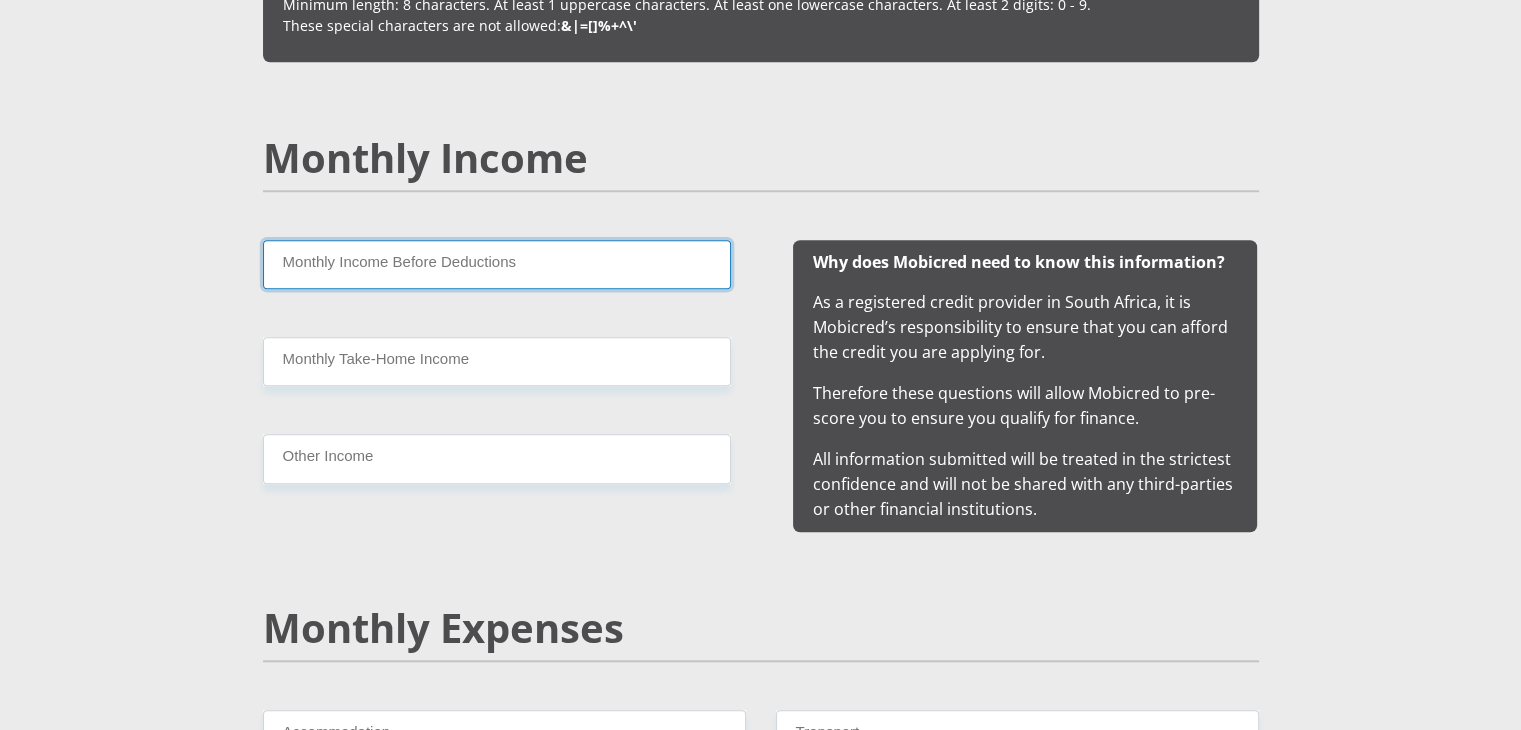 click on "Monthly Income Before Deductions" at bounding box center (497, 264) 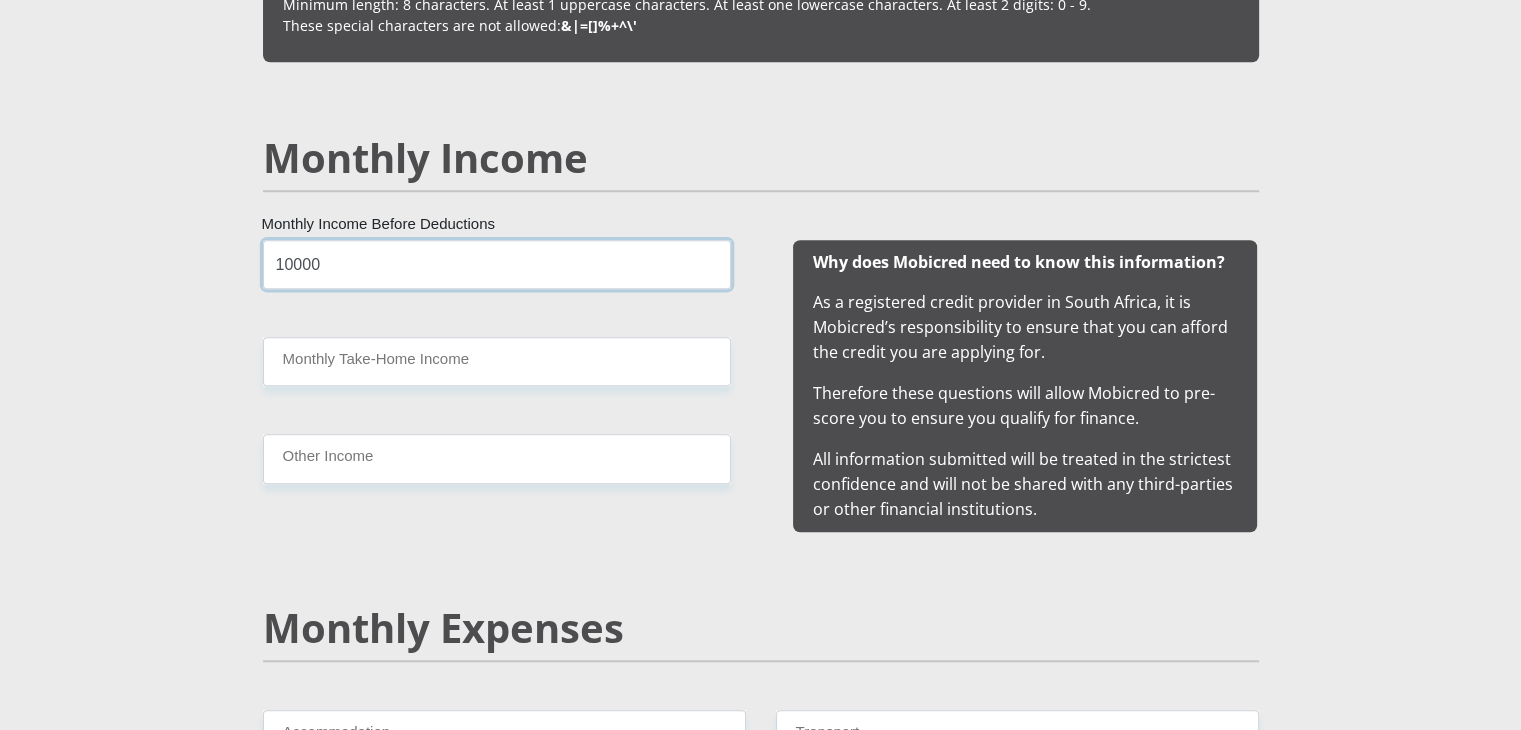 type on "10000" 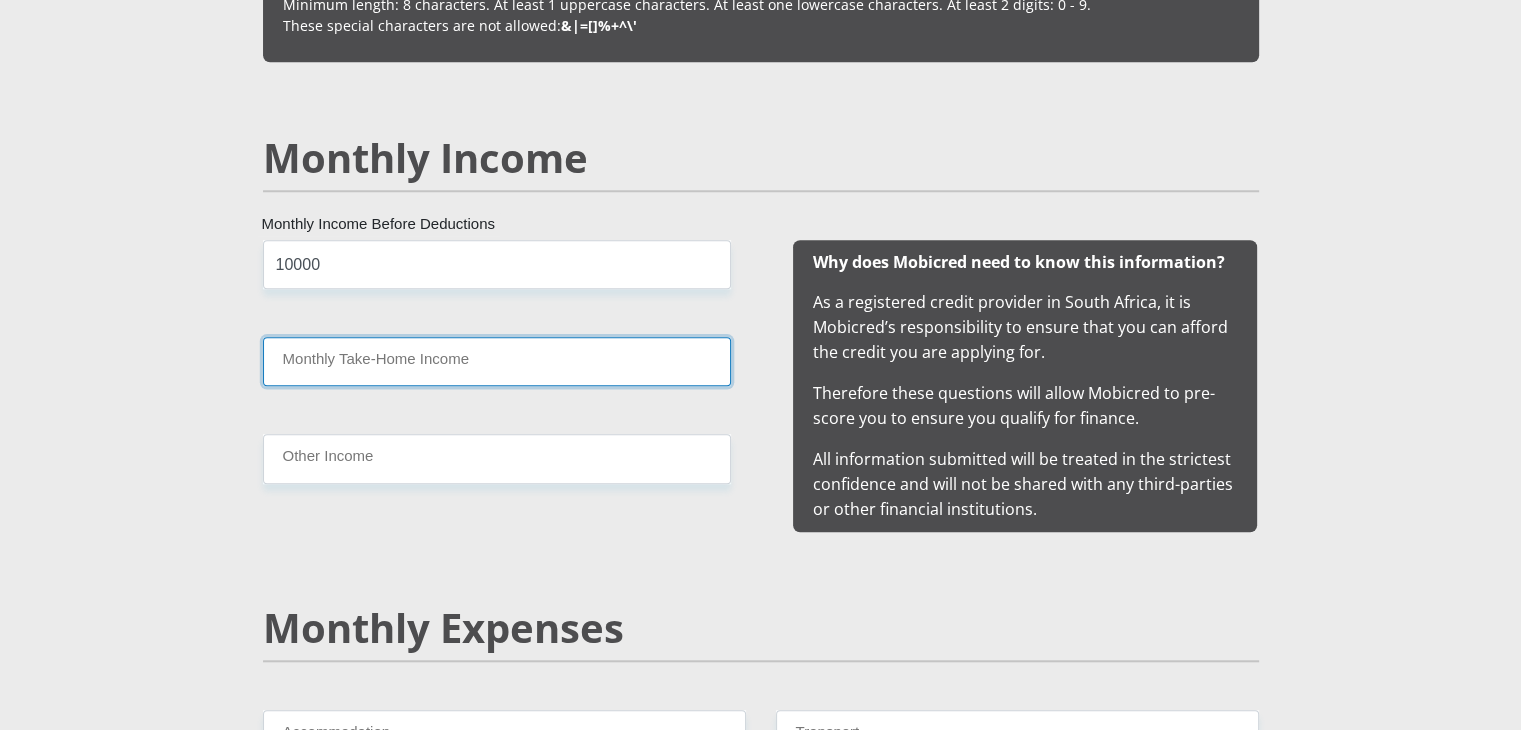 click on "Monthly Take-Home Income" at bounding box center [497, 361] 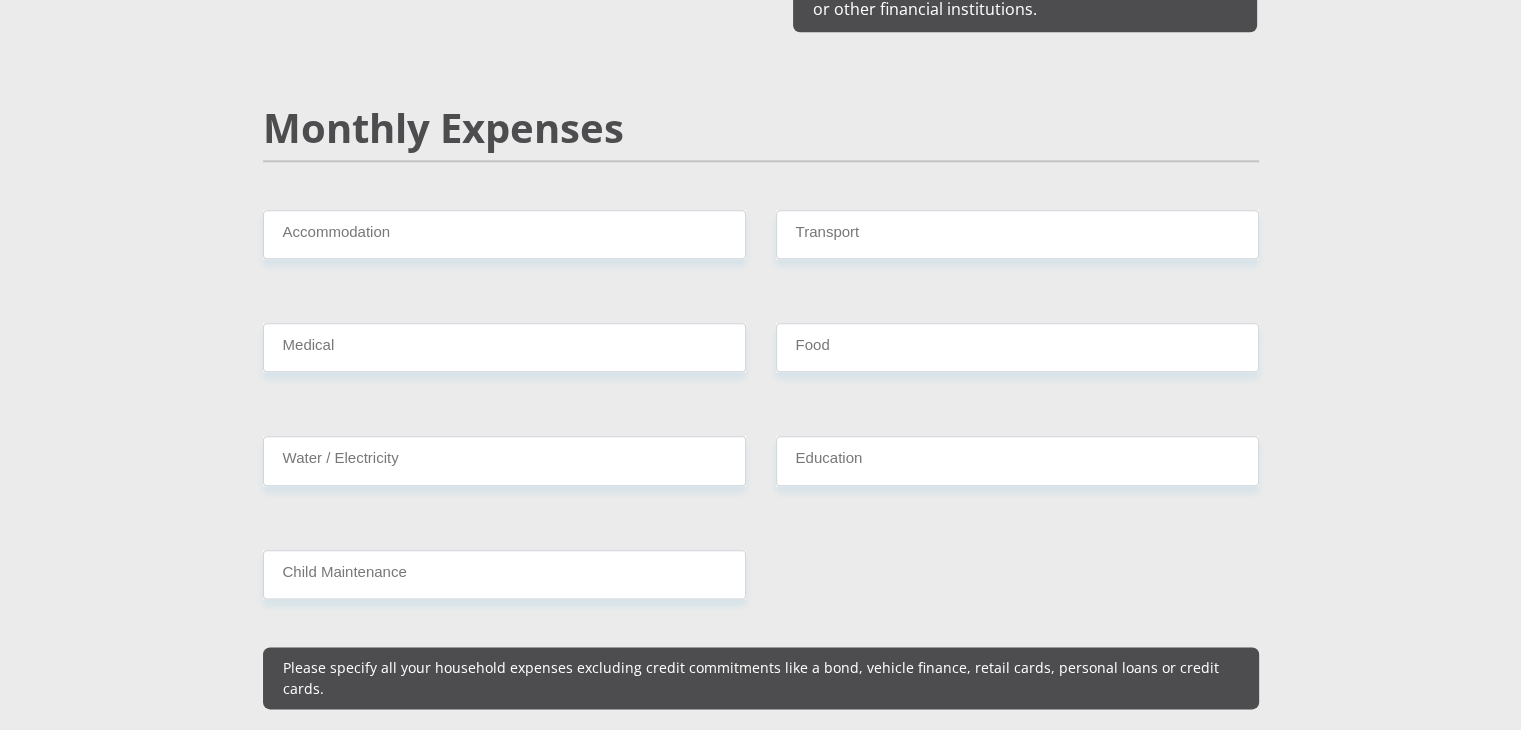 scroll, scrollTop: 2300, scrollLeft: 0, axis: vertical 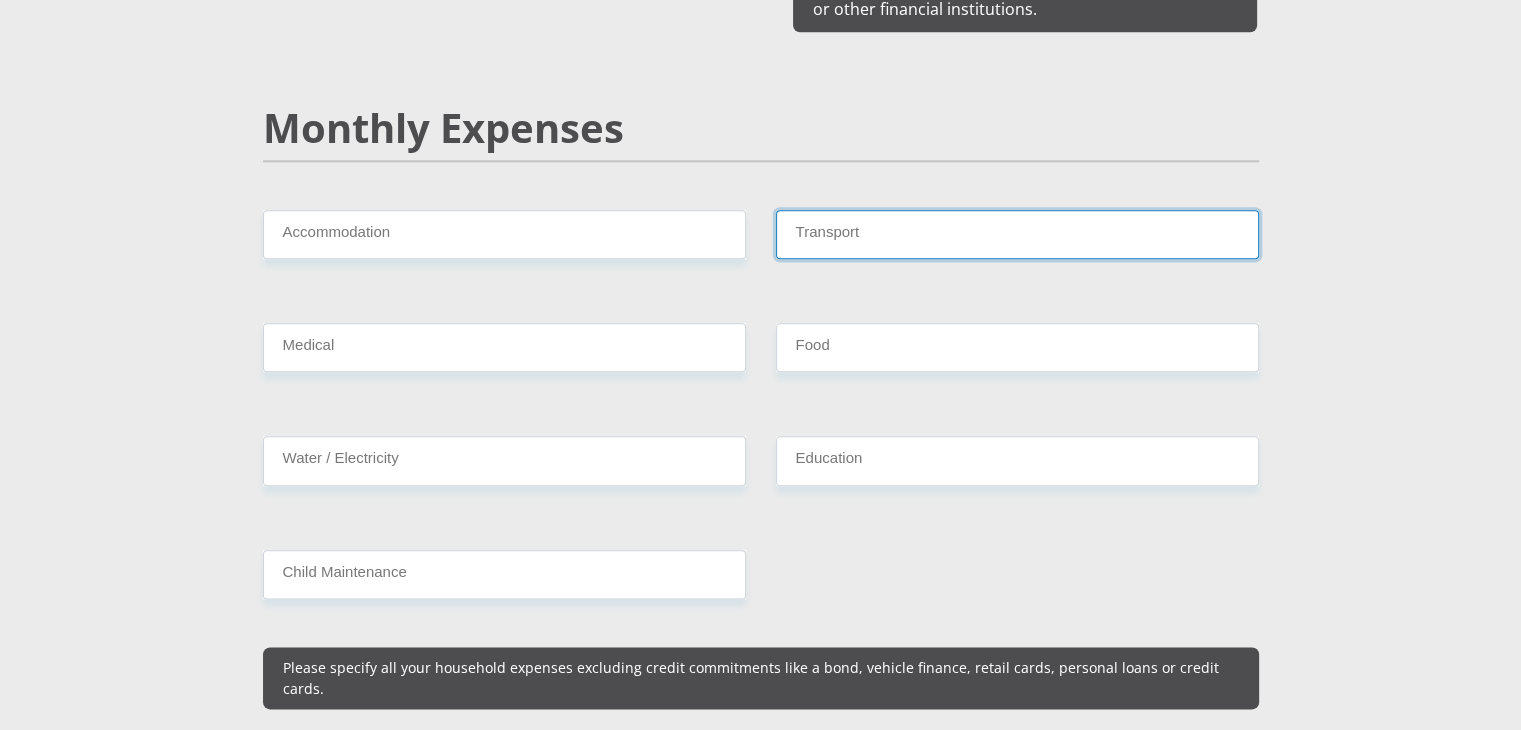 click on "Transport" at bounding box center [1017, 234] 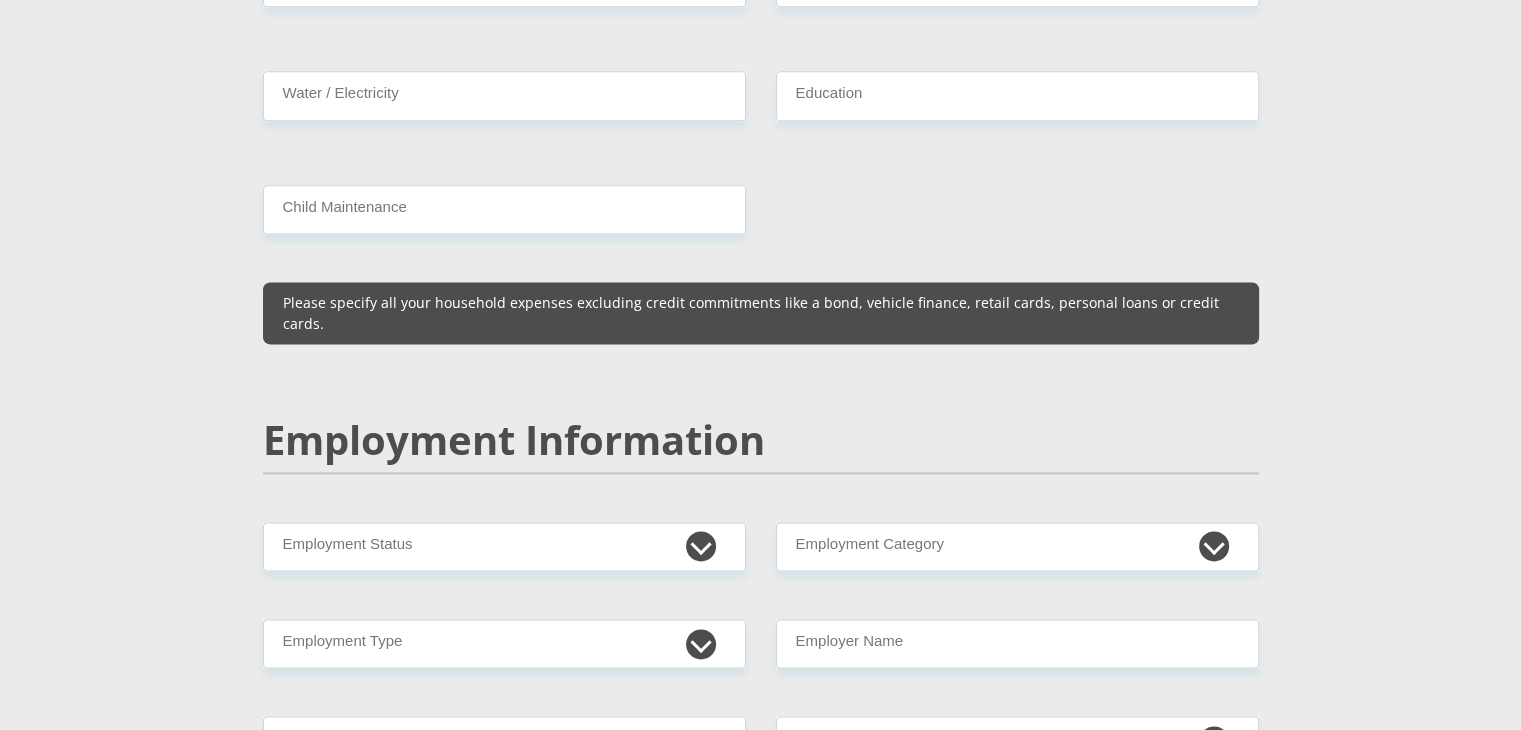 scroll, scrollTop: 2800, scrollLeft: 0, axis: vertical 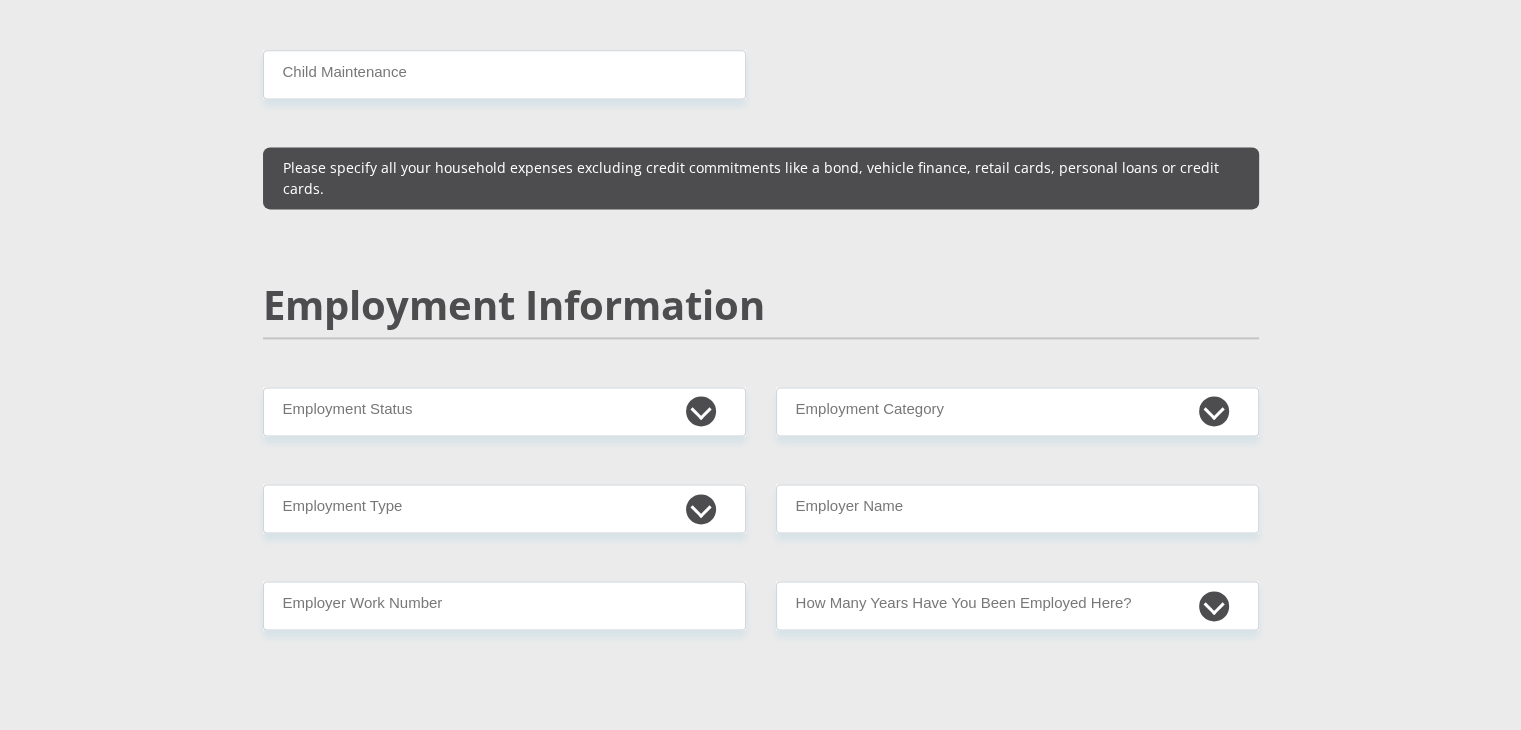 type on "800" 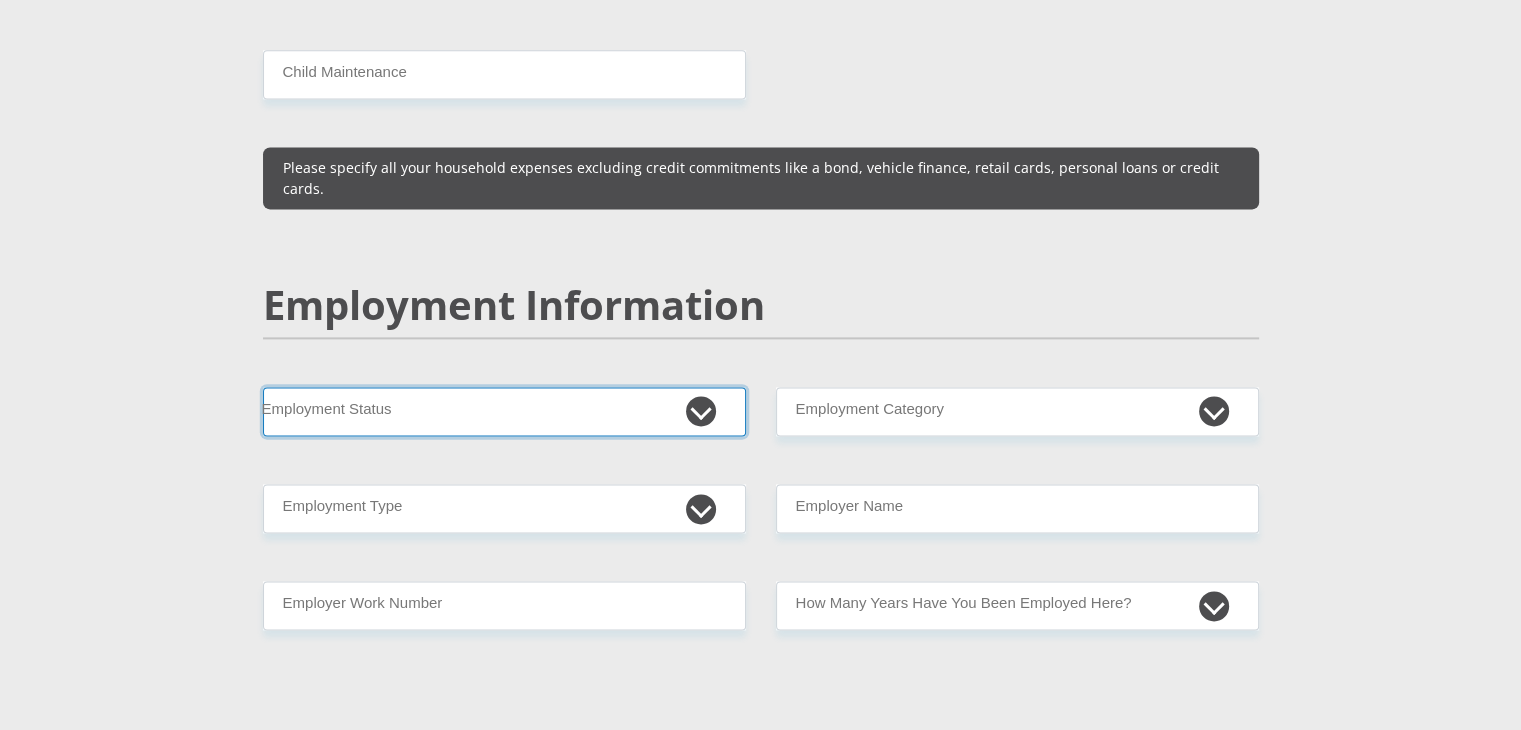 click on "Permanent/Full-time
Part-time/Casual
Contract Worker
Self-Employed
Housewife
Retired
Student
Medically Boarded
Disability
Unemployed" at bounding box center (504, 411) 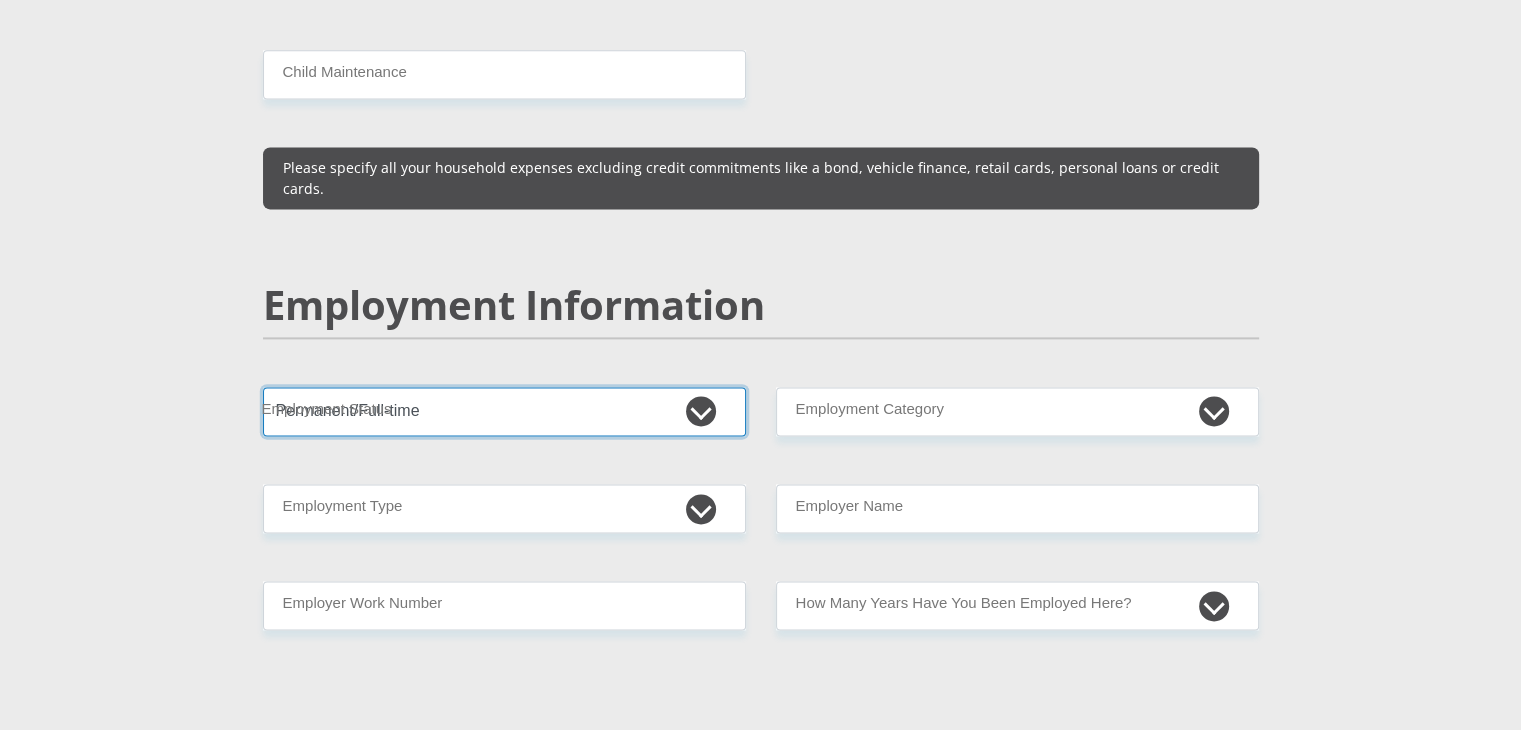 click on "Permanent/Full-time
Part-time/Casual
Contract Worker
Self-Employed
Housewife
Retired
Student
Medically Boarded
Disability
Unemployed" at bounding box center (504, 411) 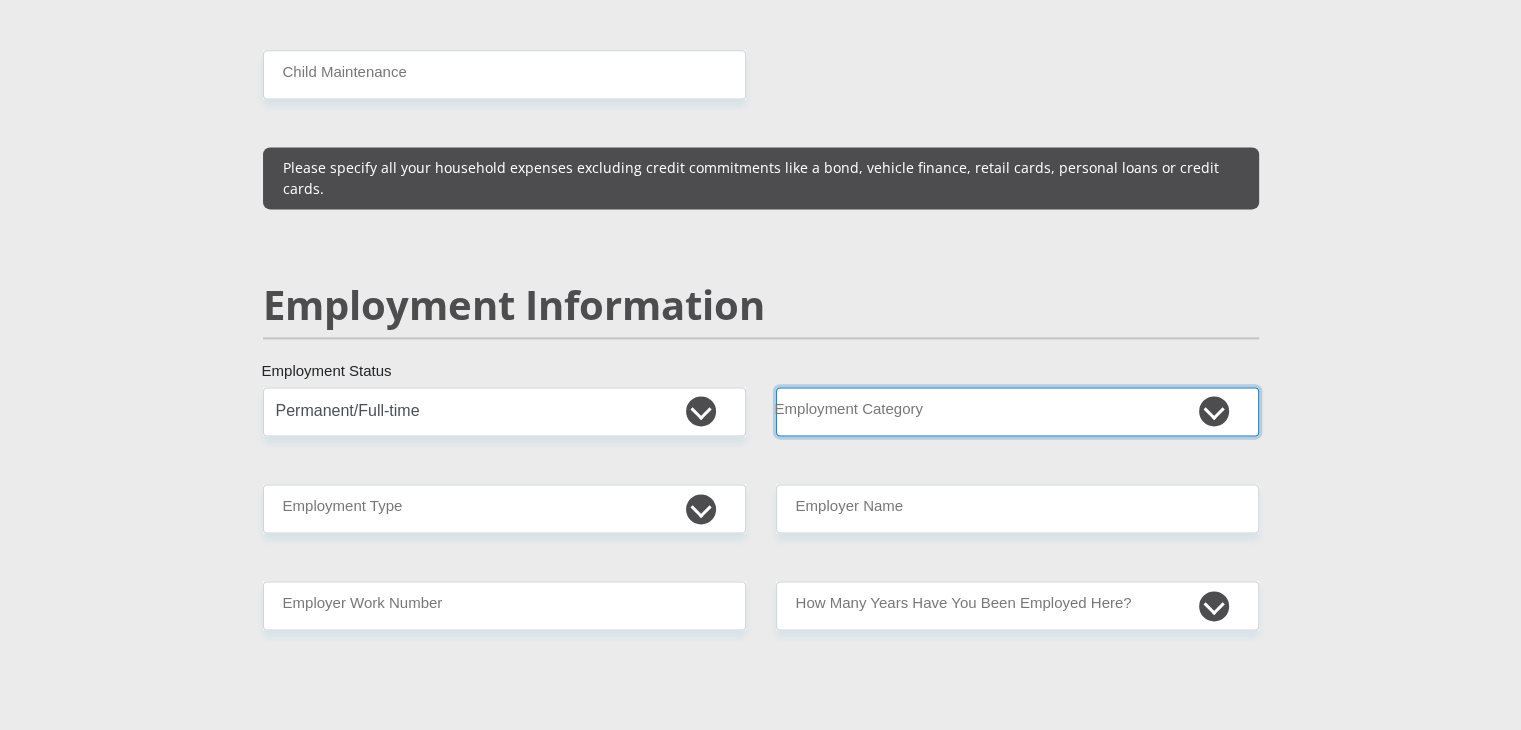 click on "AGRICULTURE
ALCOHOL & TOBACCO
CONSTRUCTION MATERIALS
METALLURGY
EQUIPMENT FOR RENEWABLE ENERGY
SPECIALIZED CONTRACTORS
CAR
GAMING (INCL. INTERNET
OTHER WHOLESALE
UNLICENSED PHARMACEUTICALS
CURRENCY EXCHANGE HOUSES
OTHER FINANCIAL INSTITUTIONS & INSURANCE
REAL ESTATE AGENTS
OIL & GAS
OTHER MATERIALS (E.G. IRON ORE)
PRECIOUS STONES & PRECIOUS METALS
POLITICAL ORGANIZATIONS
RELIGIOUS ORGANIZATIONS(NOT SECTS)
ACTI. HAVING BUSINESS DEAL WITH PUBLIC ADMINISTRATION
LAUNDROMATS" at bounding box center (1017, 411) 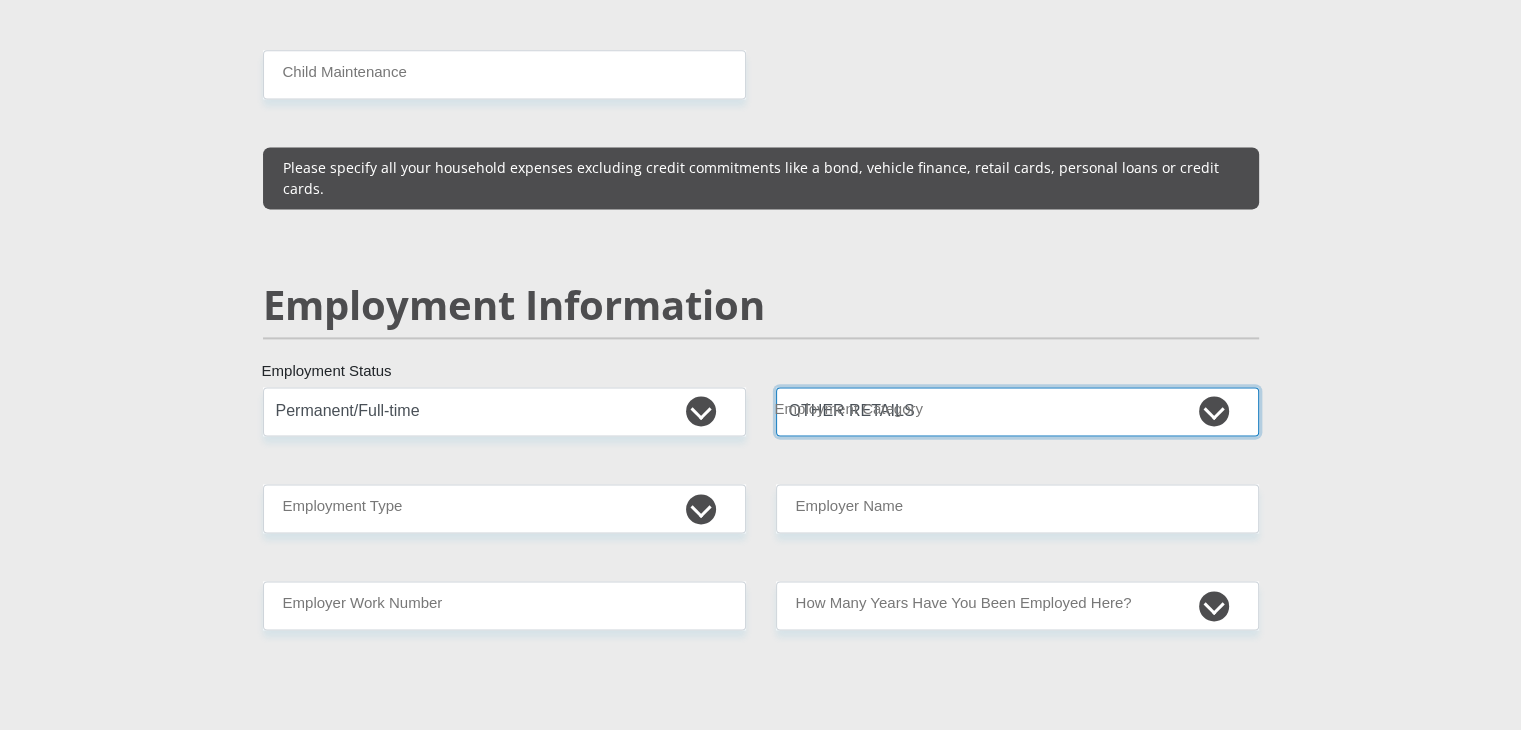 click on "AGRICULTURE
ALCOHOL & TOBACCO
CONSTRUCTION MATERIALS
METALLURGY
EQUIPMENT FOR RENEWABLE ENERGY
SPECIALIZED CONTRACTORS
CAR
GAMING (INCL. INTERNET
OTHER WHOLESALE
UNLICENSED PHARMACEUTICALS
CURRENCY EXCHANGE HOUSES
OTHER FINANCIAL INSTITUTIONS & INSURANCE
REAL ESTATE AGENTS
OIL & GAS
OTHER MATERIALS (E.G. IRON ORE)
PRECIOUS STONES & PRECIOUS METALS
POLITICAL ORGANIZATIONS
RELIGIOUS ORGANIZATIONS(NOT SECTS)
ACTI. HAVING BUSINESS DEAL WITH PUBLIC ADMINISTRATION
LAUNDROMATS" at bounding box center [1017, 411] 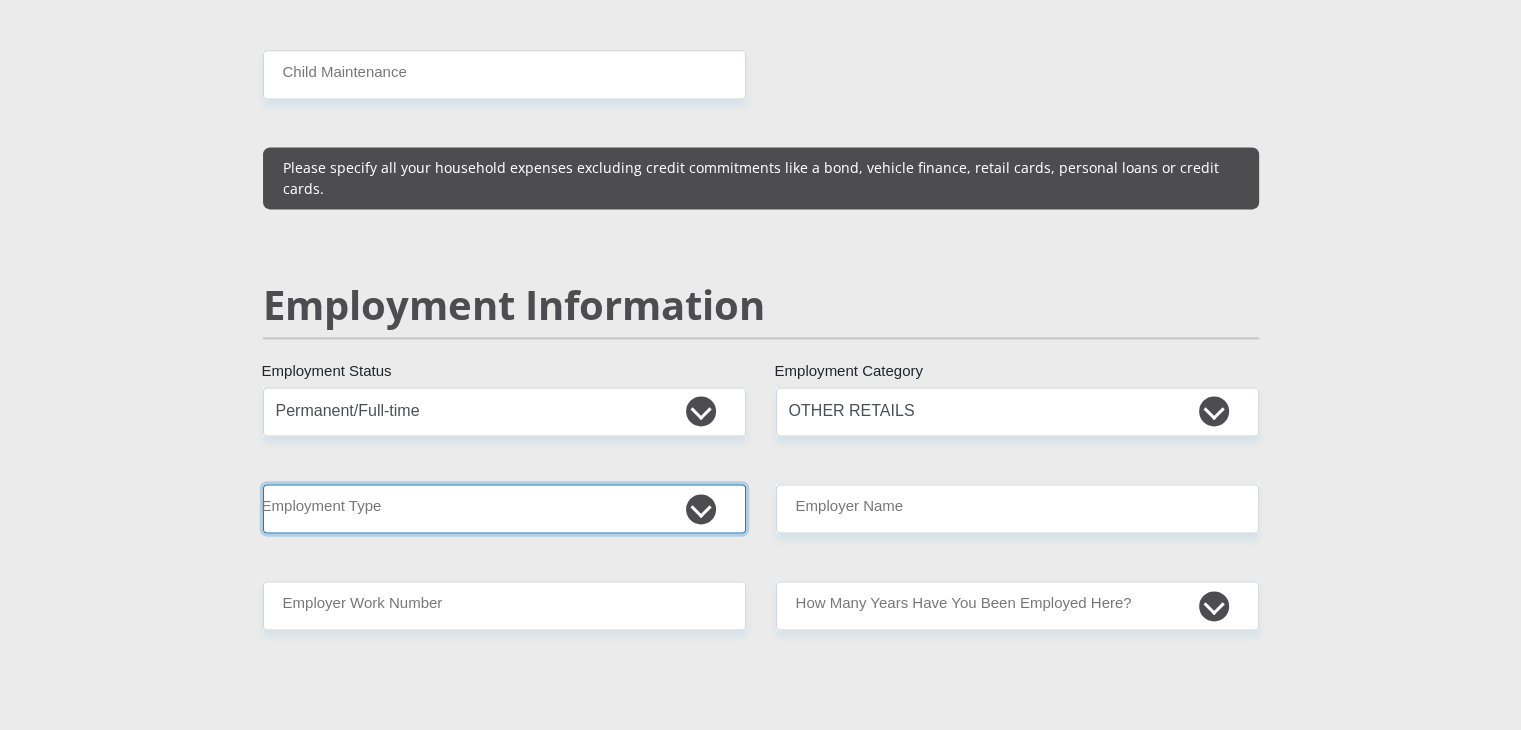 click on "College/Lecturer
Craft Seller
Creative
Driver
Executive
Farmer
Forces - Non Commissioned
Forces - Officer
Hawker
Housewife
Labourer
Licenced Professional
Manager
Miner
Non Licenced Professional
Office Staff/Clerk
Outside Worker
Pensioner
Permanent Teacher
Production/Manufacturing
Sales
Self-Employed
Semi-Professional Worker
Service Industry  Social Worker  Student" at bounding box center (504, 508) 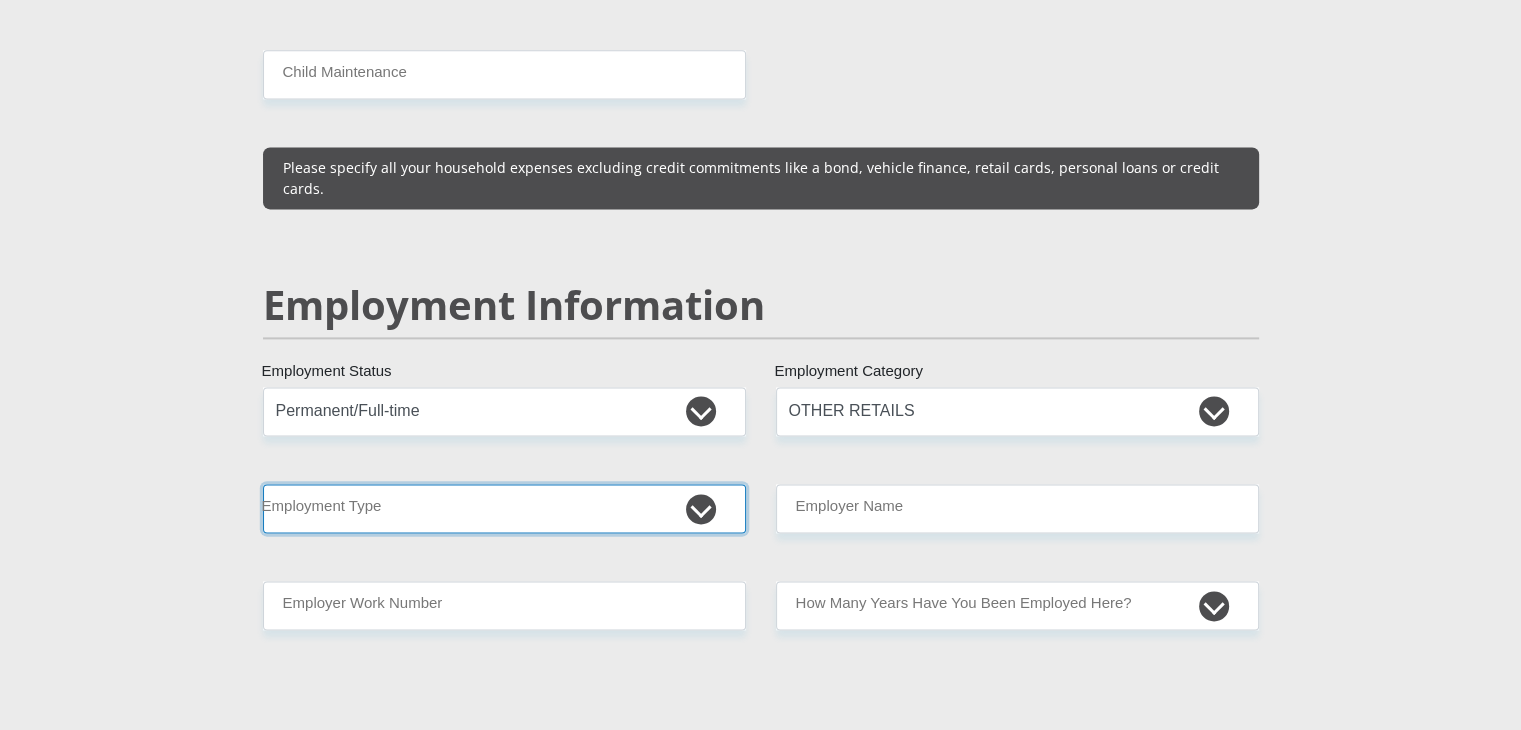 select on "Office Staff/Clerk" 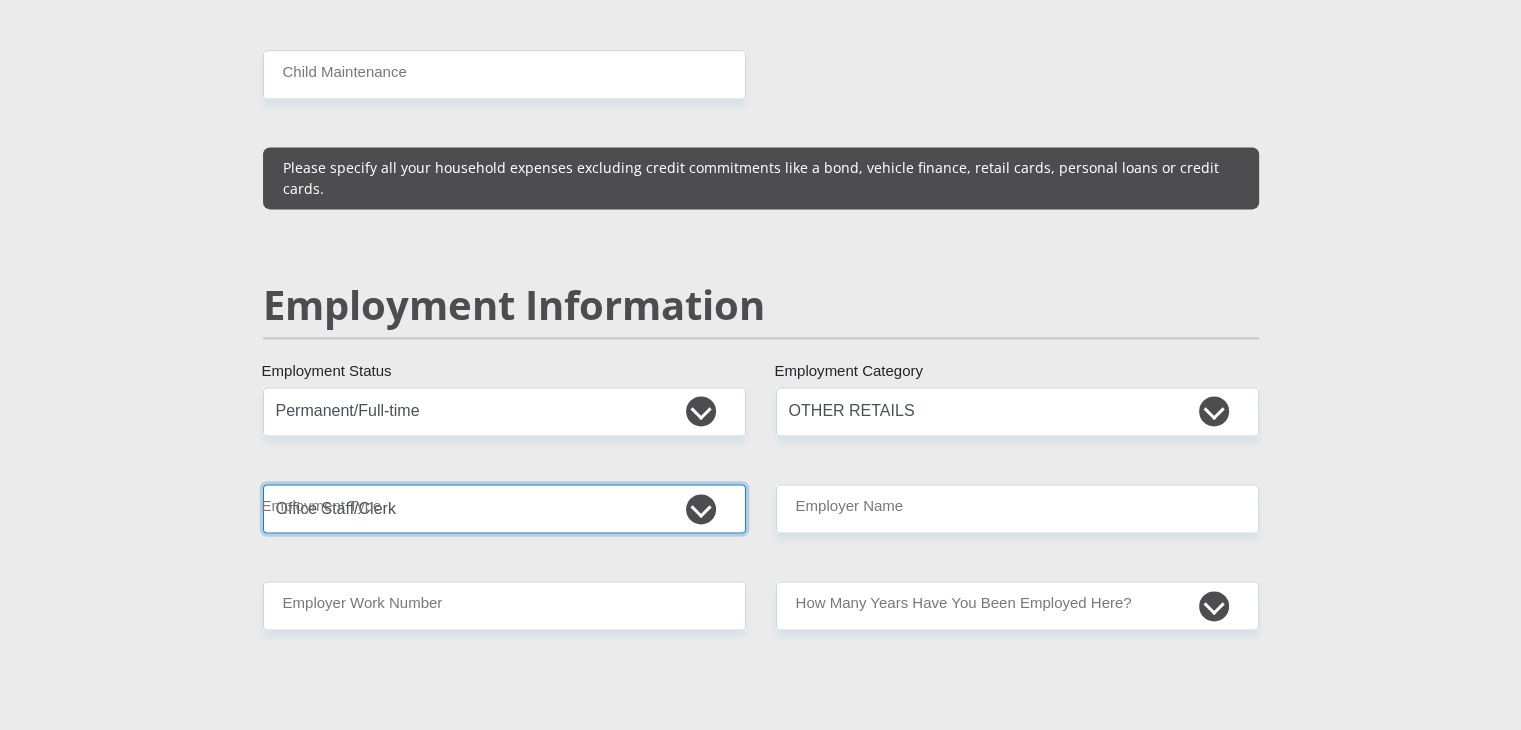 click on "College/Lecturer
Craft Seller
Creative
Driver
Executive
Farmer
Forces - Non Commissioned
Forces - Officer
Hawker
Housewife
Labourer
Licenced Professional
Manager
Miner
Non Licenced Professional
Office Staff/Clerk
Outside Worker
Pensioner
Permanent Teacher
Production/Manufacturing
Sales
Self-Employed
Semi-Professional Worker
Service Industry  Social Worker  Student" at bounding box center (504, 508) 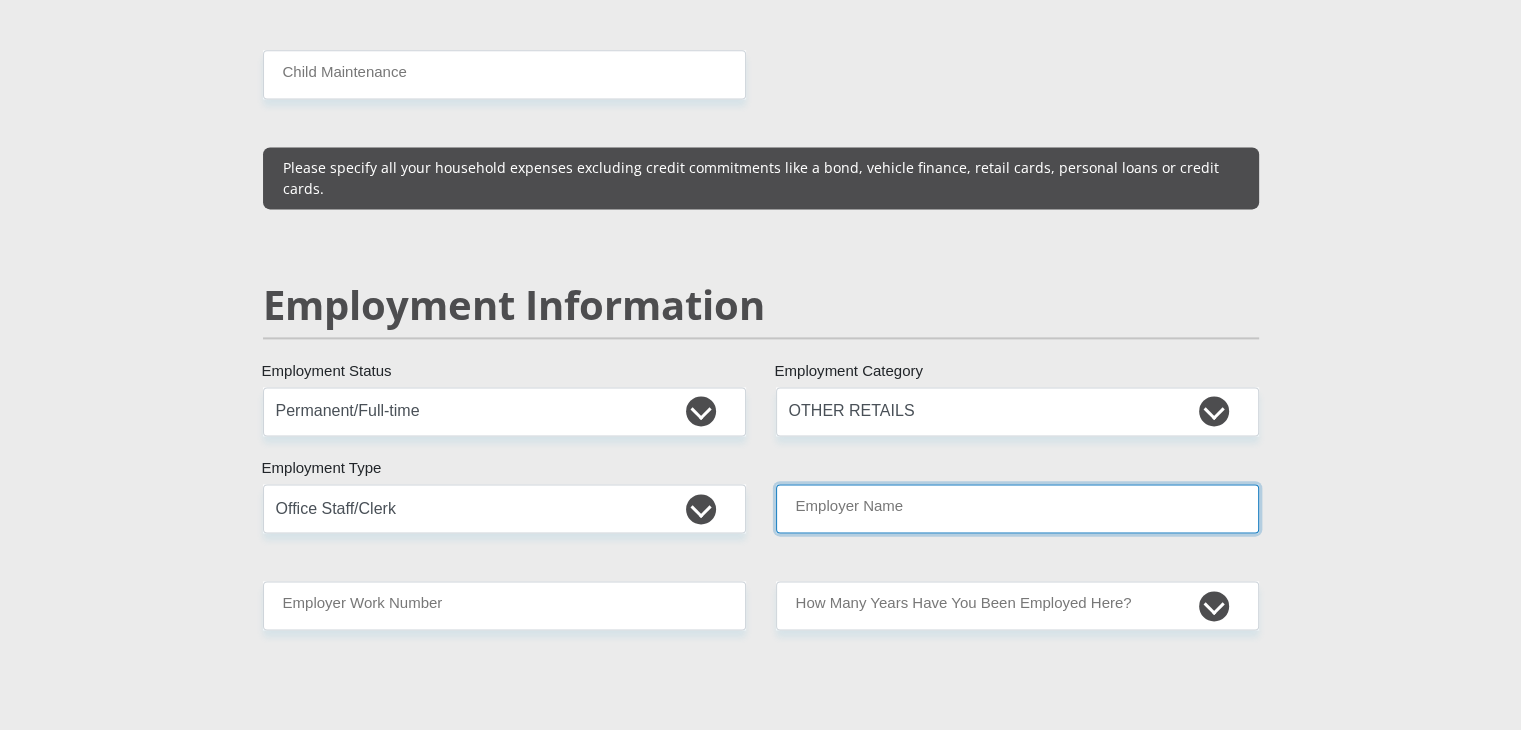 click on "Employer Name" at bounding box center (1017, 508) 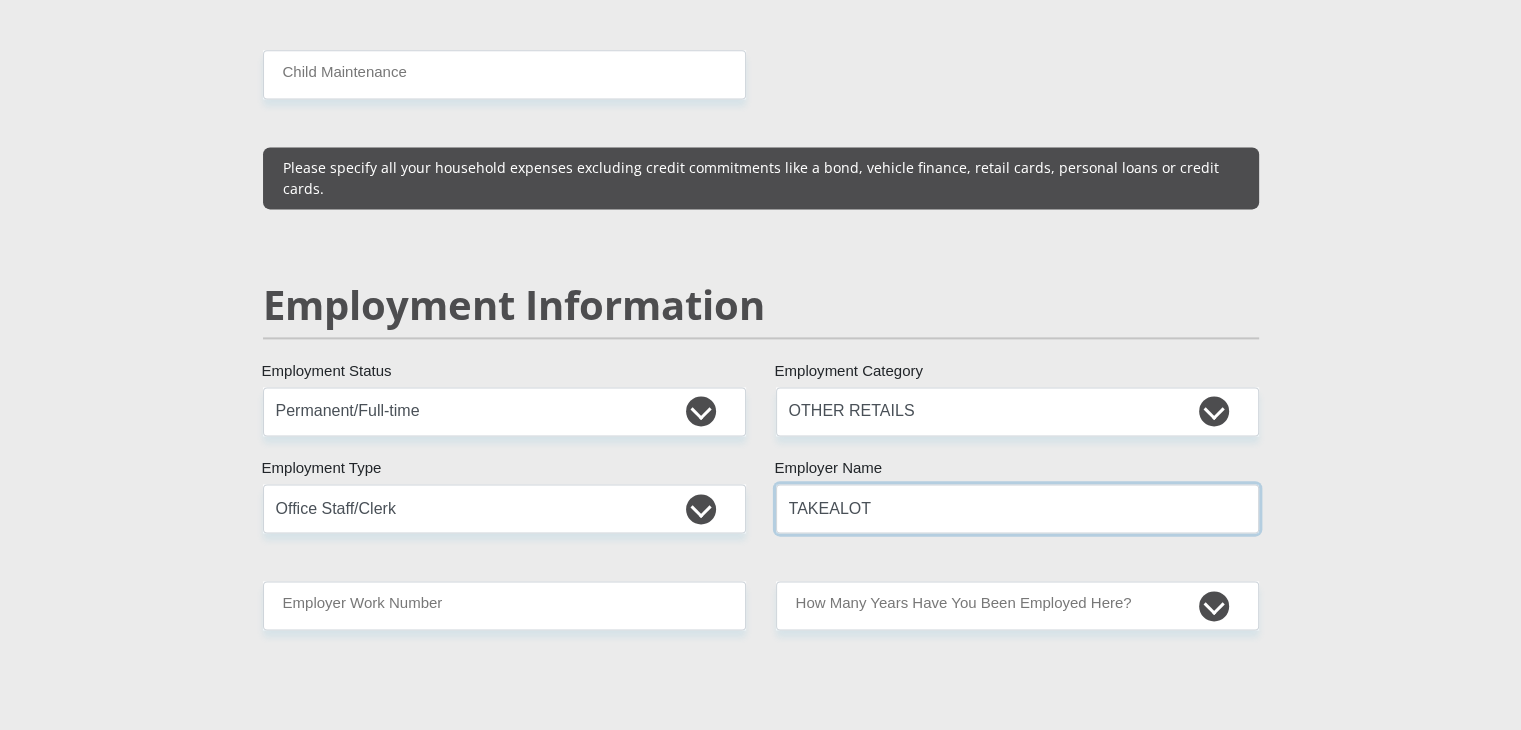 type on "TAKEALOT" 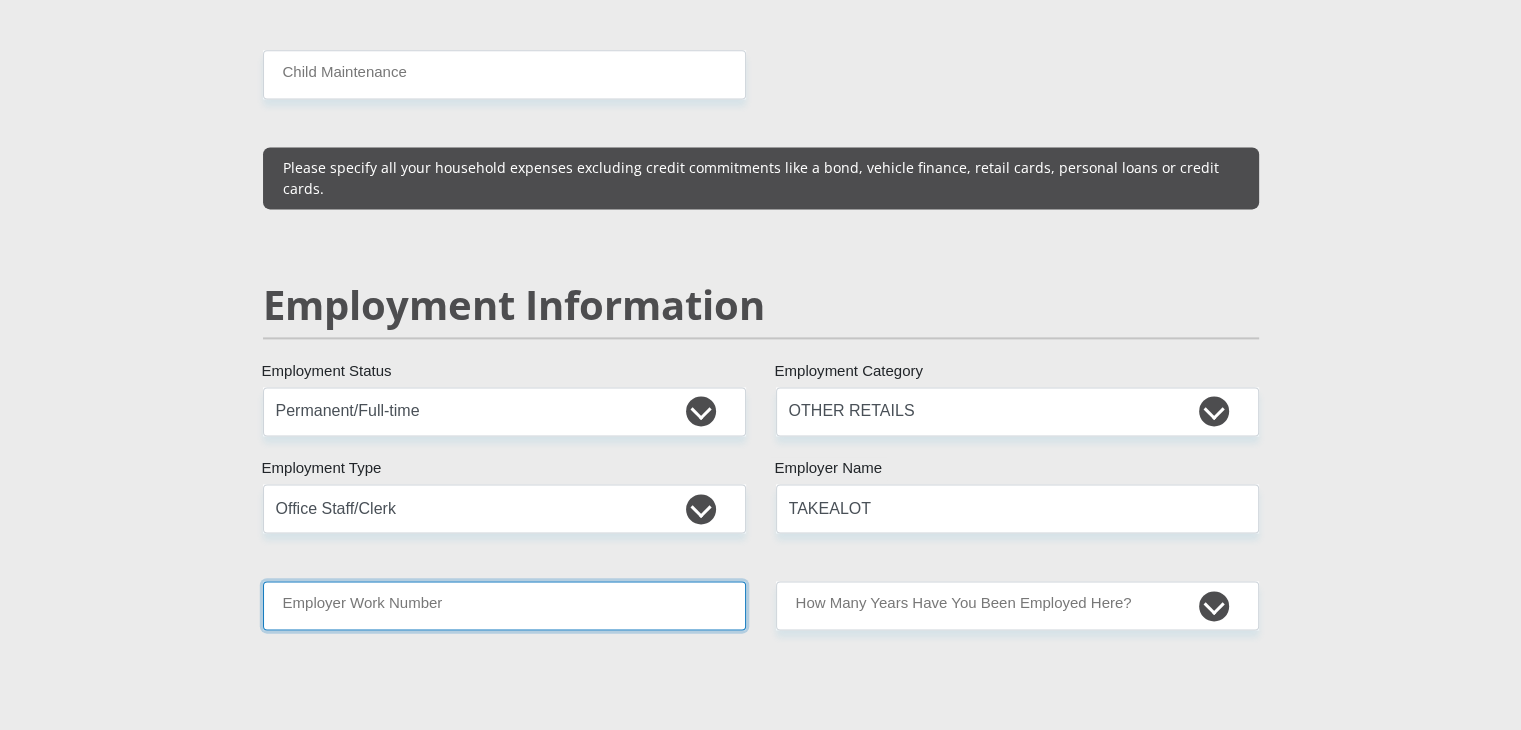 click on "Employer Work Number" at bounding box center (504, 605) 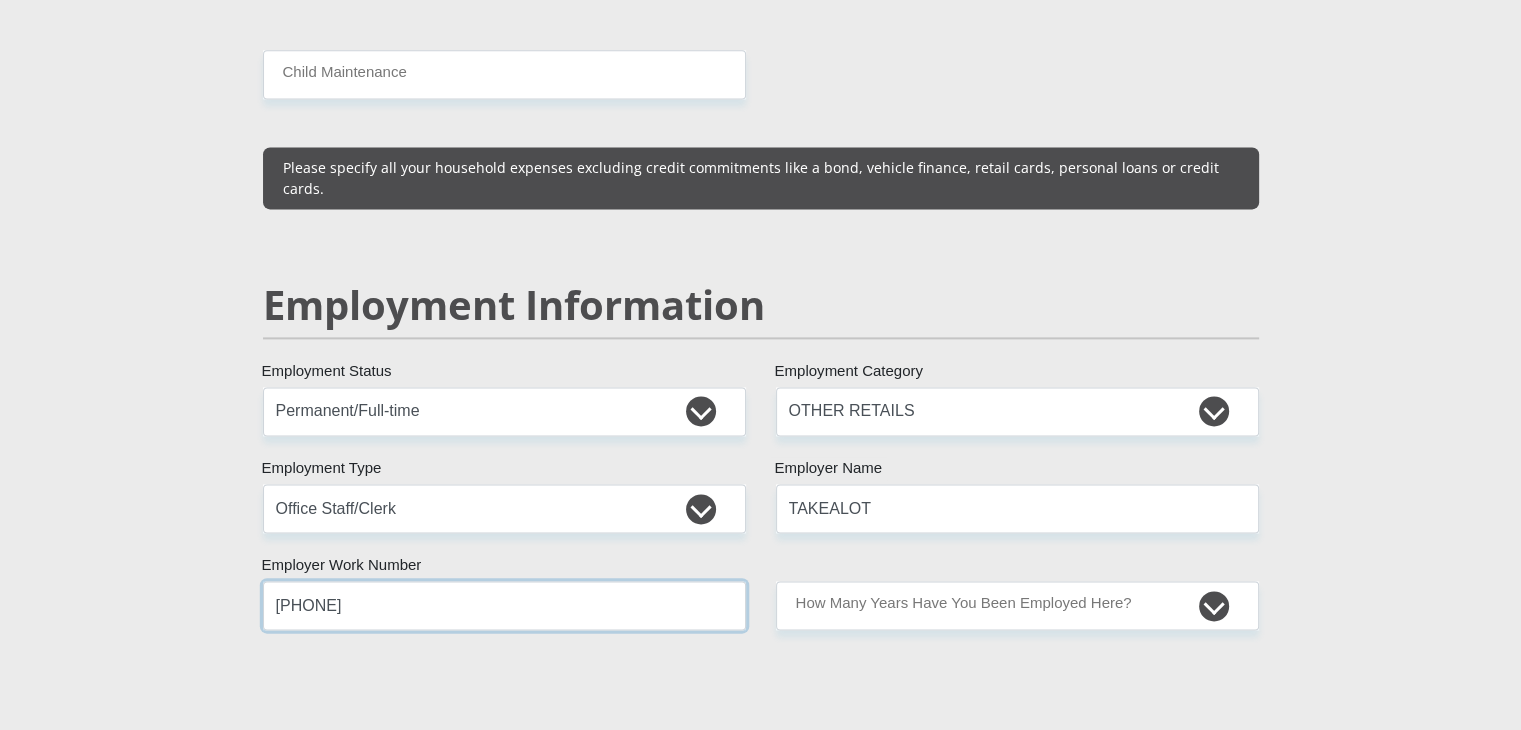 type on "[PHONE]" 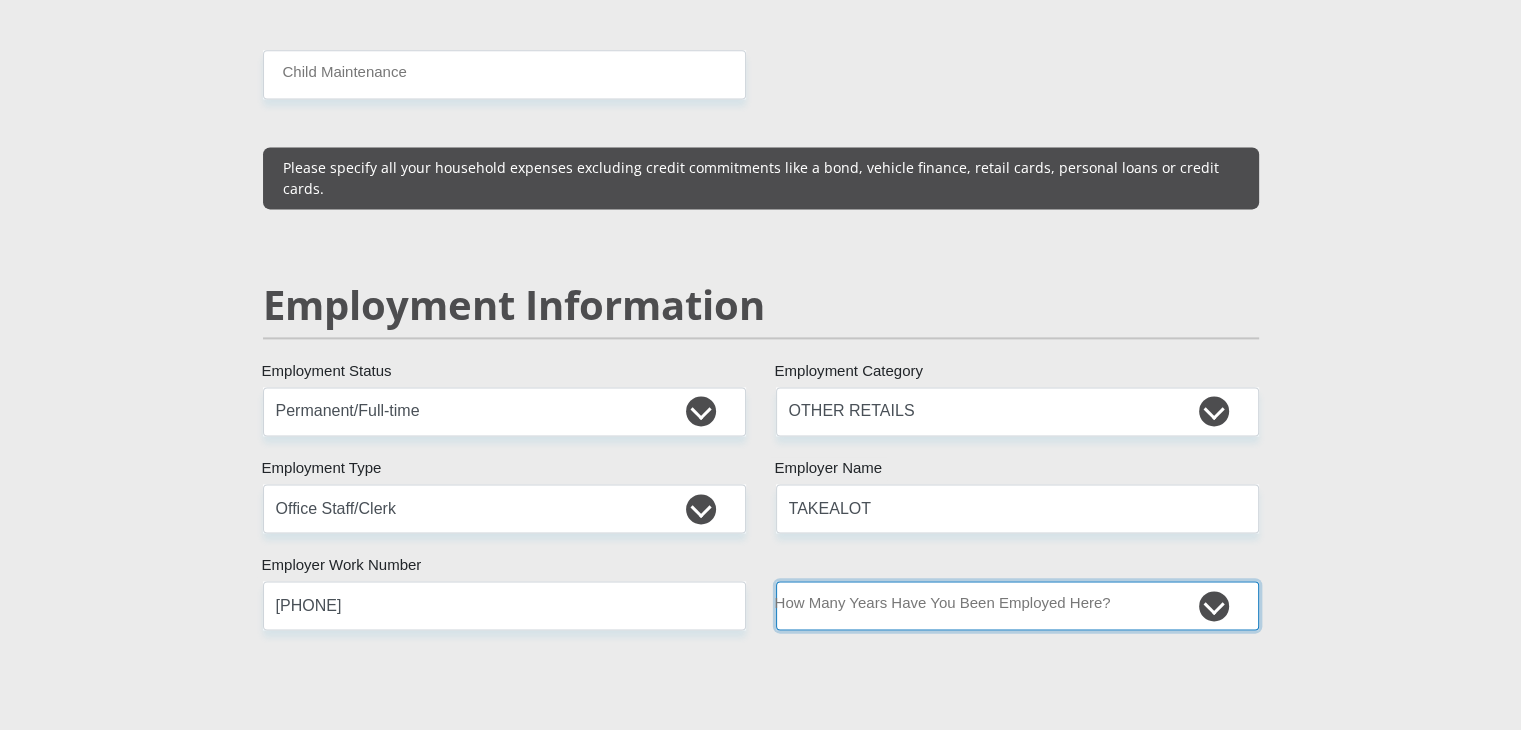 click on "less than 1 year
1-3 years
3-5 years
5+ years" at bounding box center (1017, 605) 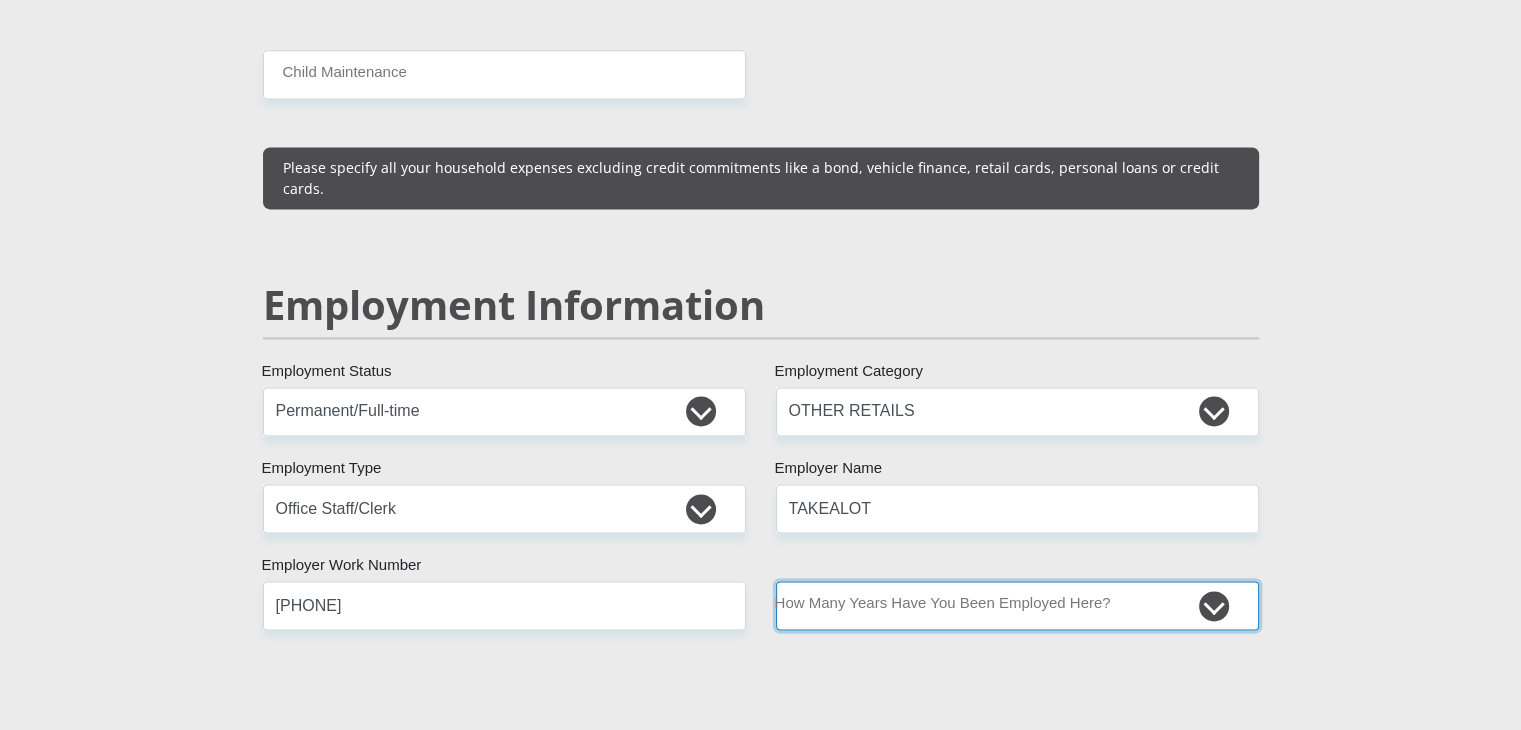 select on "6" 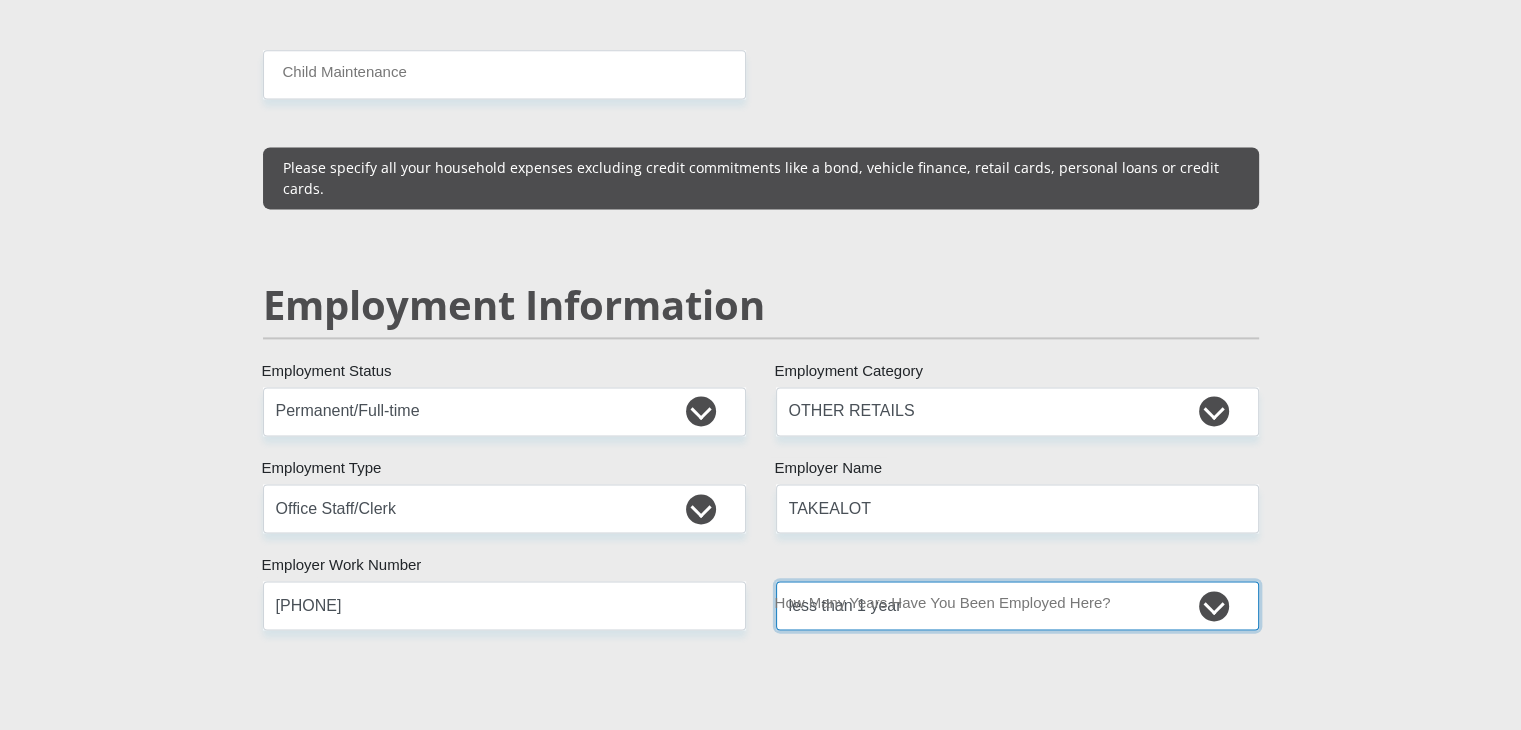 click on "less than 1 year
1-3 years
3-5 years
5+ years" at bounding box center [1017, 605] 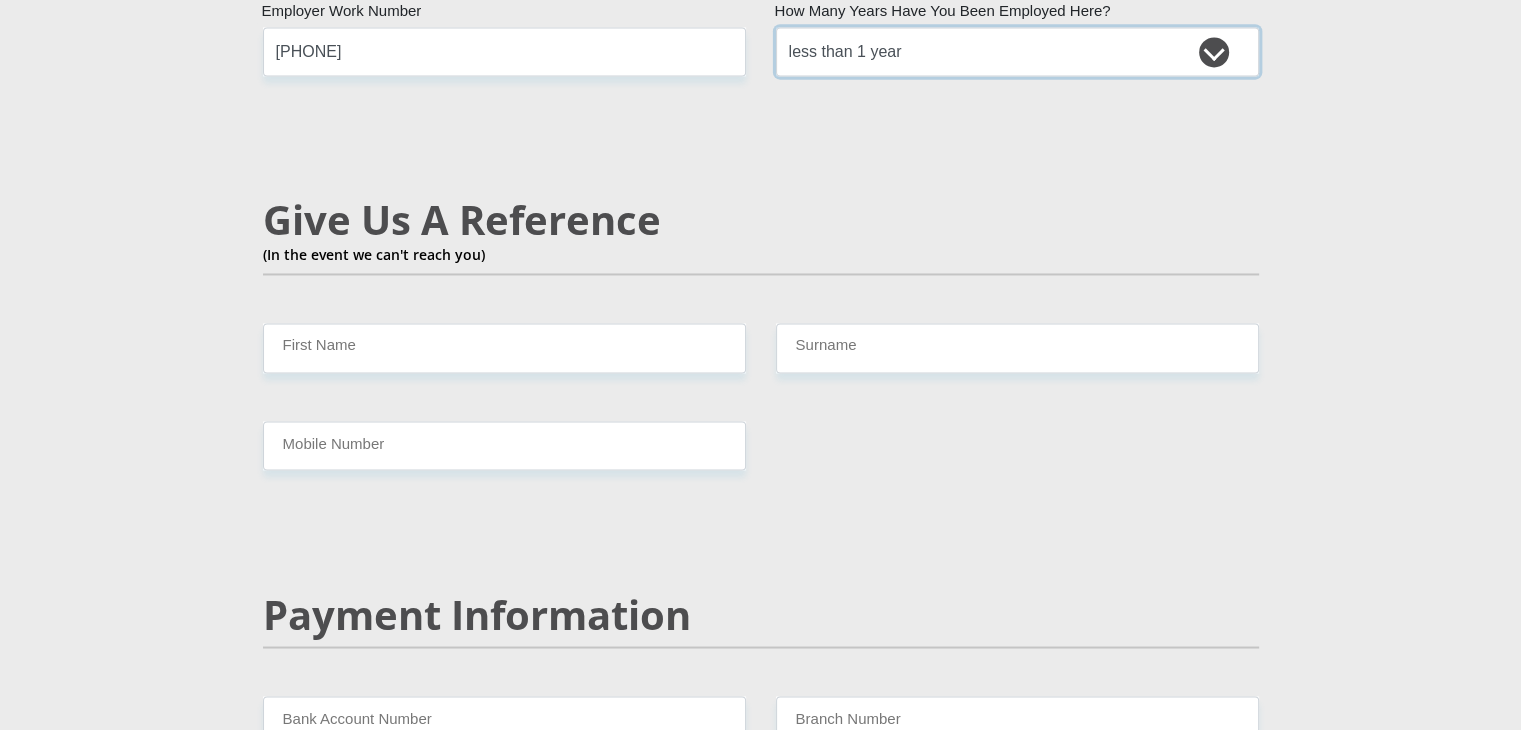 scroll, scrollTop: 3400, scrollLeft: 0, axis: vertical 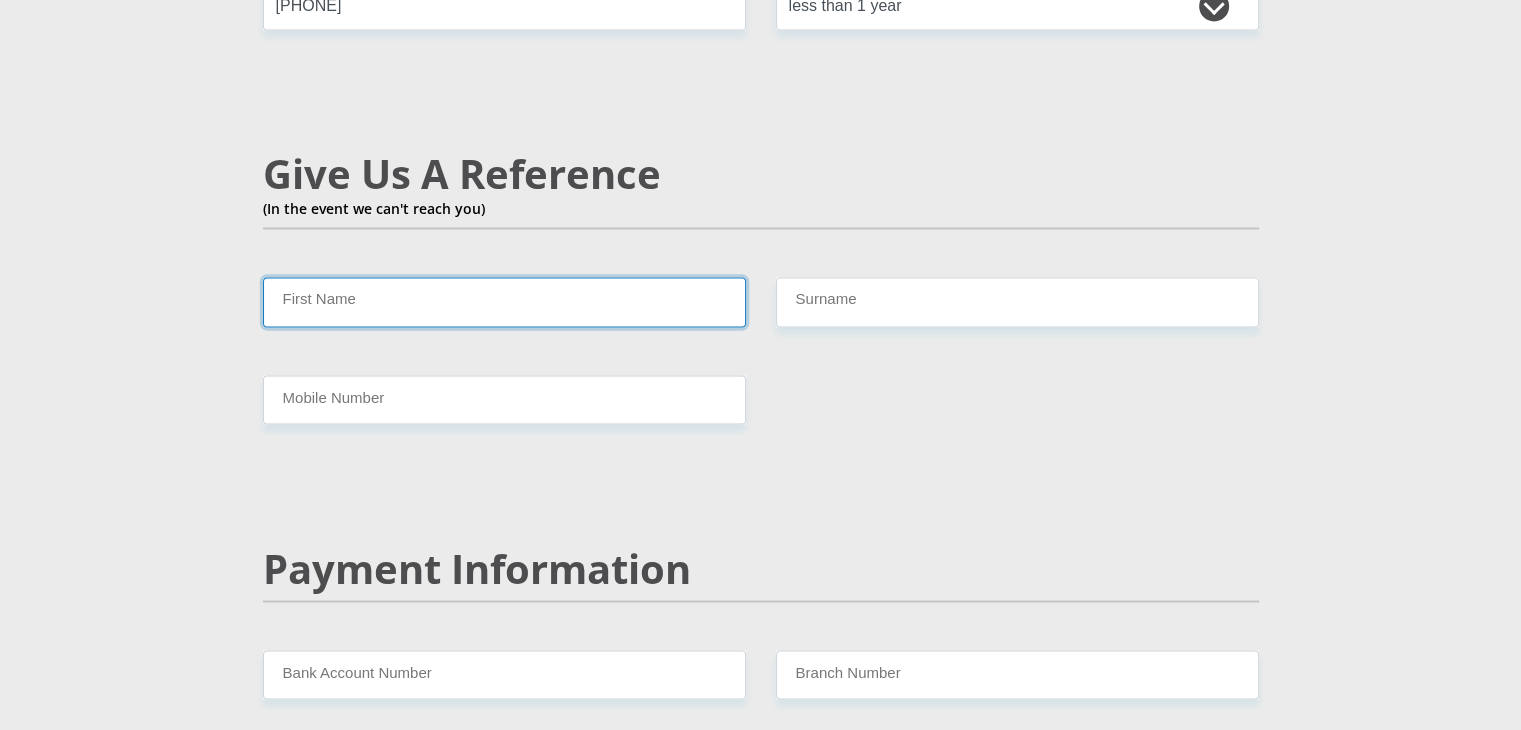 click on "First Name" at bounding box center (504, 301) 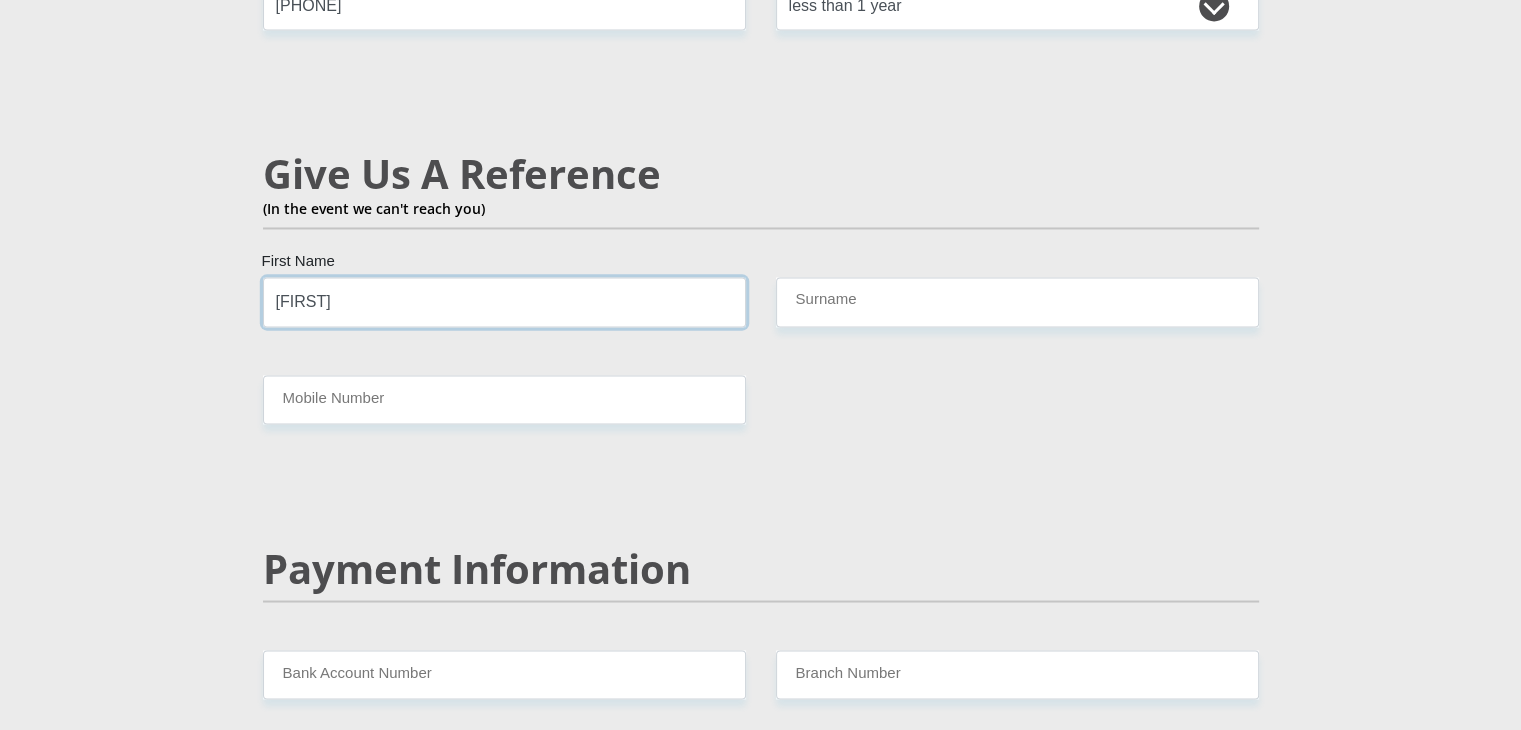 type on "[FIRST]" 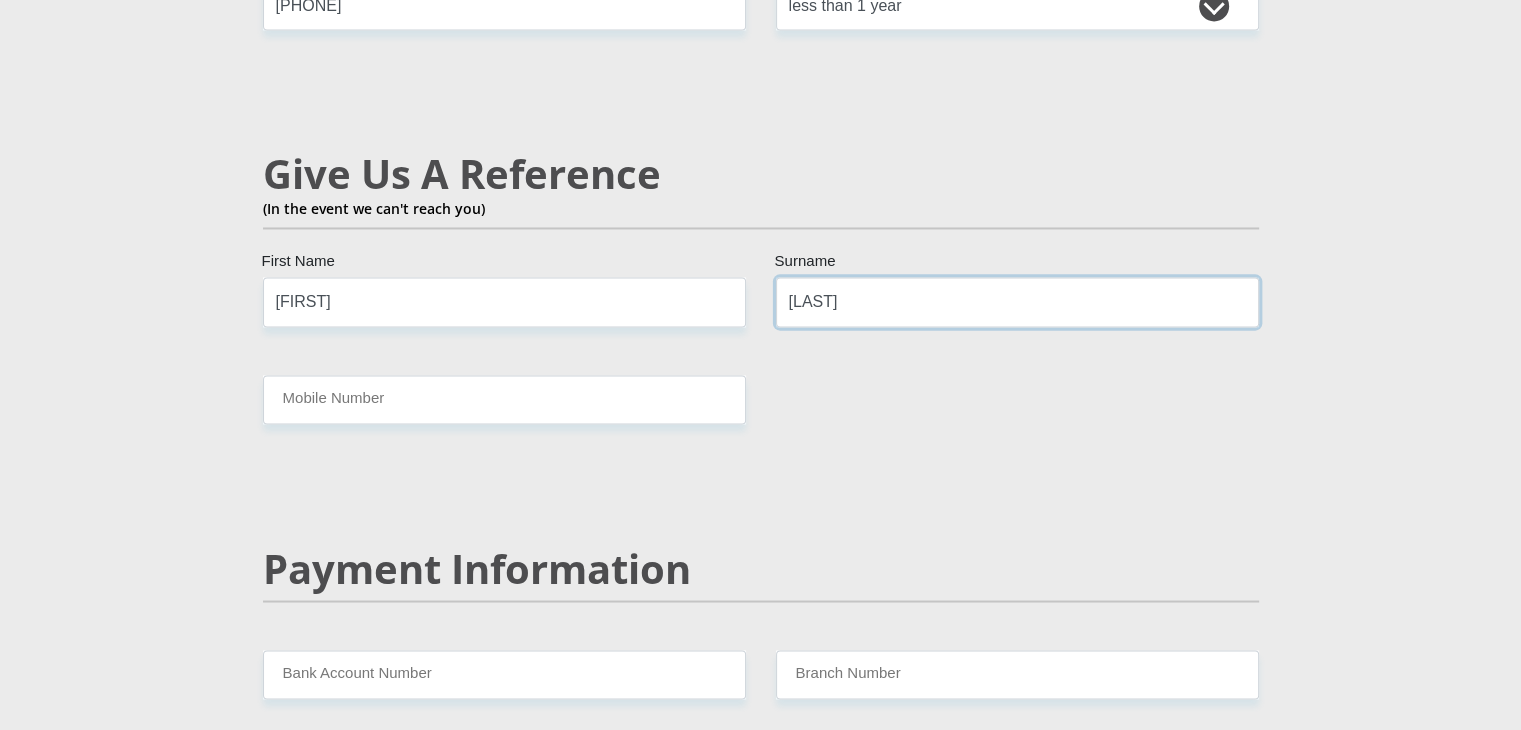 type on "[LAST]" 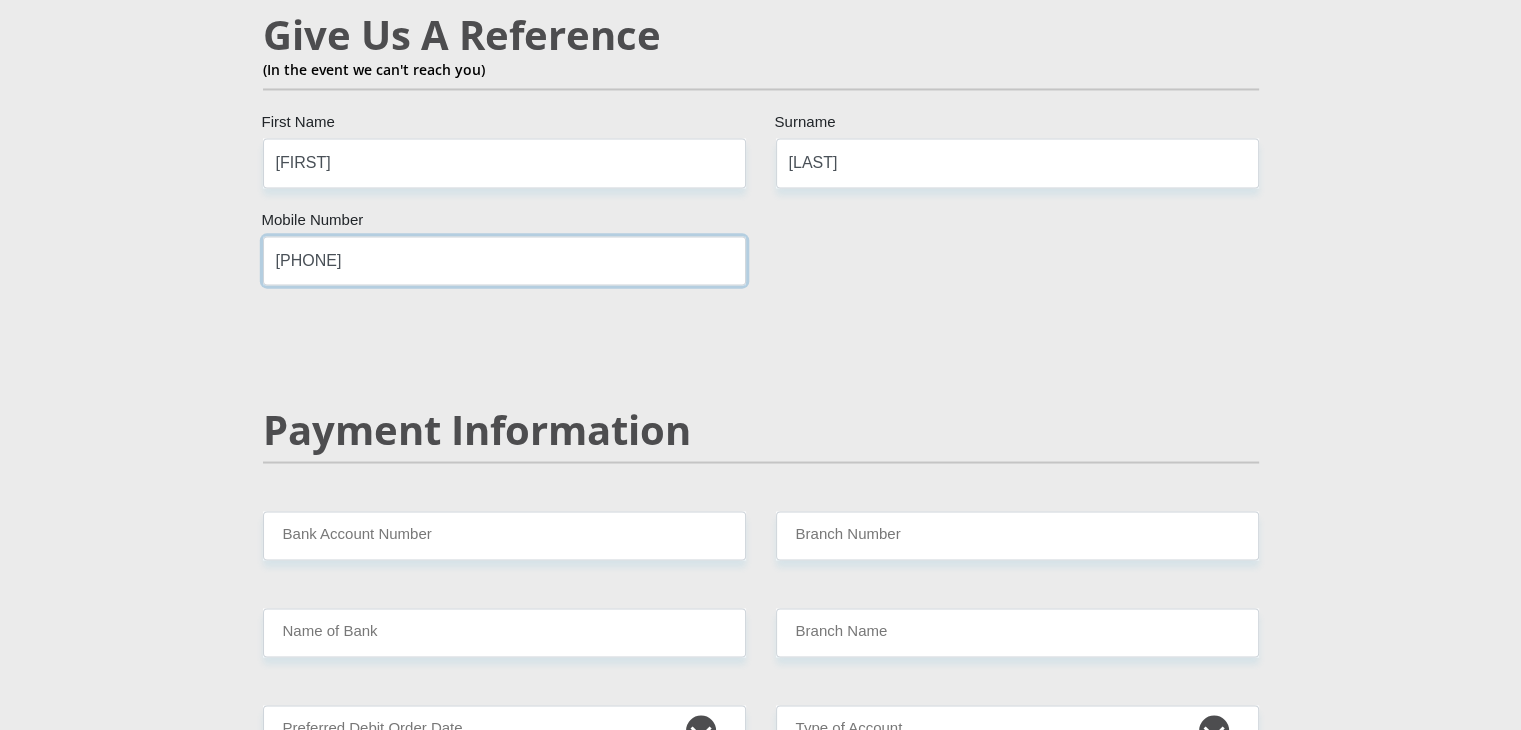 scroll, scrollTop: 3700, scrollLeft: 0, axis: vertical 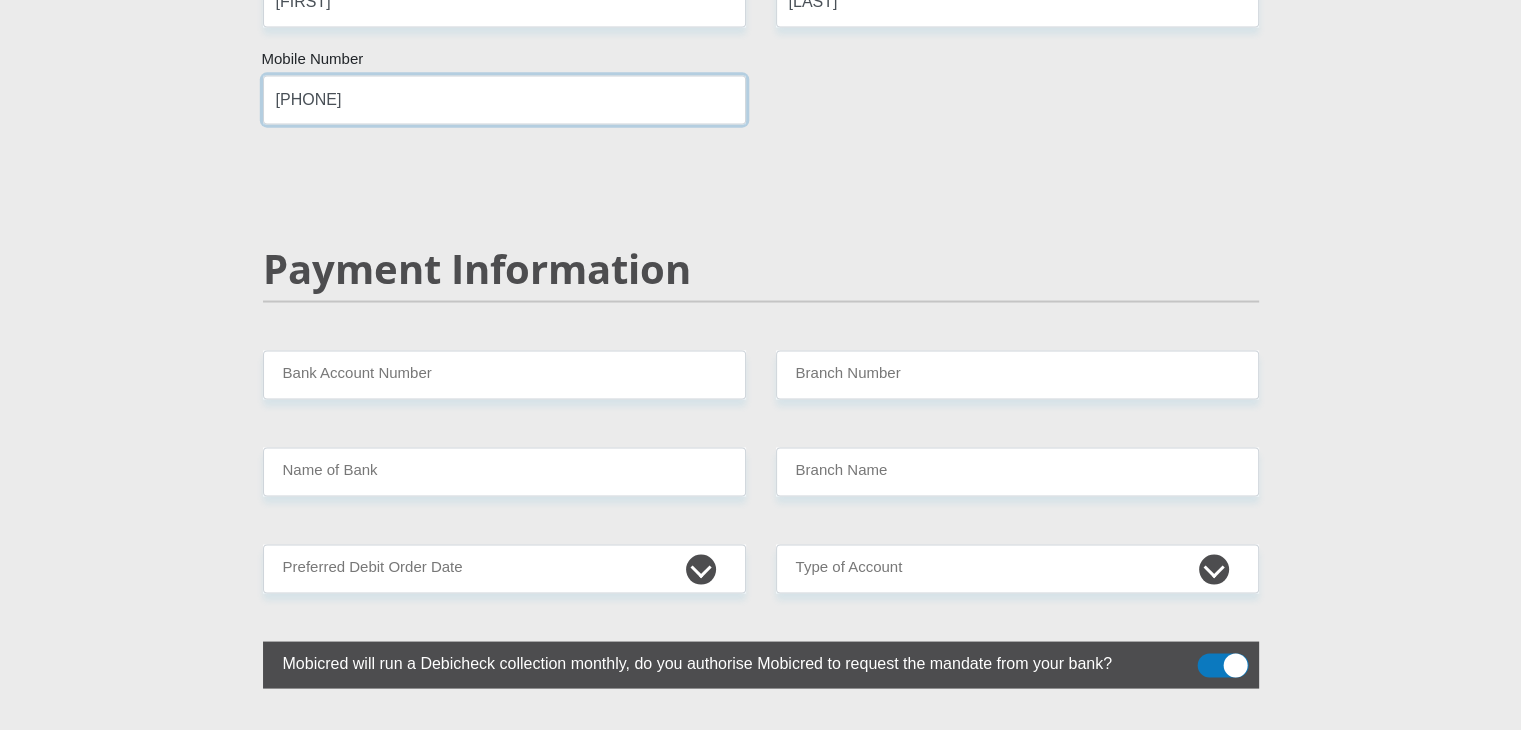 type on "[PHONE]" 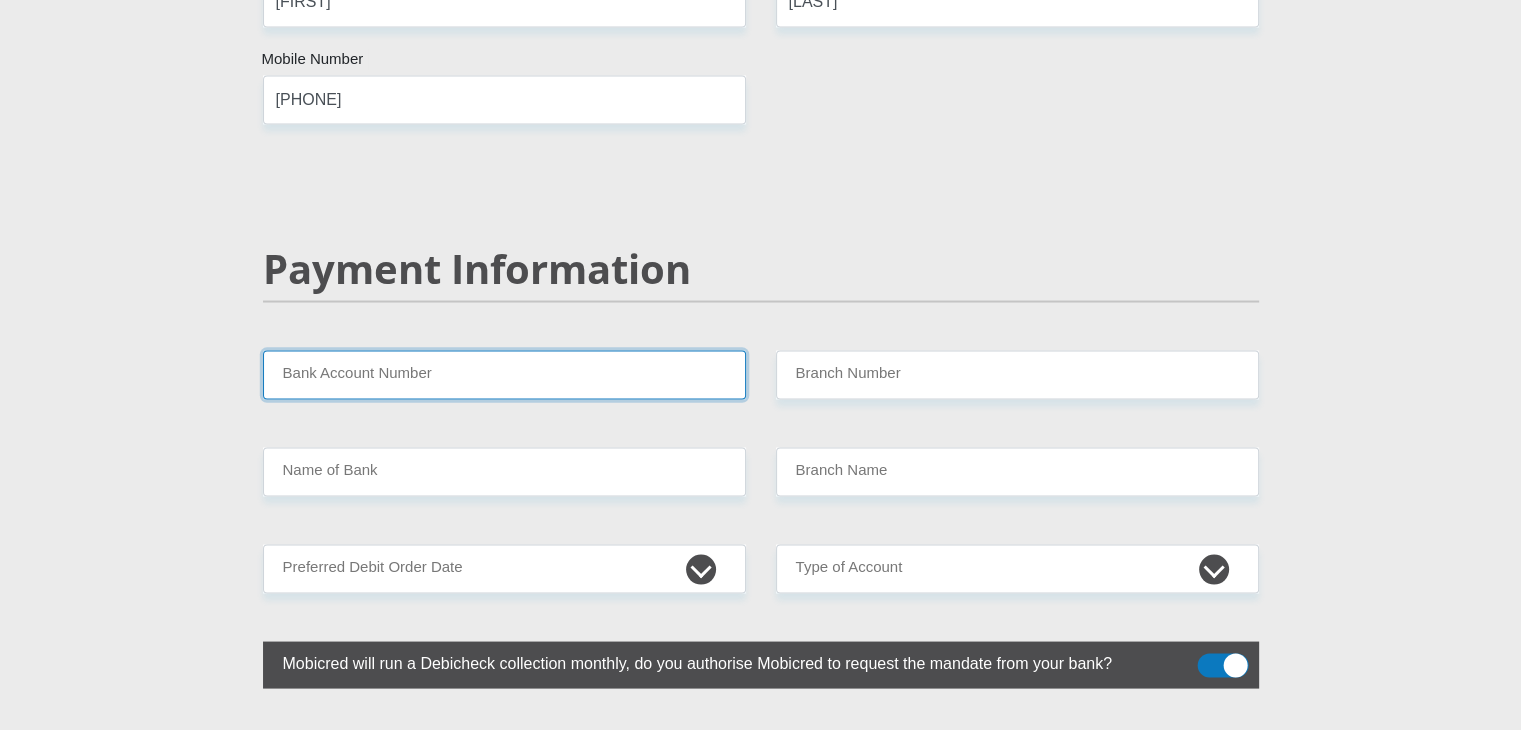 click on "Bank Account Number" at bounding box center [504, 374] 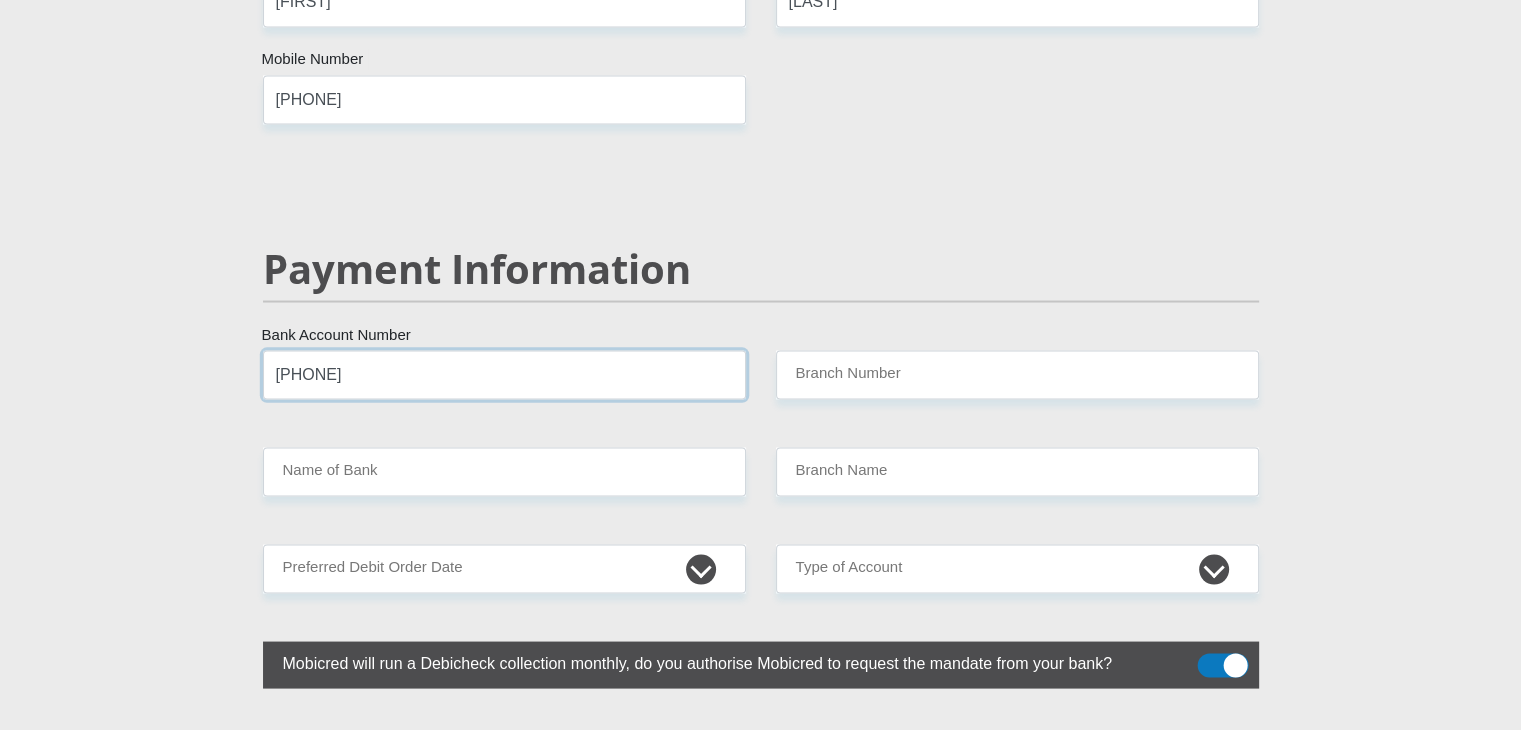 type on "[PHONE]" 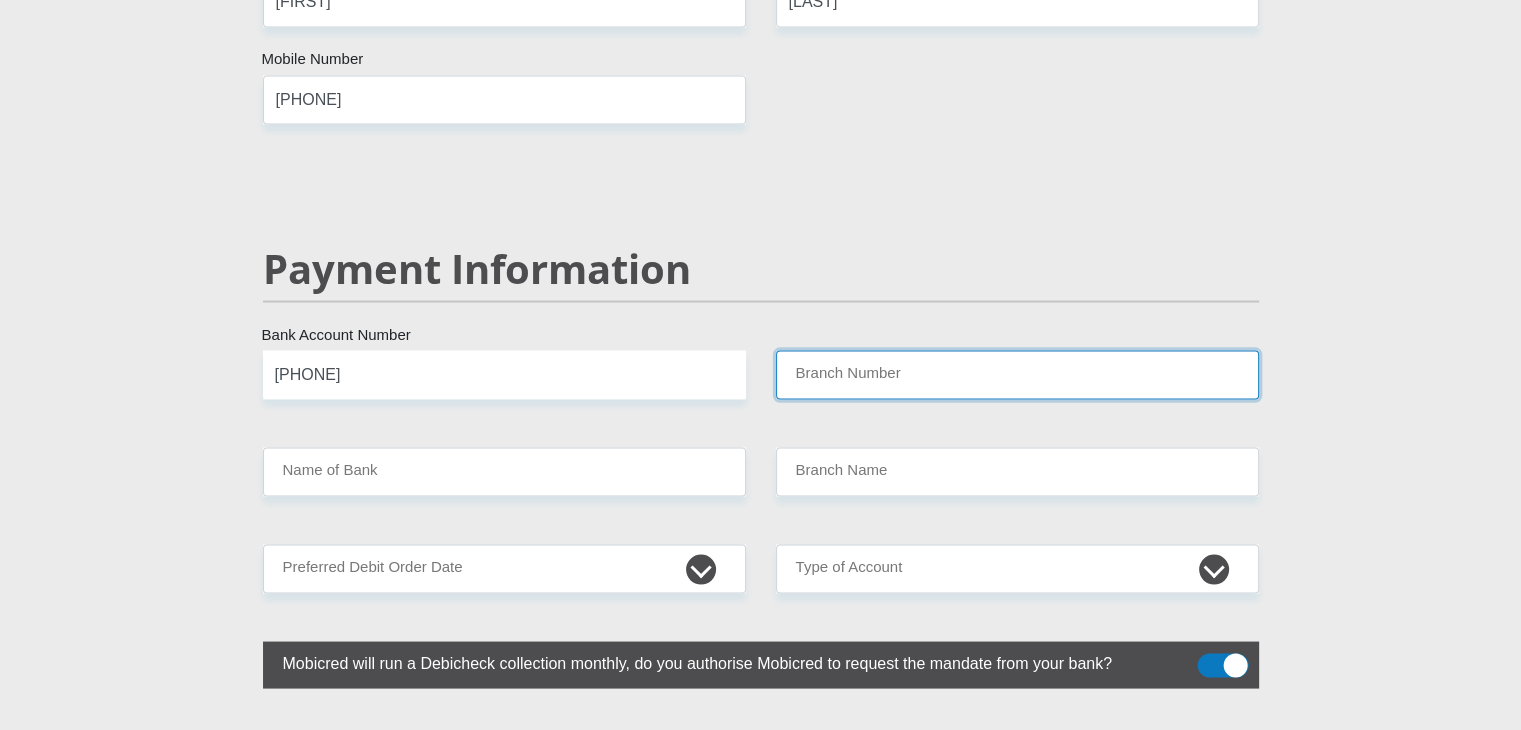 click on "Branch Number" at bounding box center (1017, 374) 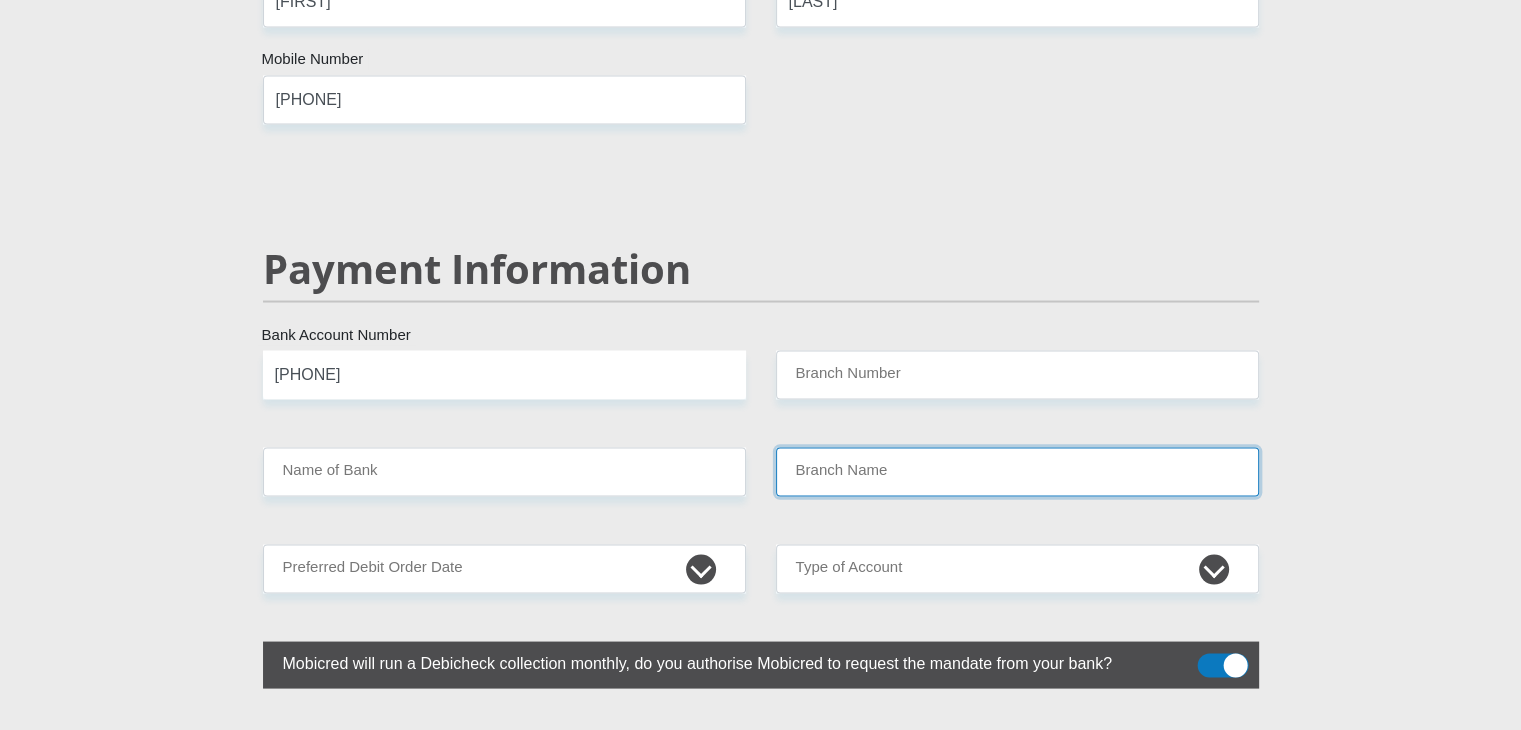 click on "Branch Name" at bounding box center [1017, 471] 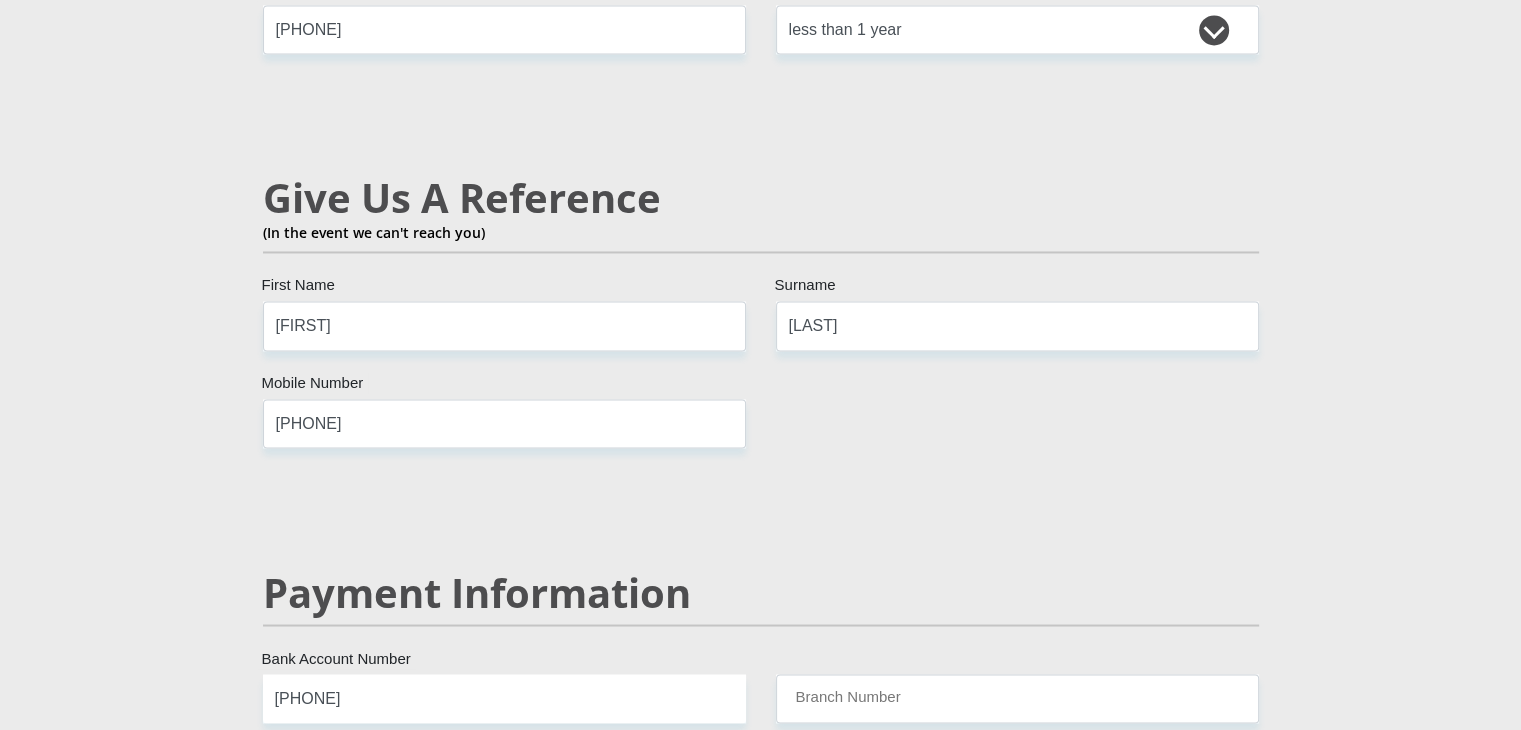 scroll, scrollTop: 3538, scrollLeft: 0, axis: vertical 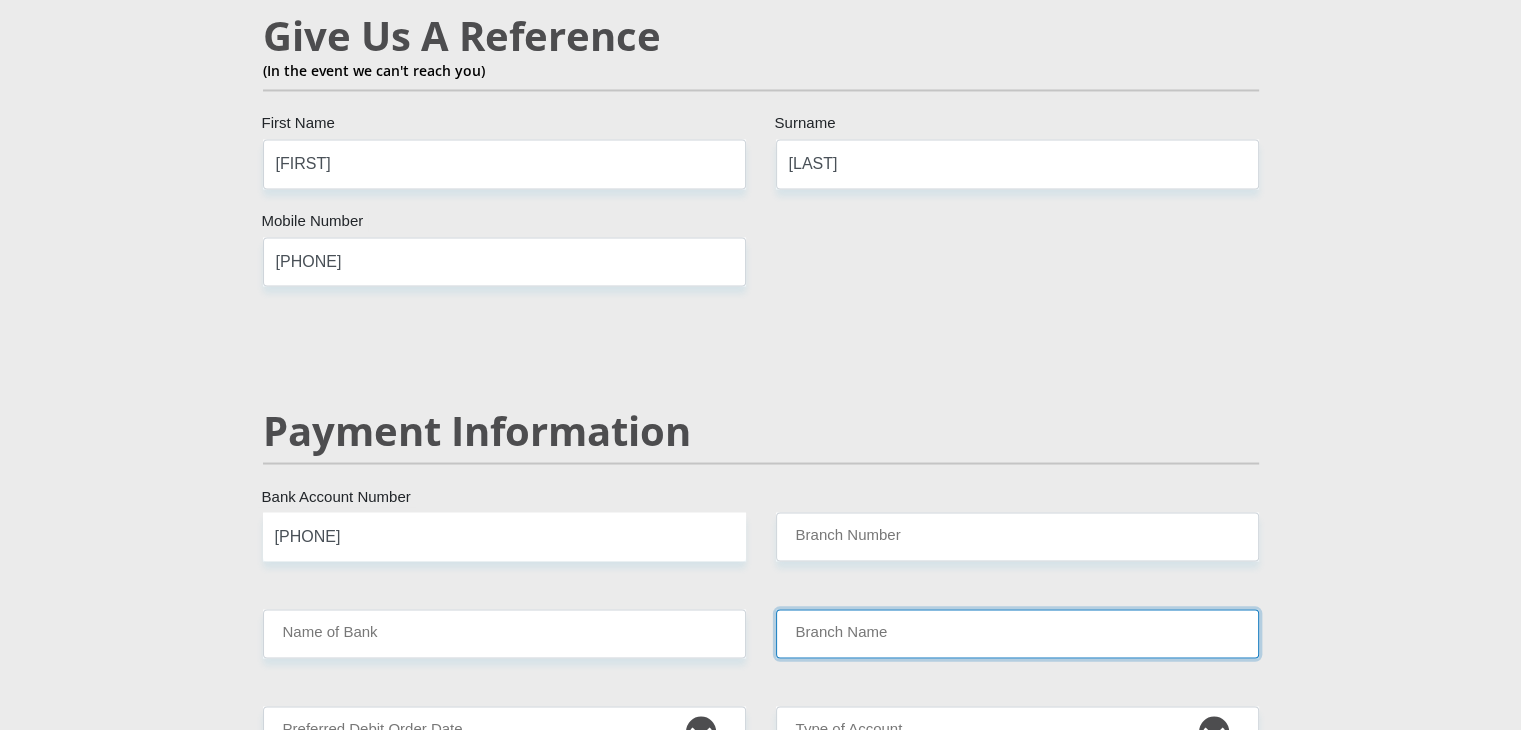 click on "Branch Name" at bounding box center [1017, 633] 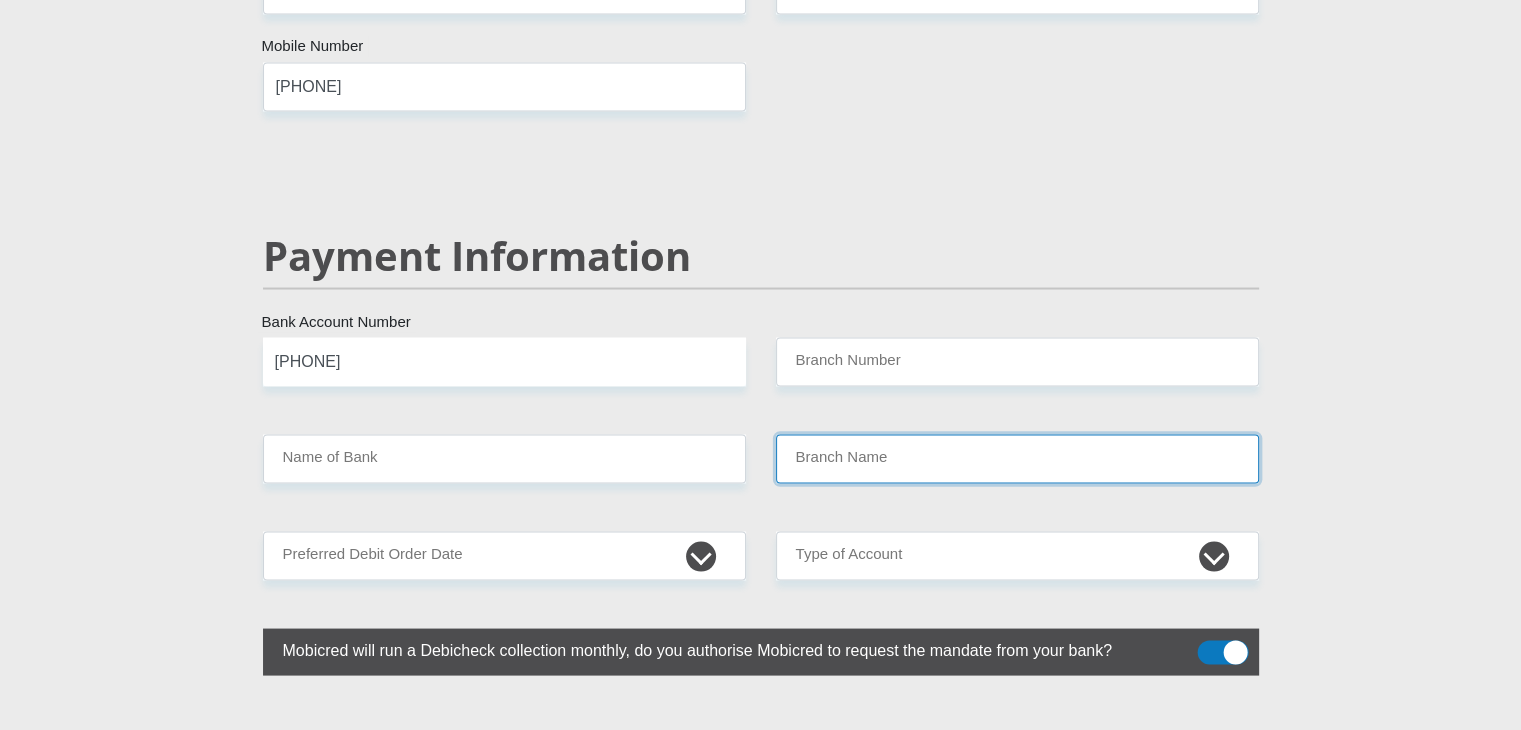 scroll, scrollTop: 3738, scrollLeft: 0, axis: vertical 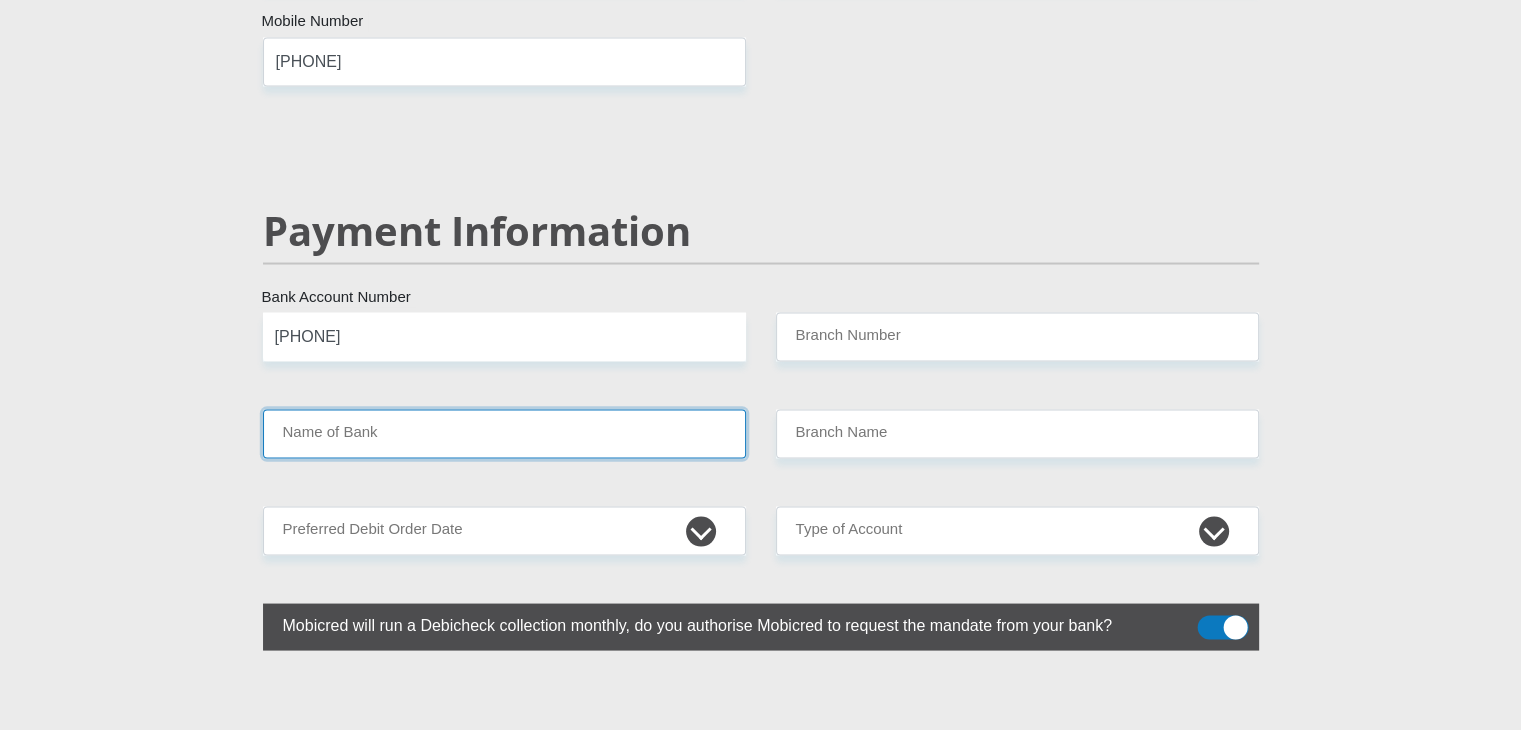click on "Name of Bank" at bounding box center [504, 433] 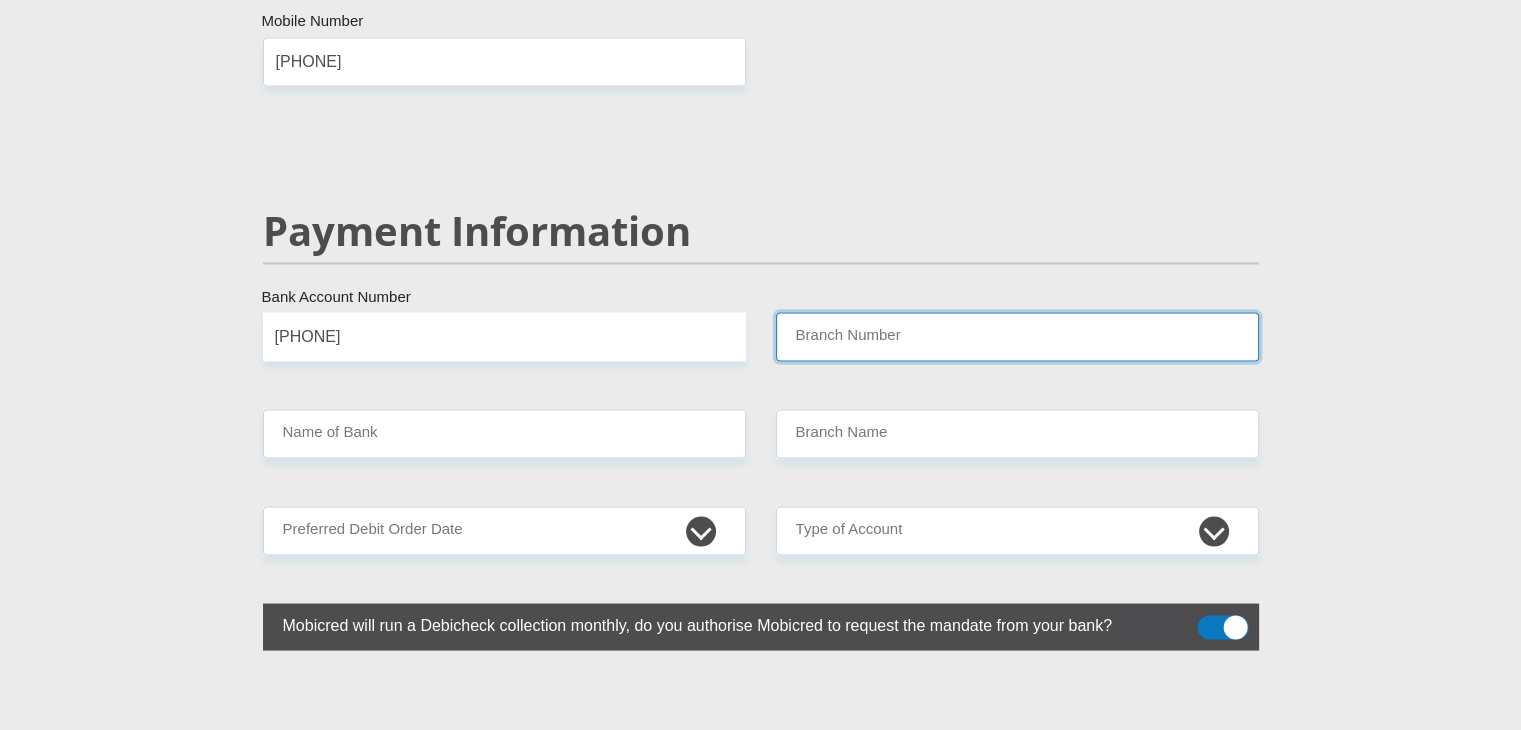 click on "Branch Number" at bounding box center [1017, 336] 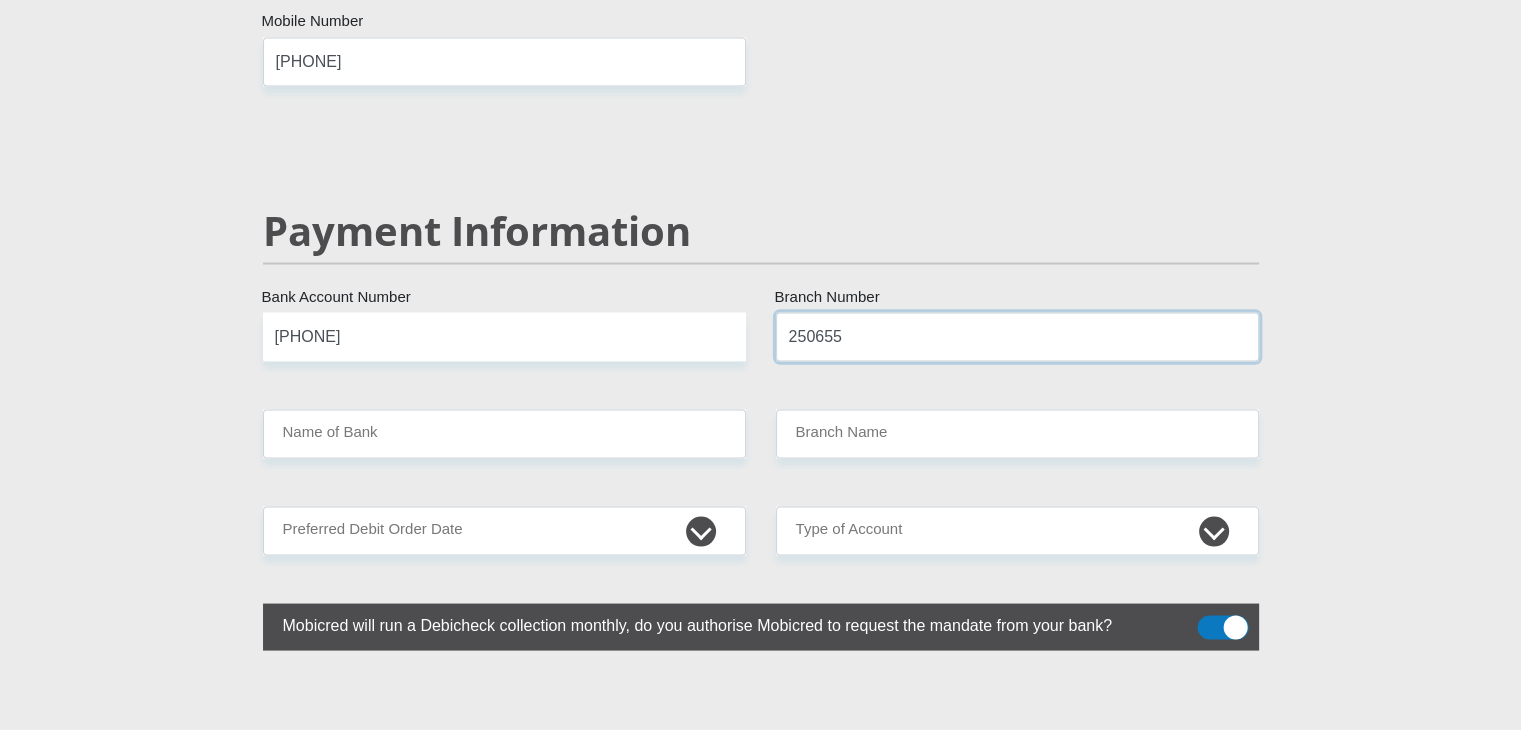 type on "250655" 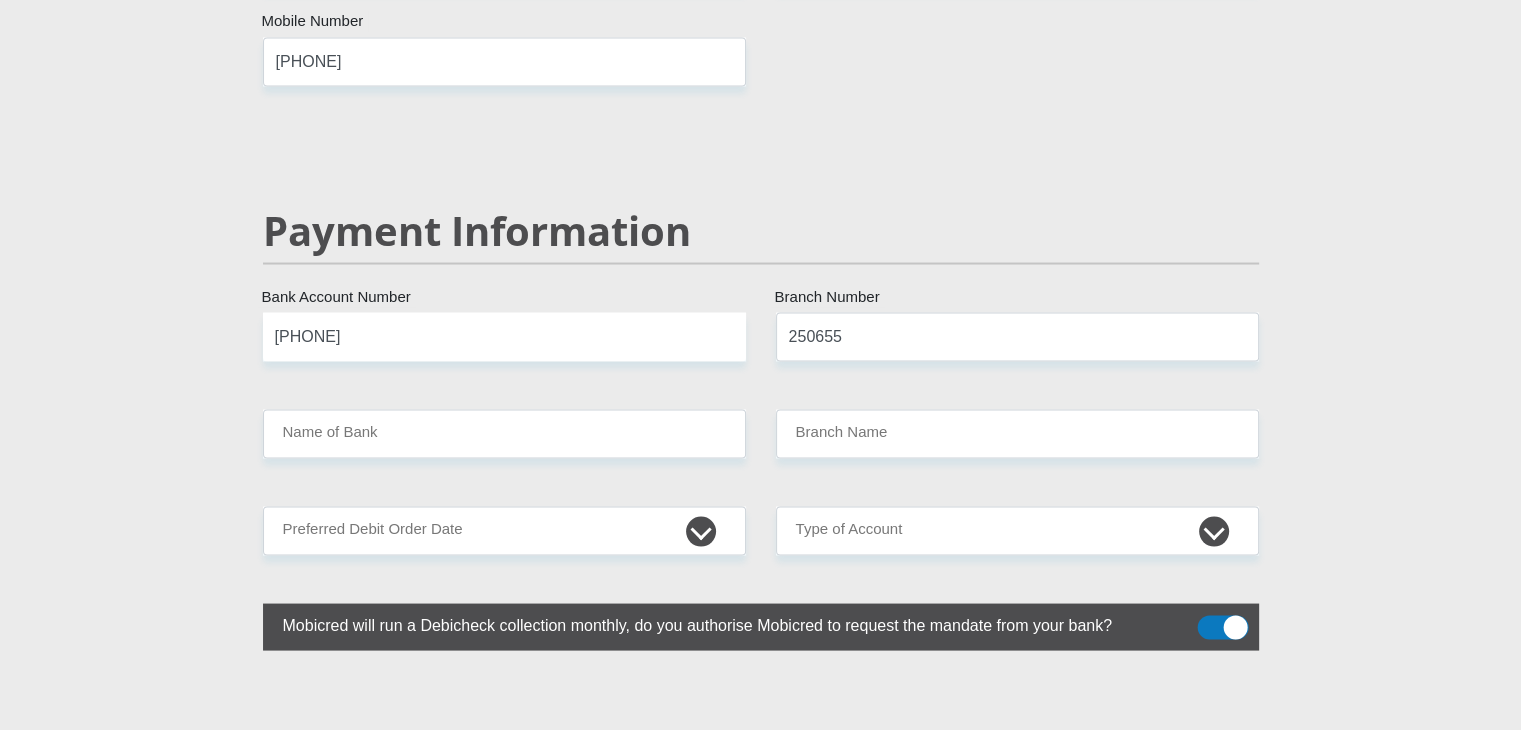 click on "Personal Details
Mr
Ms
Mrs
Dr
Other
Title
[FIRST]
First Name
[LAST]
Surname
[ID NUMBER]
South African ID Number
Please input valid ID number
South Africa
Afghanistan
Aland Islands
Albania
Algeria
America Samoa
American Virgin Islands
Andorra
Angola
Anguilla  Antarctica" at bounding box center (761, -546) 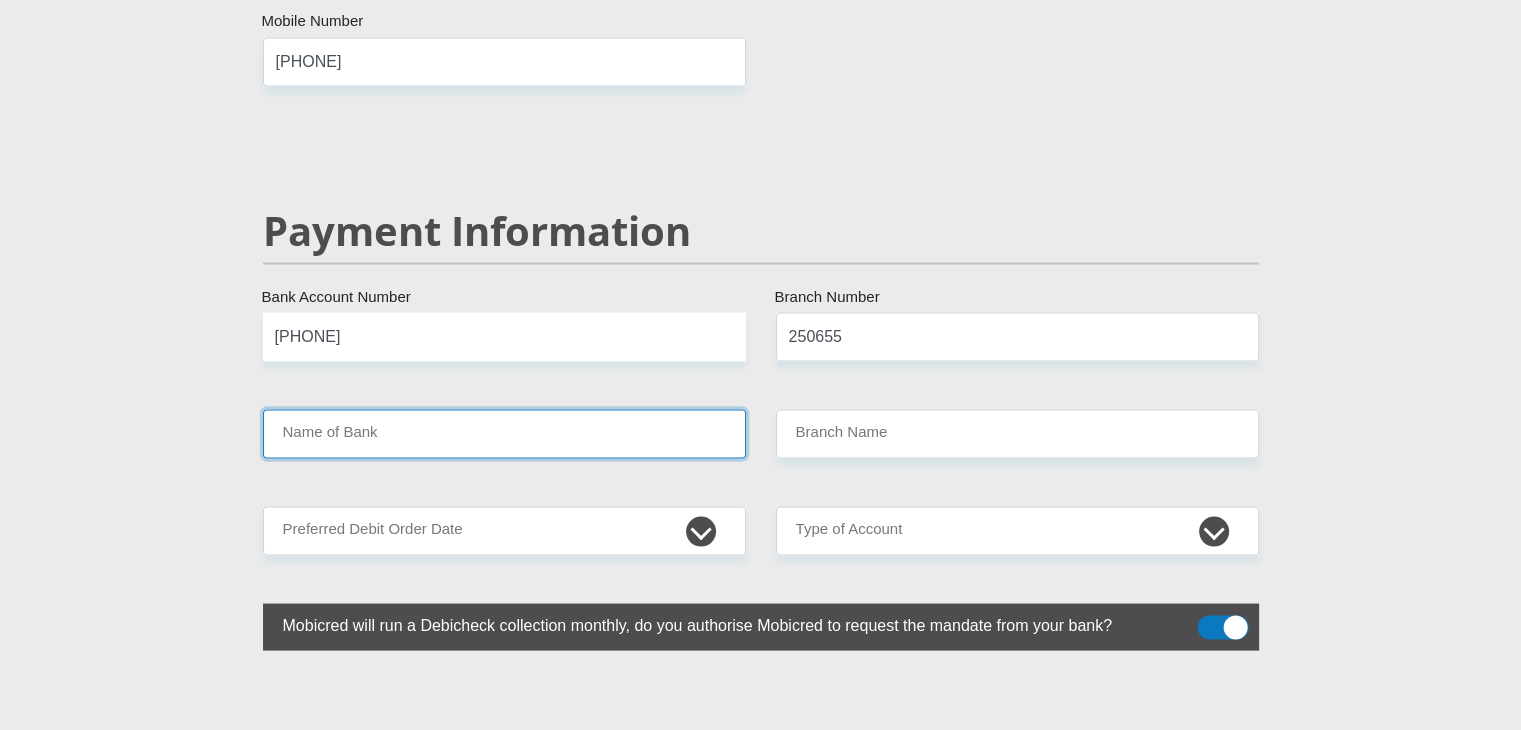 click on "Name of Bank" at bounding box center [504, 433] 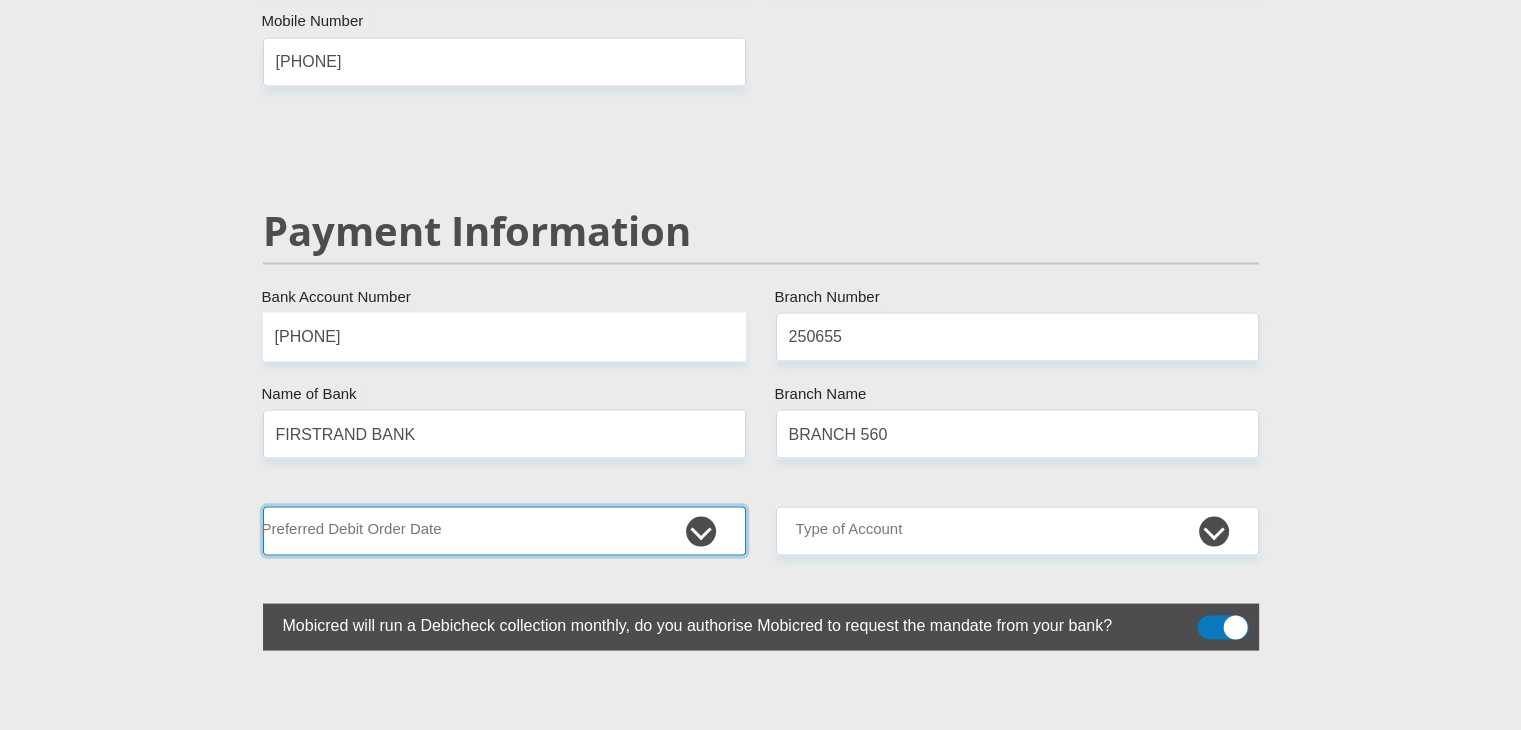 click on "1st
2nd
3rd
4th
5th
7th
18th
19th
20th
21st
22nd
23rd
24th
25th
26th
27th
28th
29th
30th" at bounding box center (504, 530) 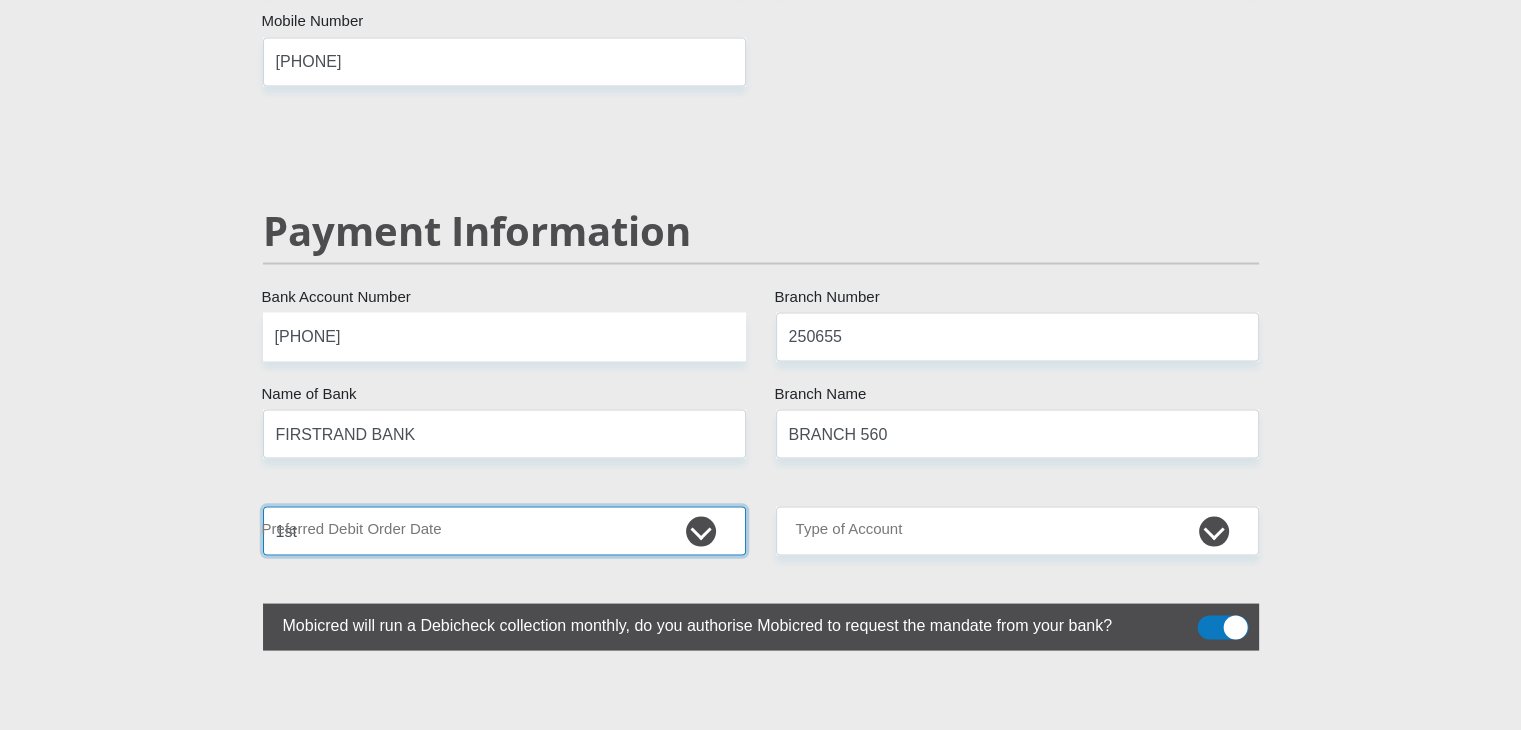 click on "1st
2nd
3rd
4th
5th
7th
18th
19th
20th
21st
22nd
23rd
24th
25th
26th
27th
28th
29th
30th" at bounding box center (504, 530) 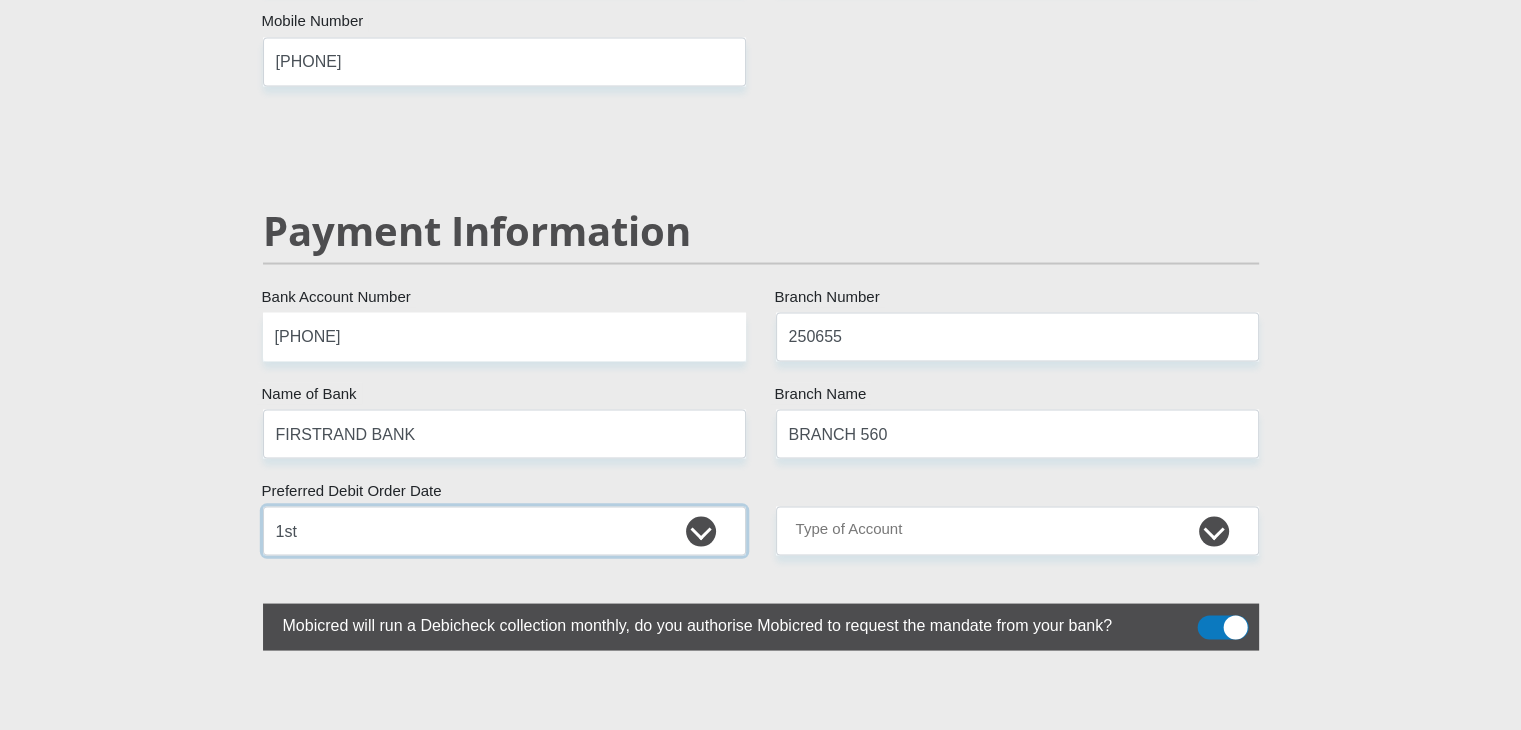 click on "1st
2nd
3rd
4th
5th
7th
18th
19th
20th
21st
22nd
23rd
24th
25th
26th
27th
28th
29th
30th" at bounding box center (504, 530) 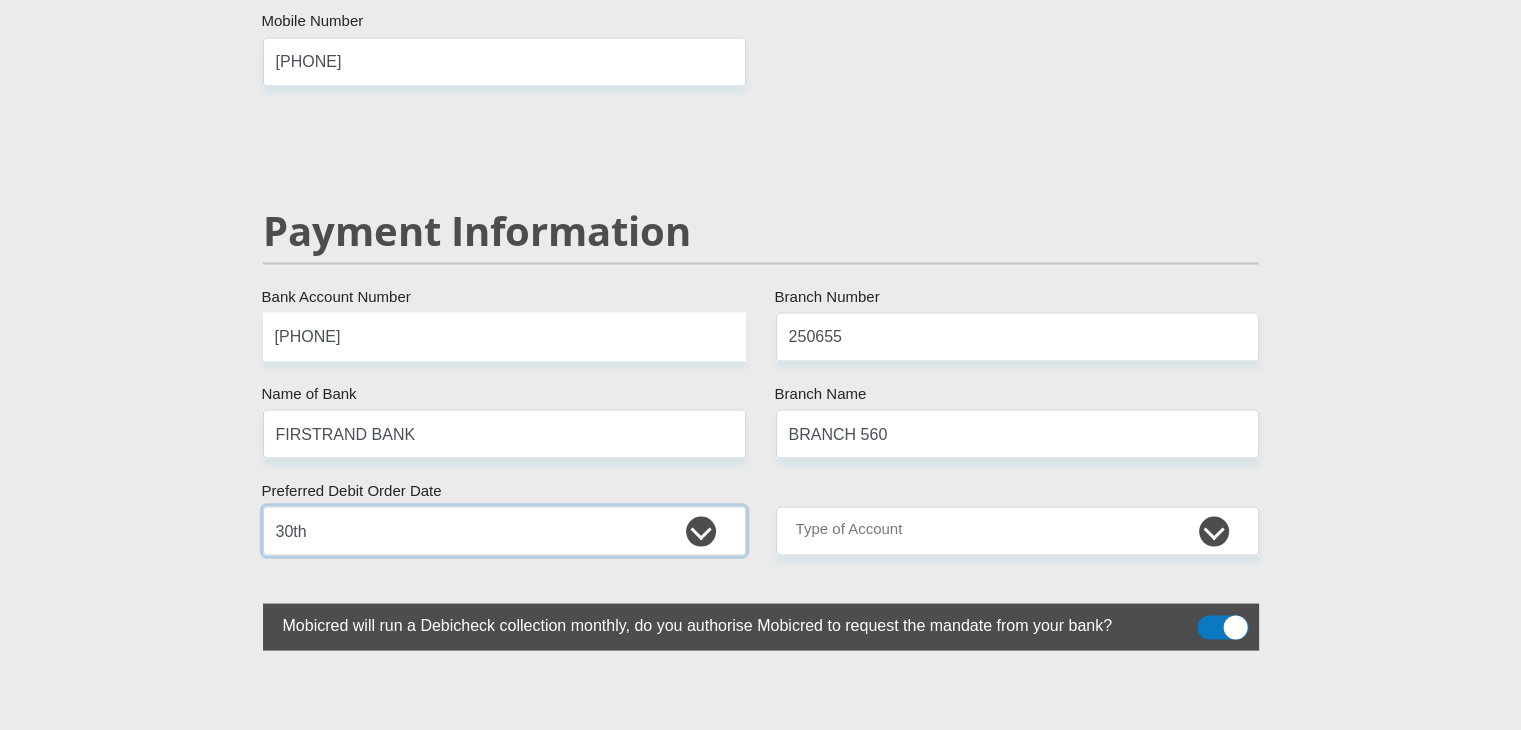 click on "1st
2nd
3rd
4th
5th
7th
18th
19th
20th
21st
22nd
23rd
24th
25th
26th
27th
28th
29th
30th" at bounding box center (504, 530) 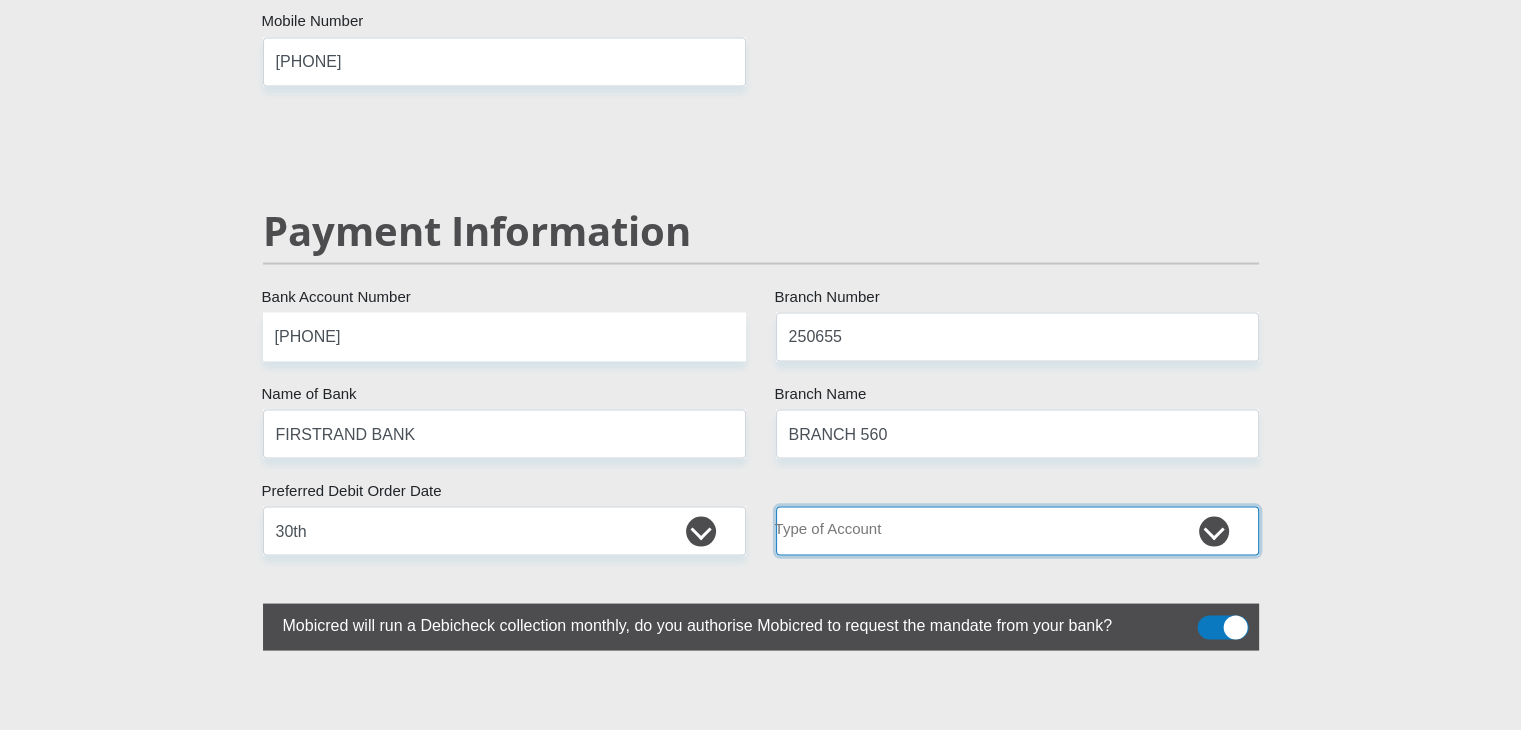 click on "Cheque
Savings" at bounding box center (1017, 530) 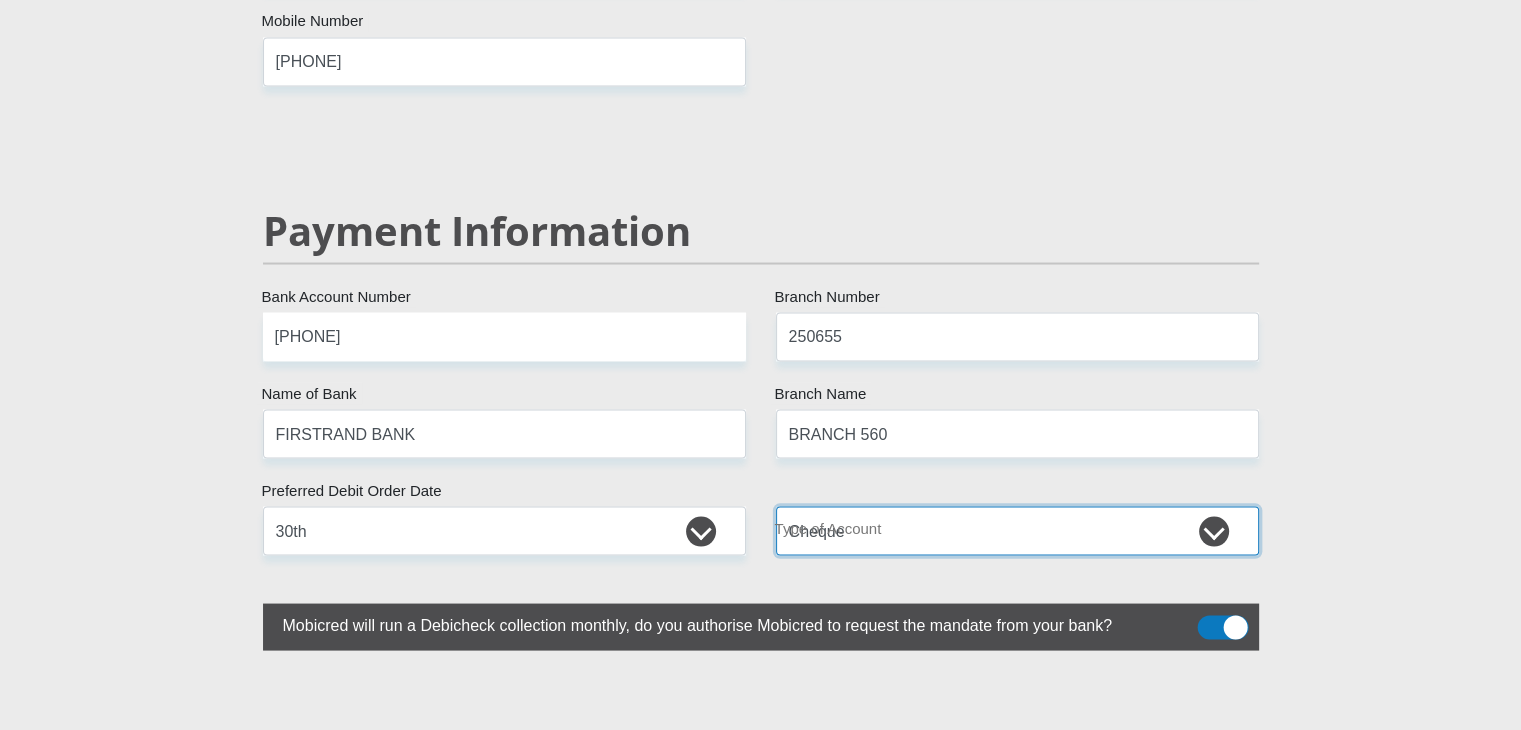 click on "Cheque
Savings" at bounding box center (1017, 530) 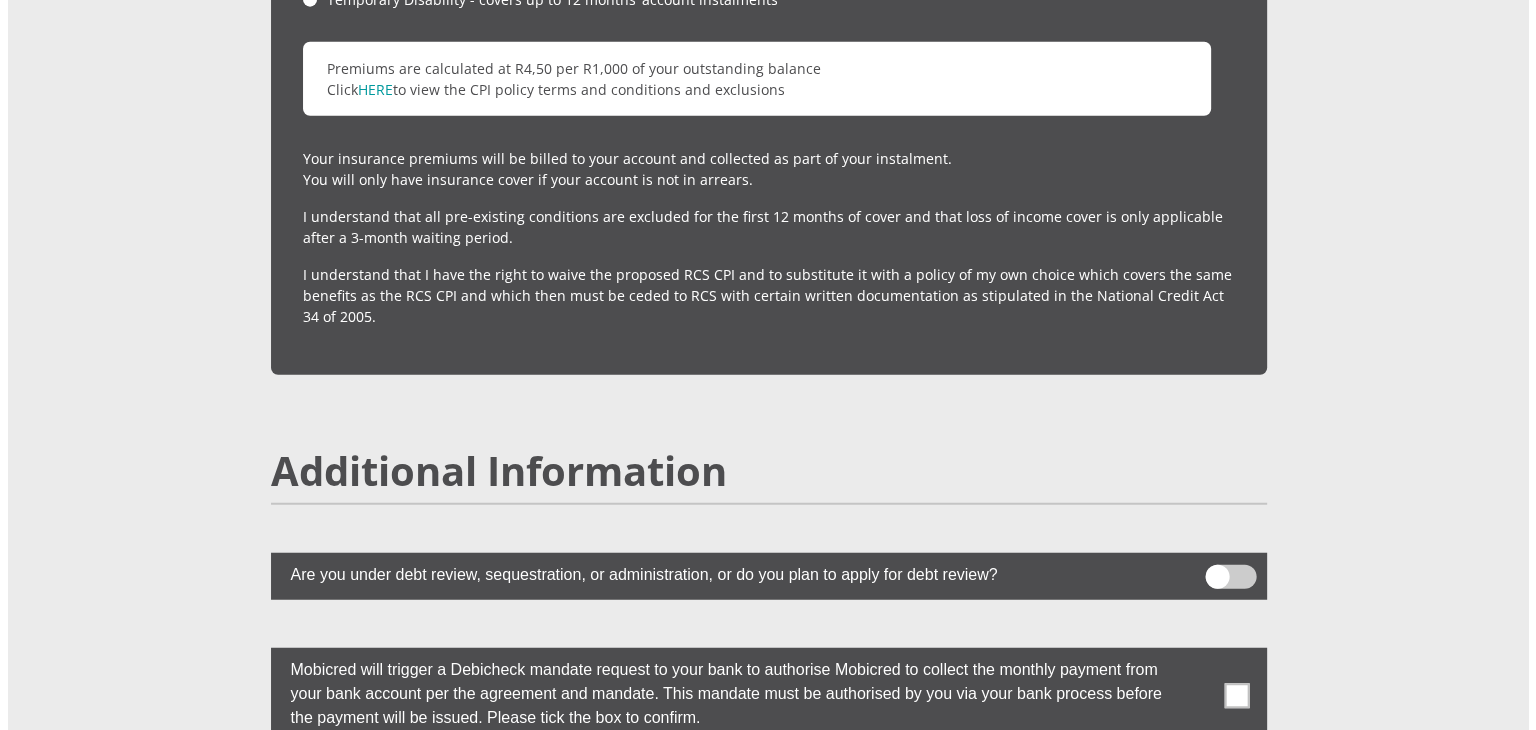 scroll, scrollTop: 5138, scrollLeft: 0, axis: vertical 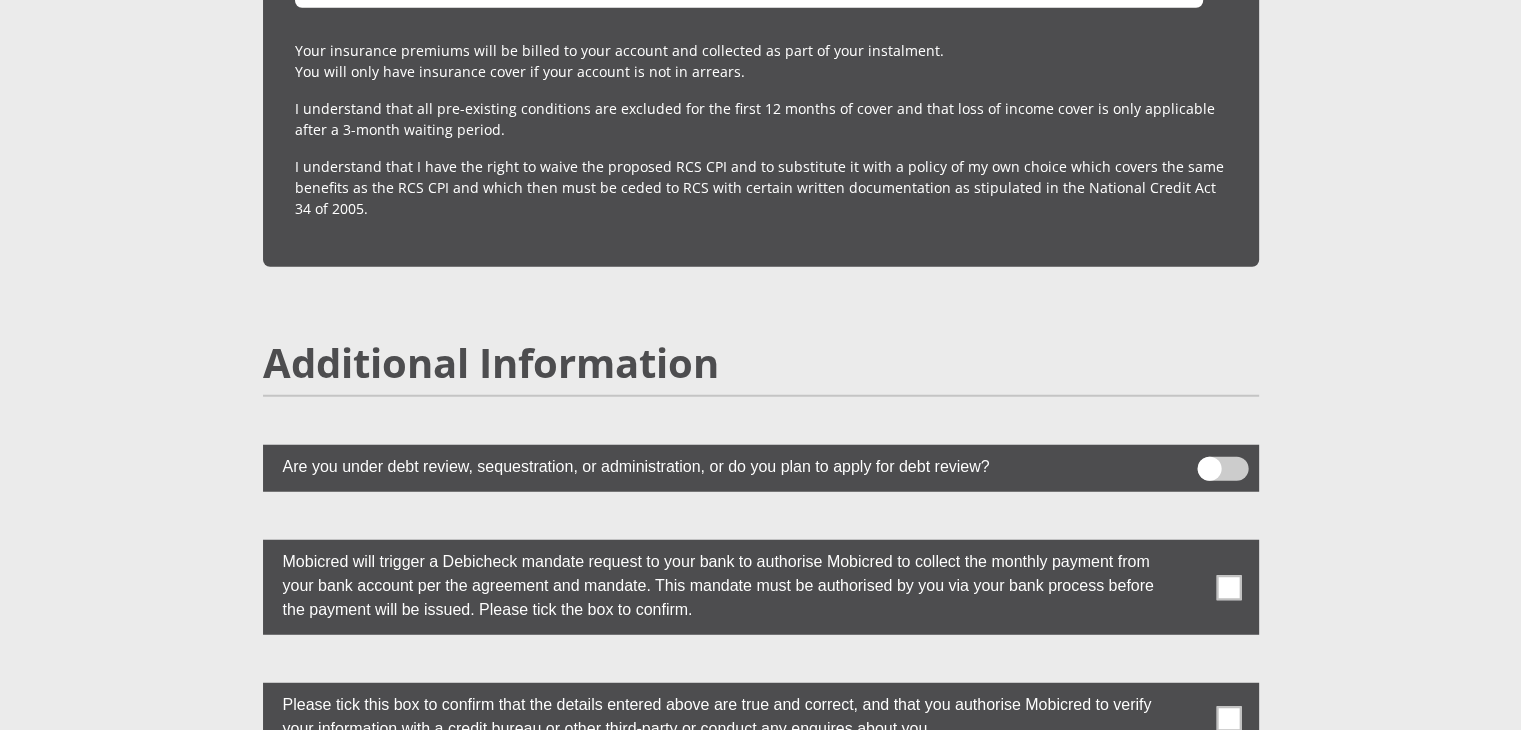 click at bounding box center (1222, 469) 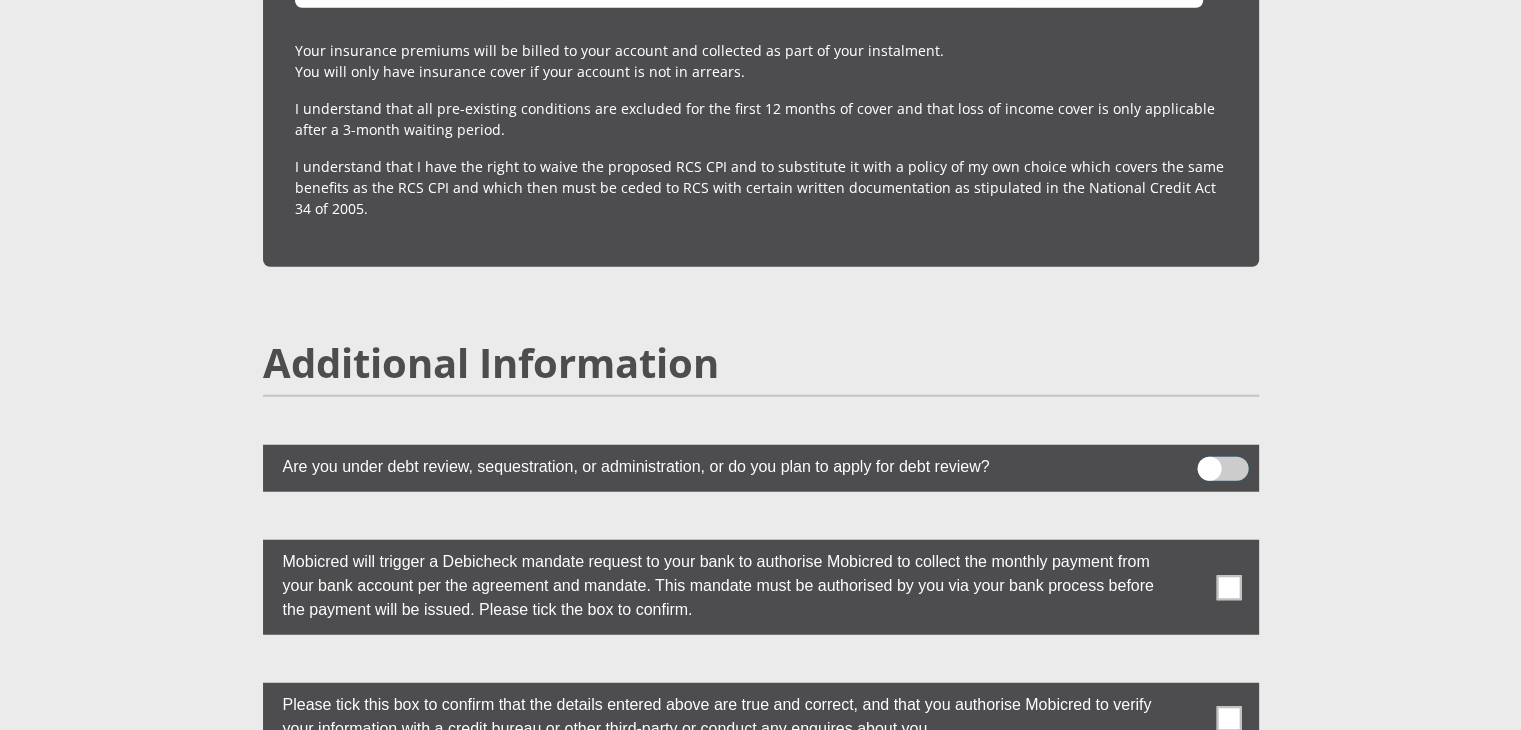 click at bounding box center [1209, 462] 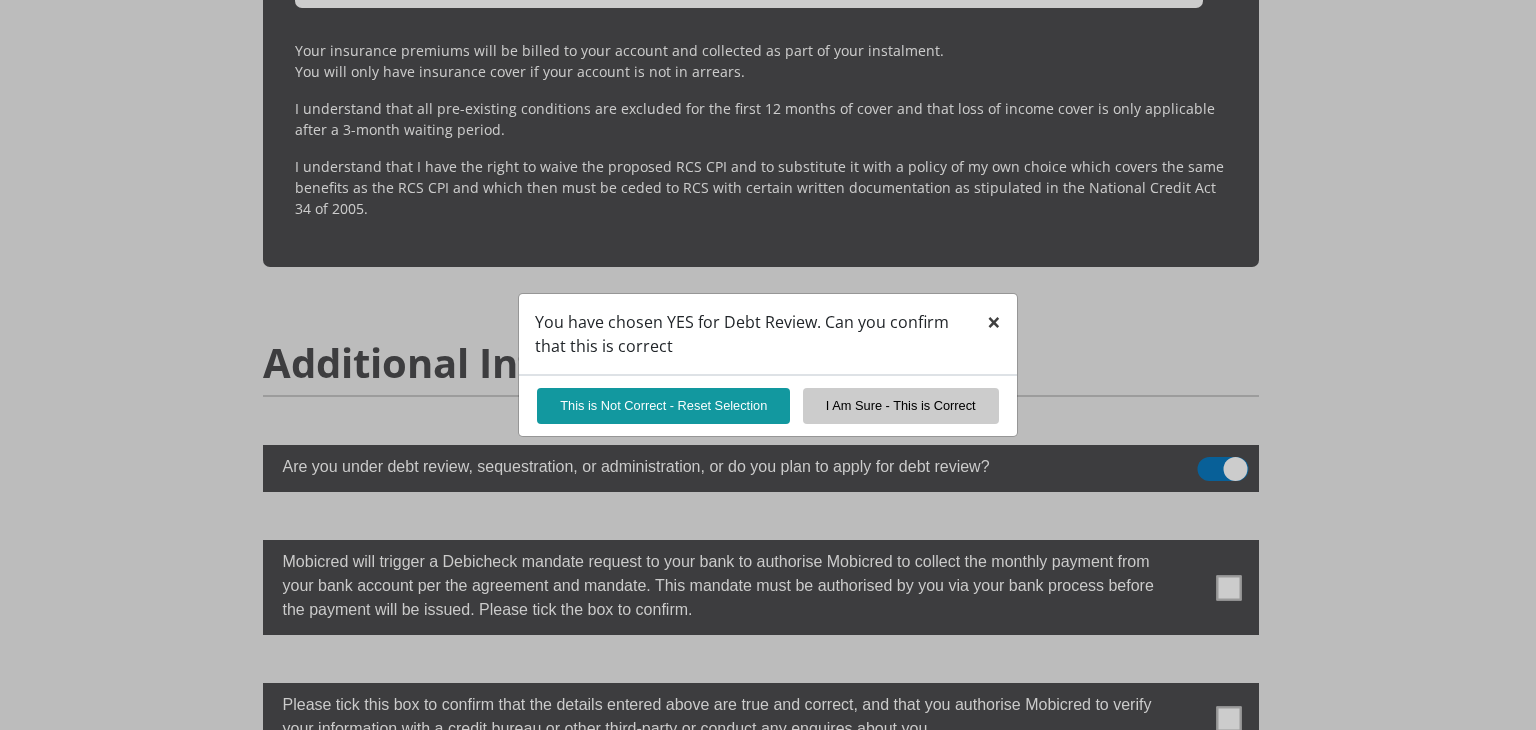 click on "×" at bounding box center [994, 321] 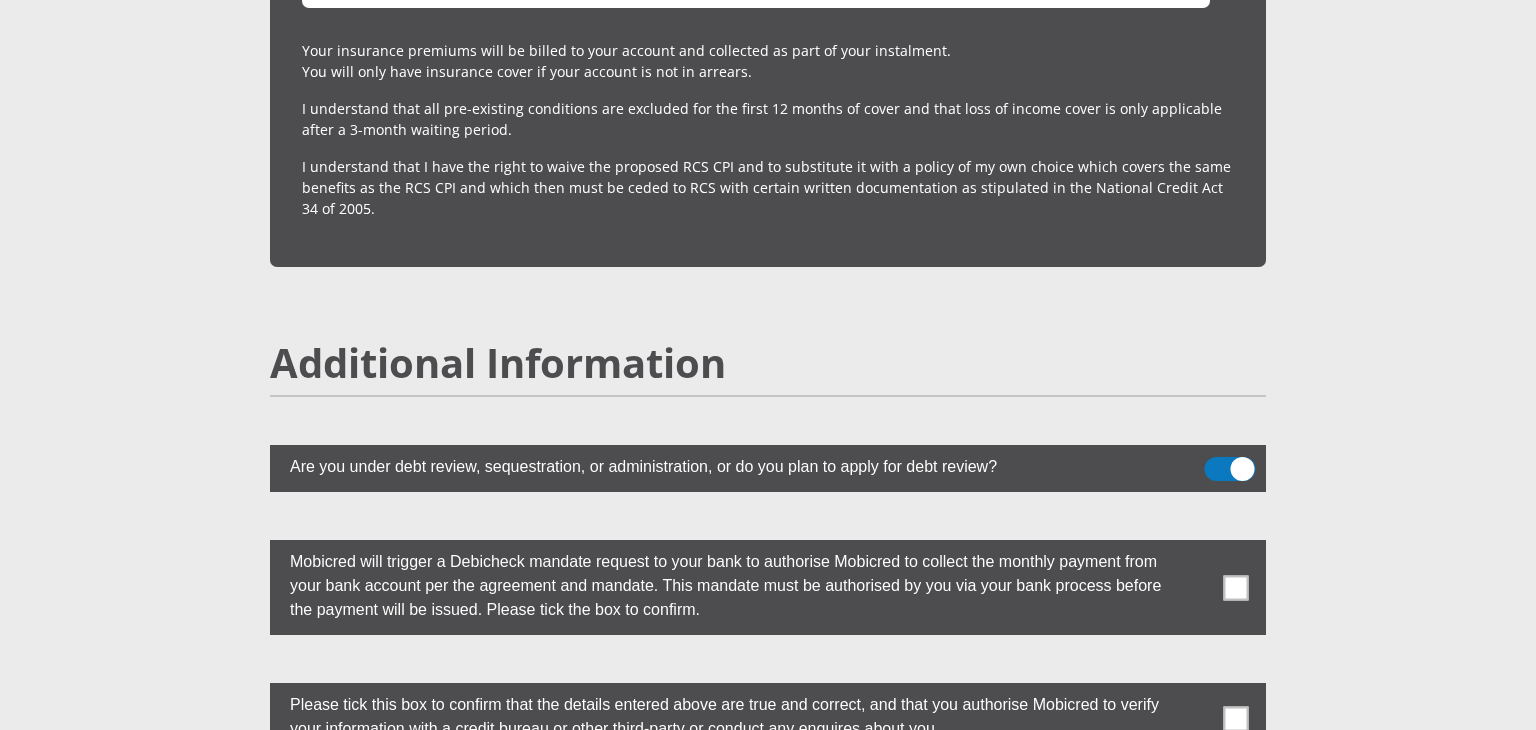 click at bounding box center (1230, 469) 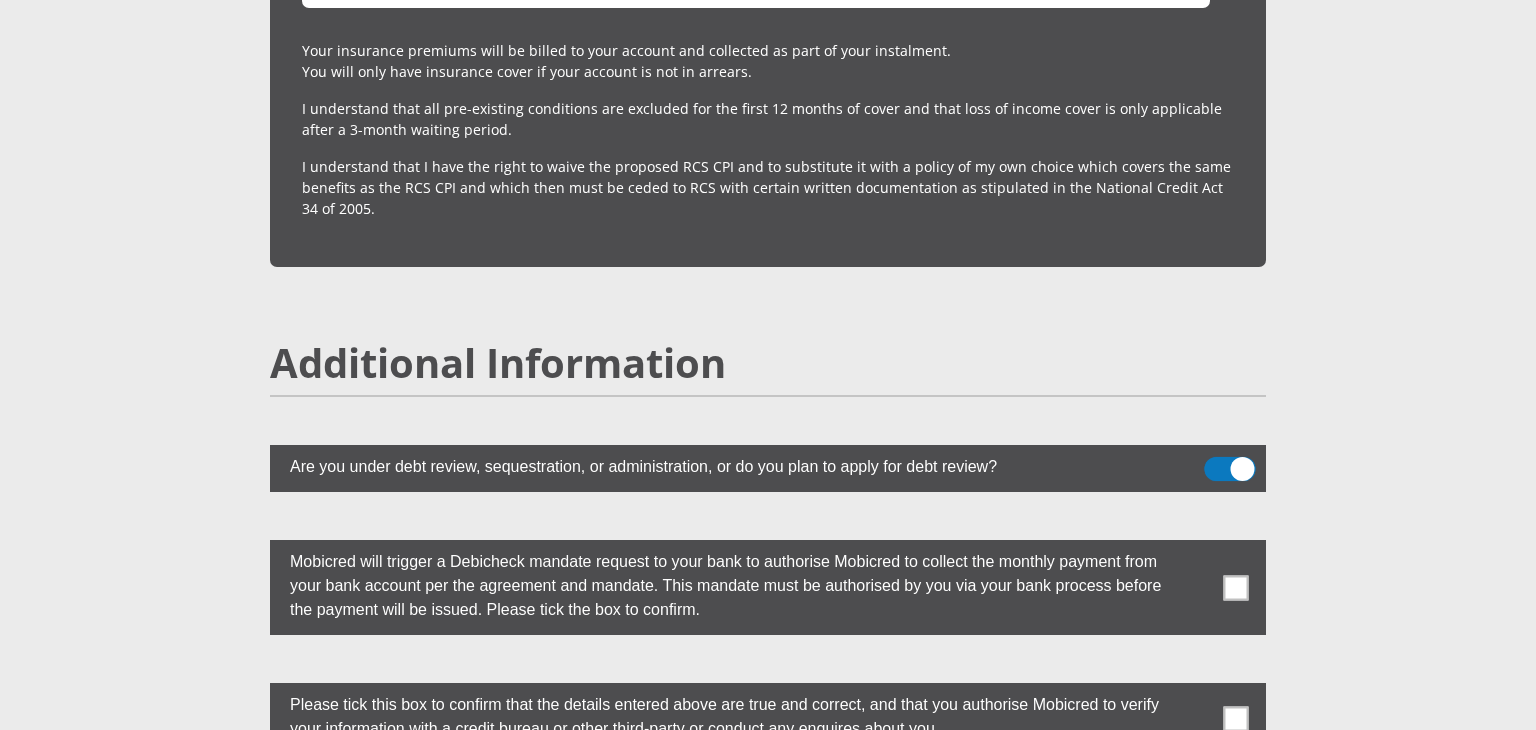 click at bounding box center [1216, 462] 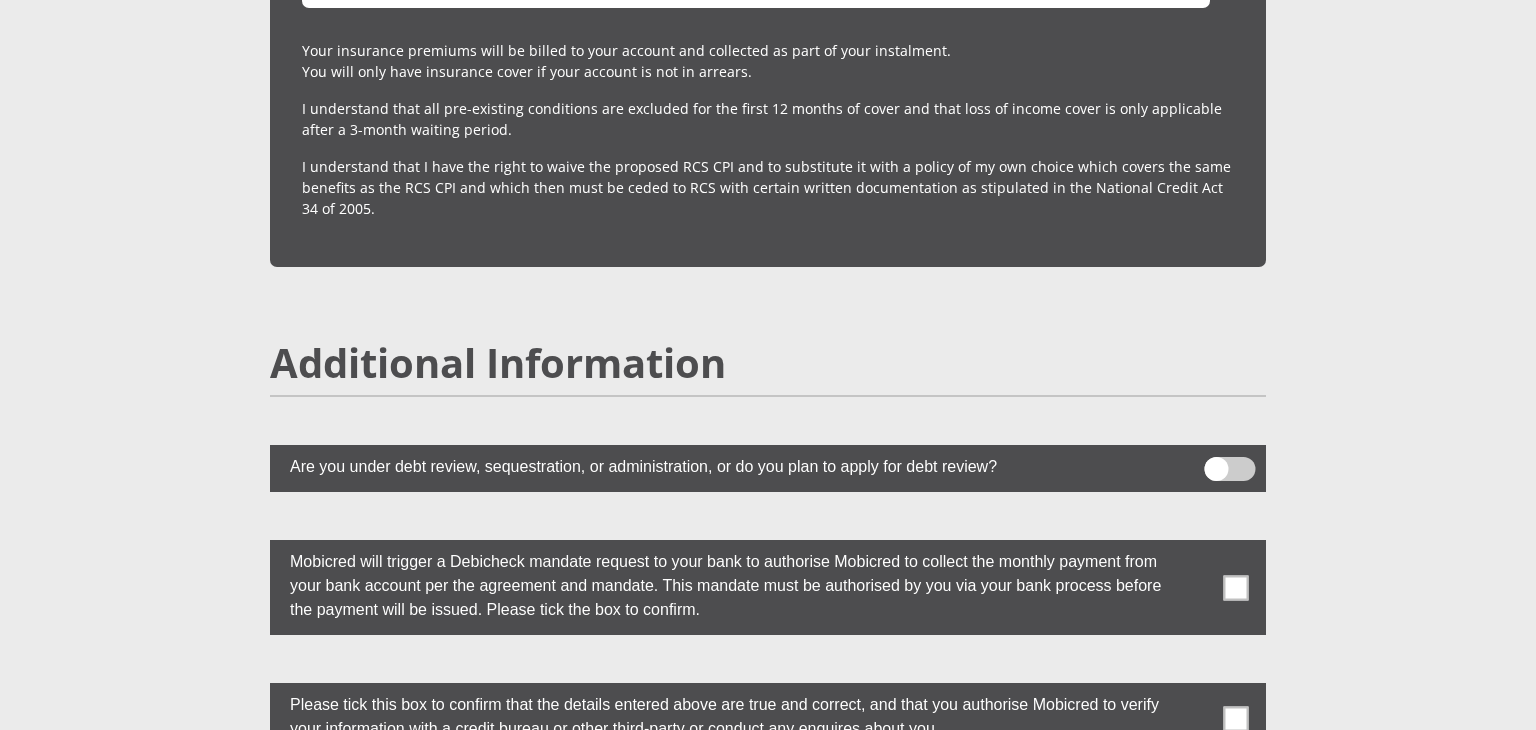 click at bounding box center (1236, 587) 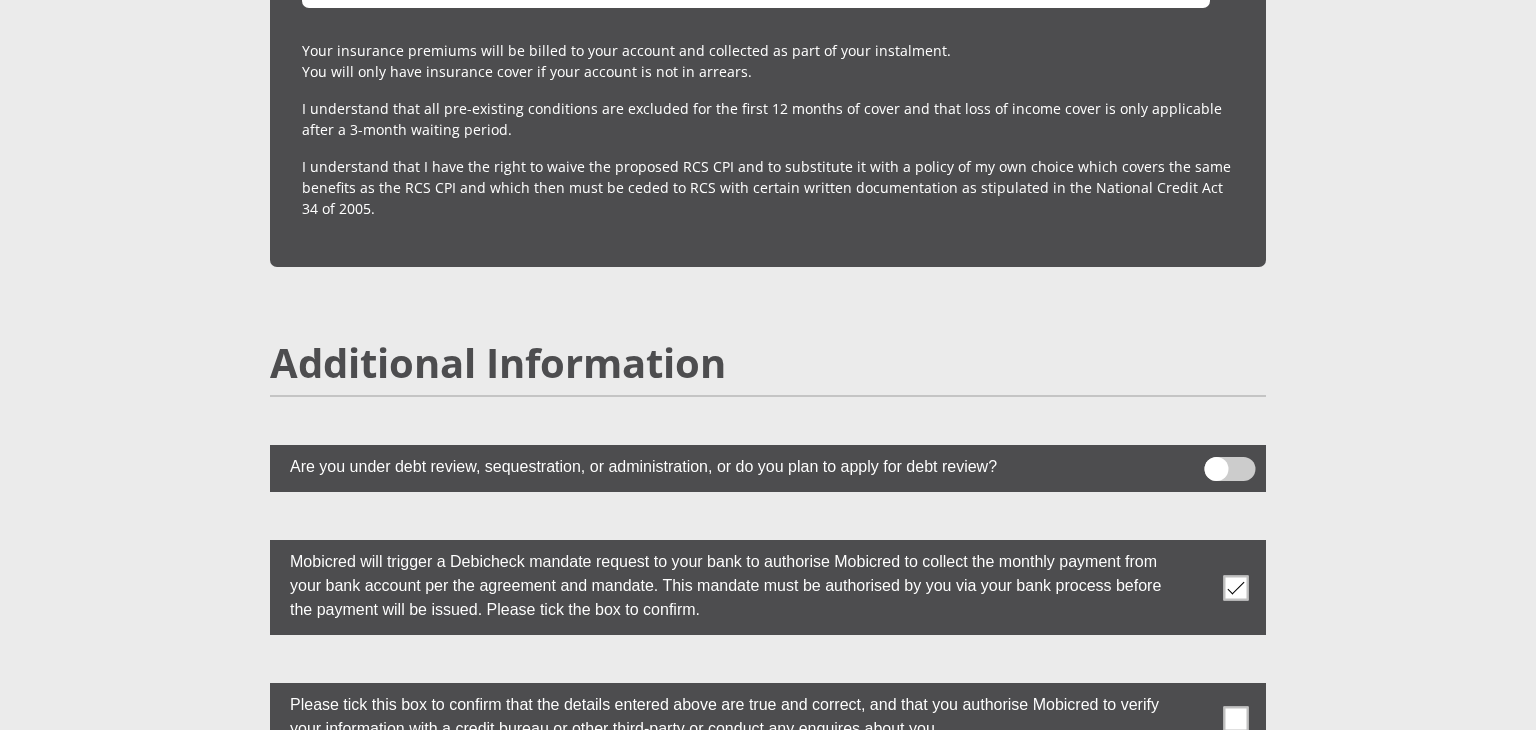 click at bounding box center (1236, 718) 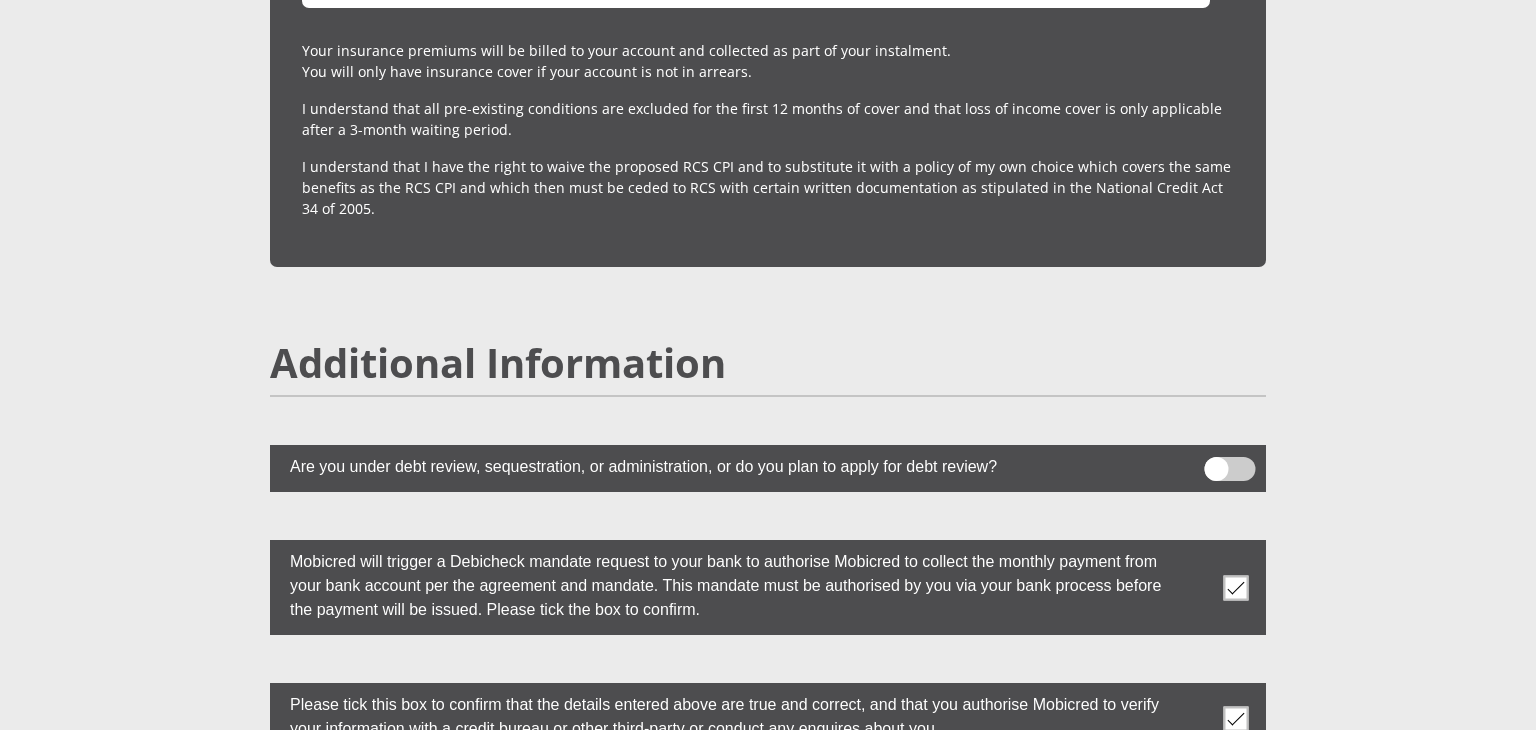 click on "Personal Details
Mr
Ms
Mrs
Dr
Other
Title
[FIRST]
First Name
[LAST]
Surname
[ID NUMBER]
South African ID Number
Please input valid ID number
South Africa
Afghanistan
Aland Islands
Albania
Algeria
America Samoa
American Virgin Islands
Andorra
Angola
Anguilla
Antarctica
Antigua and Barbuda
Argentina" at bounding box center [768, -1960] 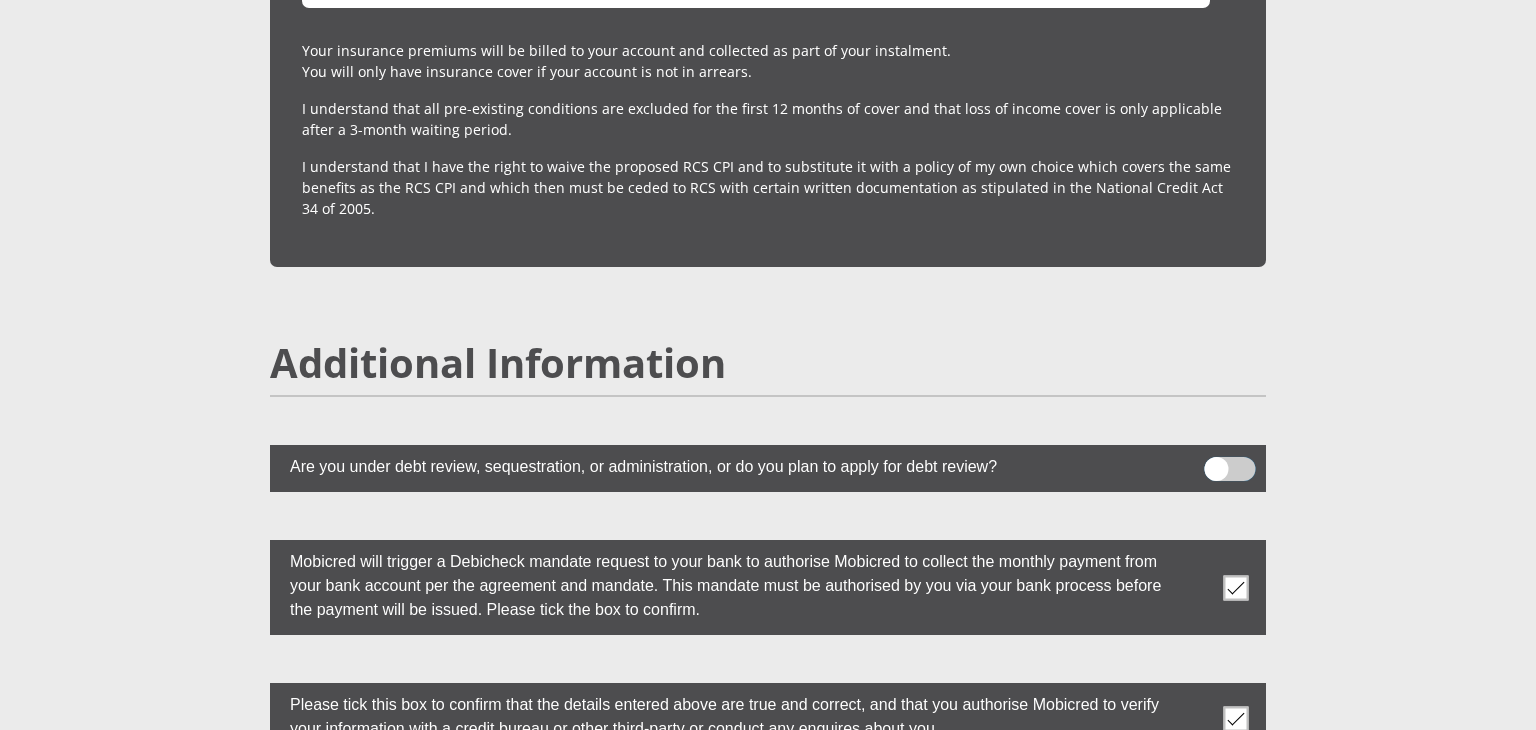 click at bounding box center [1216, 462] 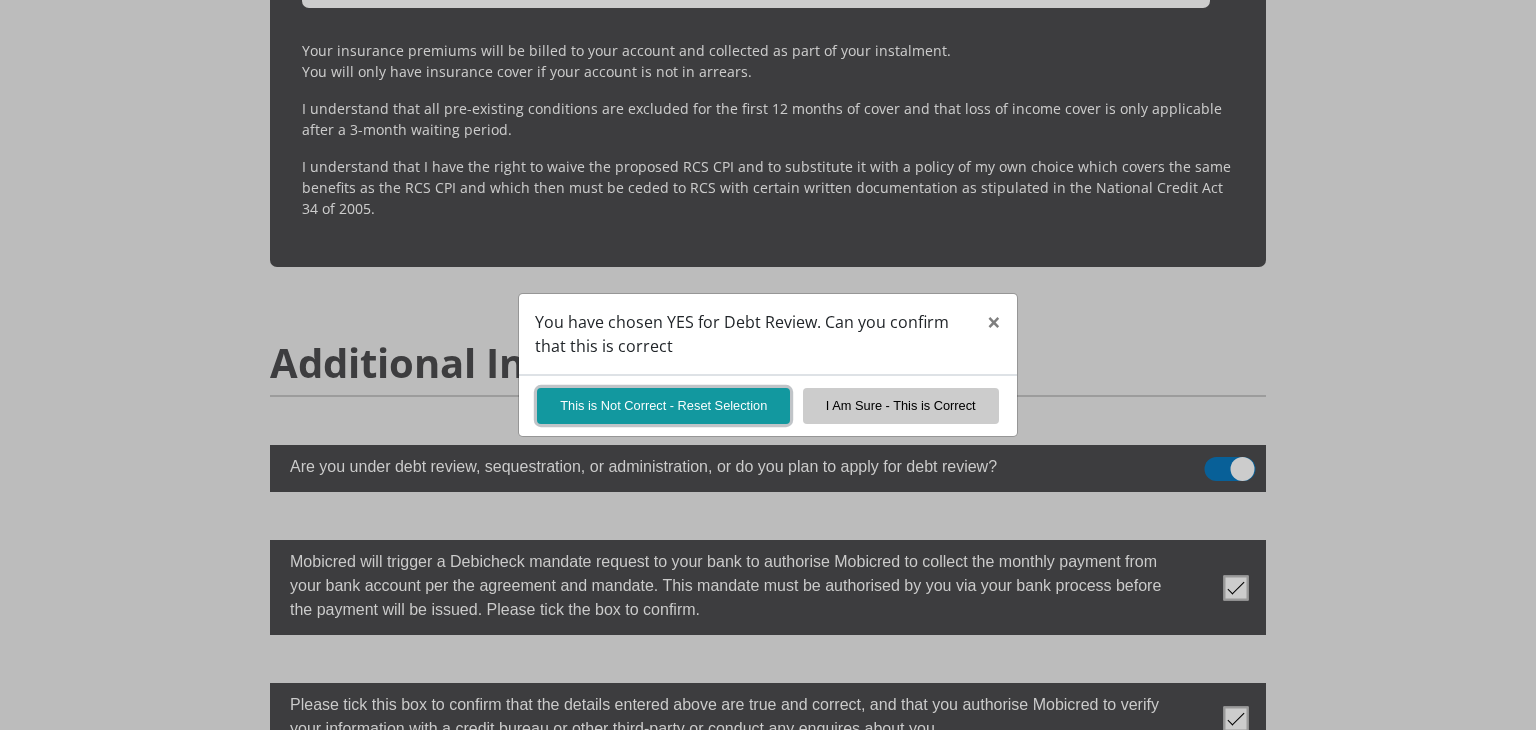 click on "This is Not Correct - Reset Selection" at bounding box center [663, 405] 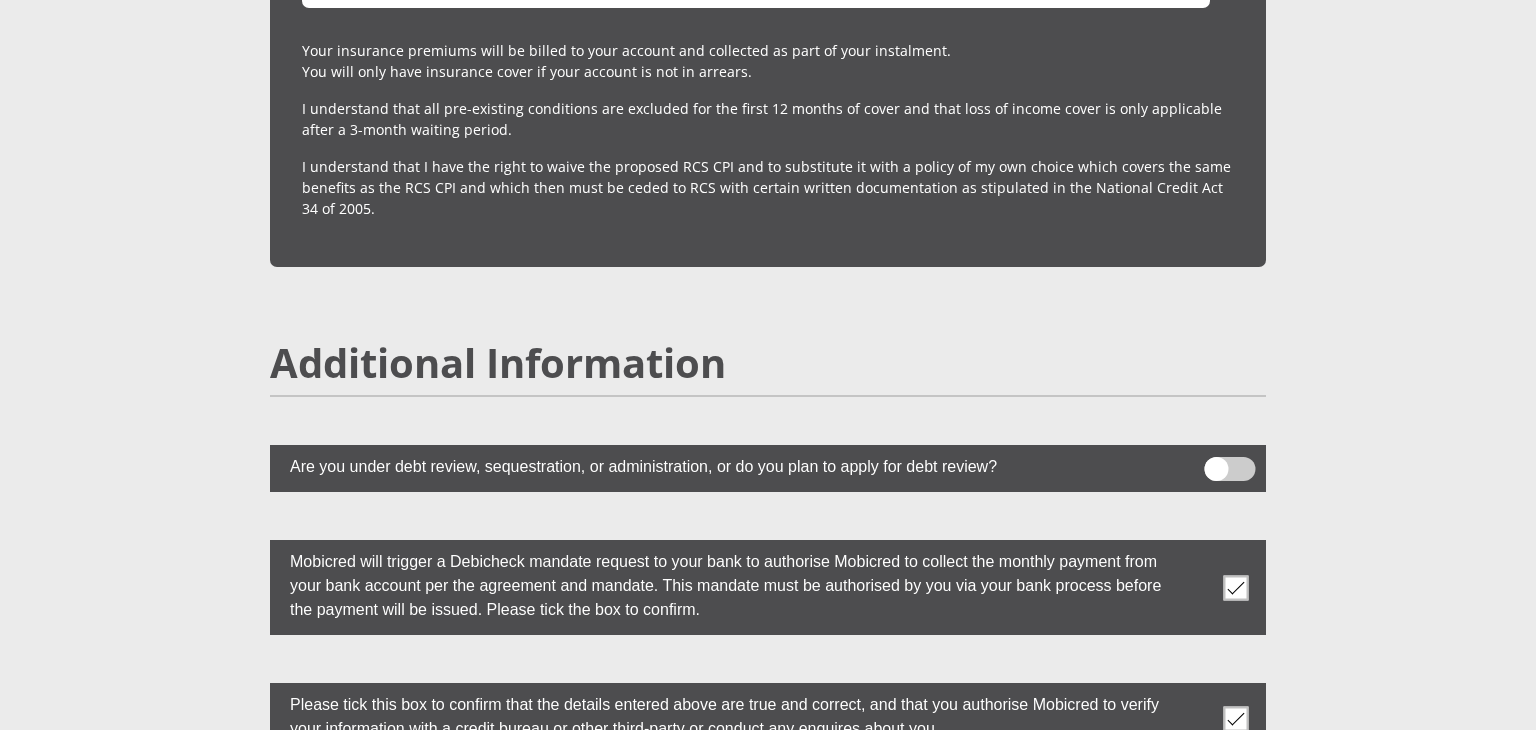 click on "Personal Details
Mr
Ms
Mrs
Dr
Other
Title
[FIRST]
First Name
[LAST]
Surname
[ID NUMBER]
South African ID Number
Please input valid ID number
South Africa
Afghanistan
Aland Islands
Albania
Algeria
America Samoa
American Virgin Islands
Andorra
Angola
Anguilla  Antarctica" at bounding box center (768, -1946) 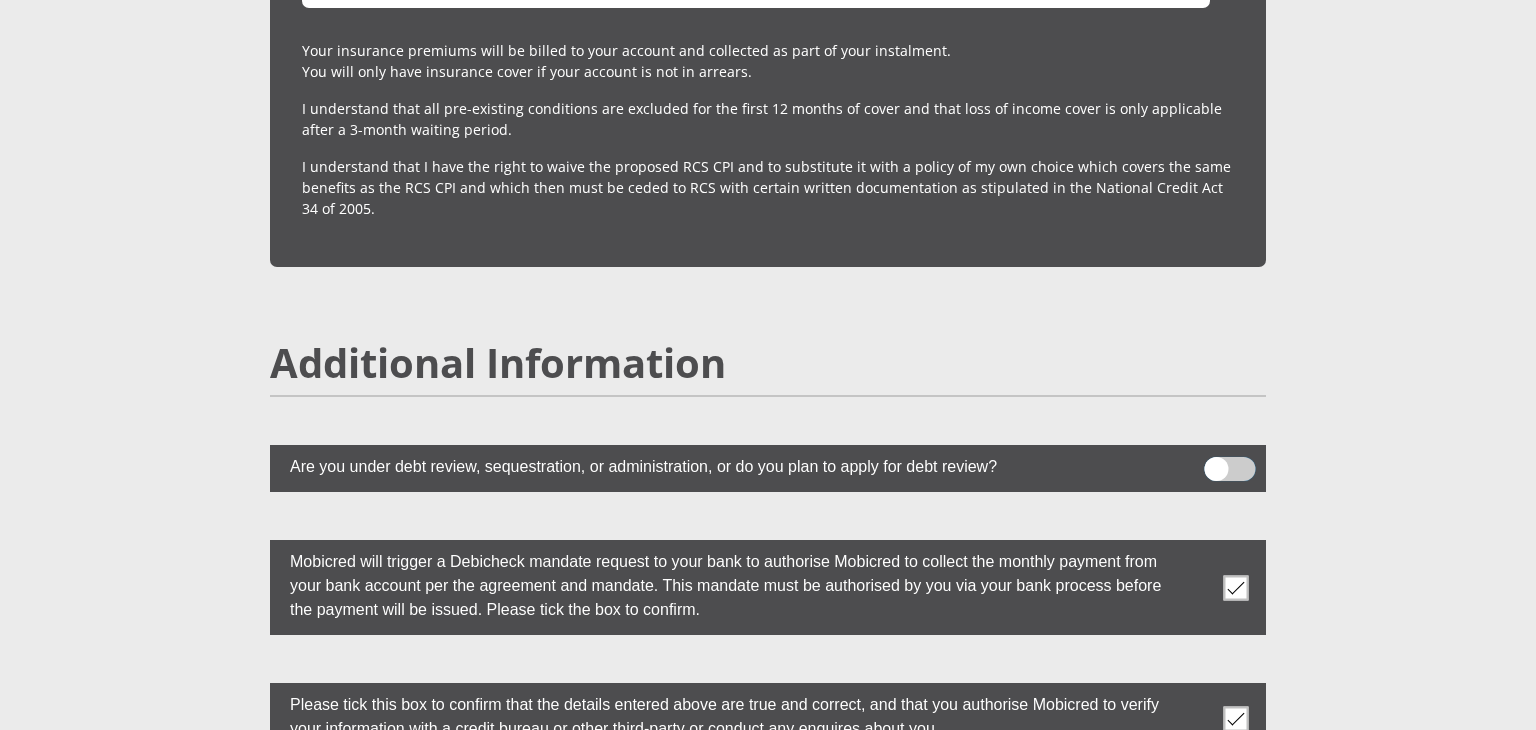 click at bounding box center (1216, 462) 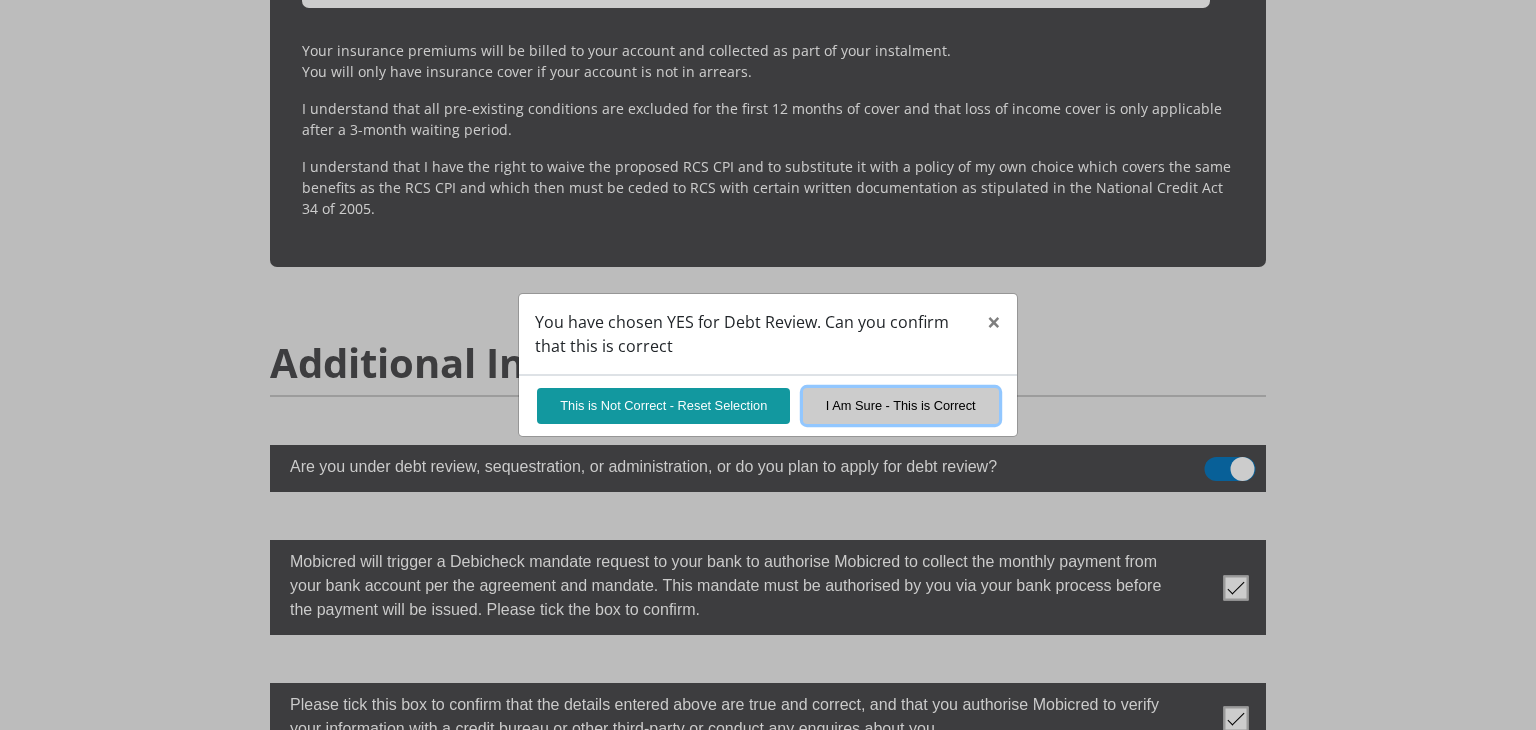 click on "I Am Sure - This is Correct" at bounding box center (901, 405) 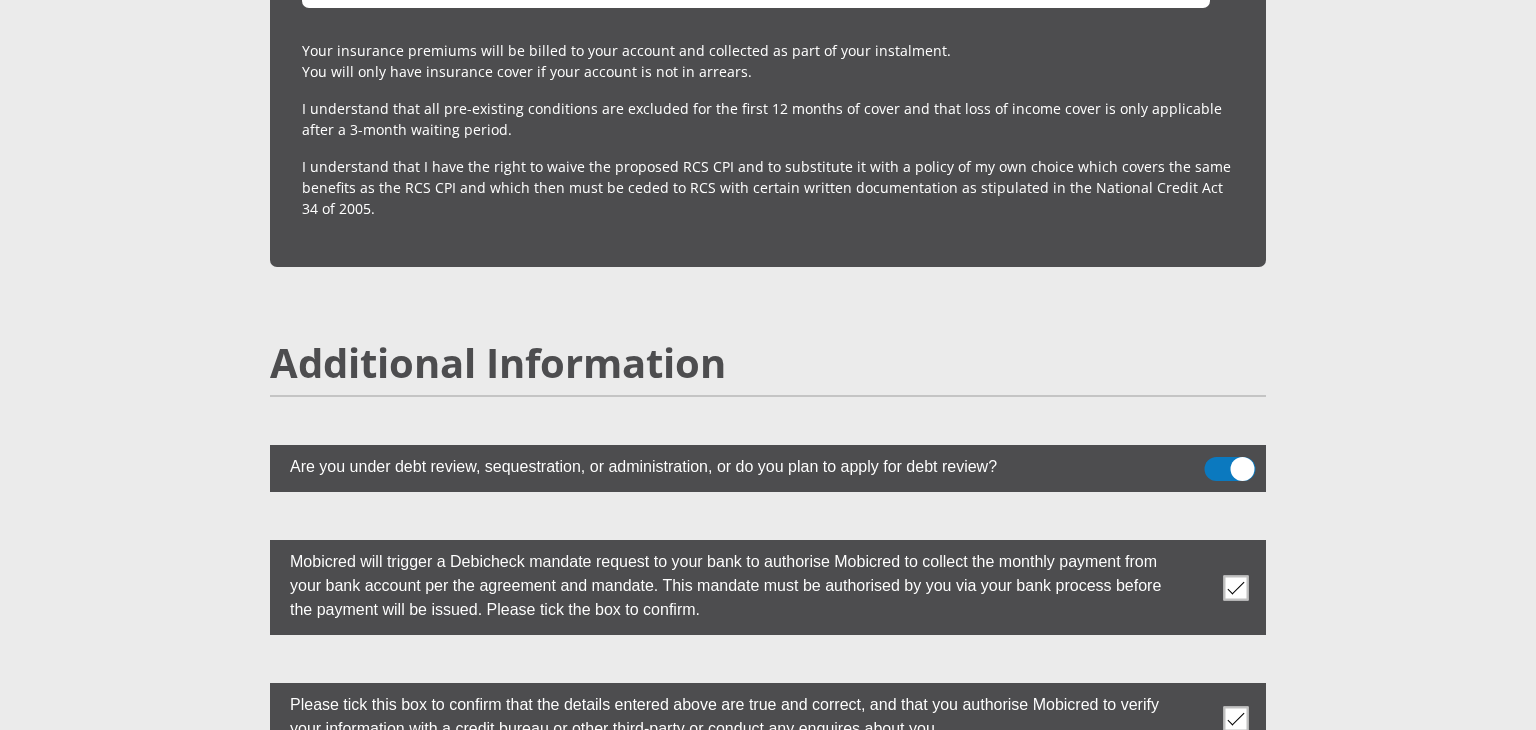 click on "I understand that I have the right to waive the proposed RCS CPI and to substitute it with a policy of my own choice
which covers the same benefits as the RCS CPI and which then must be ceded to RCS
with certain written documentation as stipulated in the National Credit Act 34 of 2005." at bounding box center [768, 187] 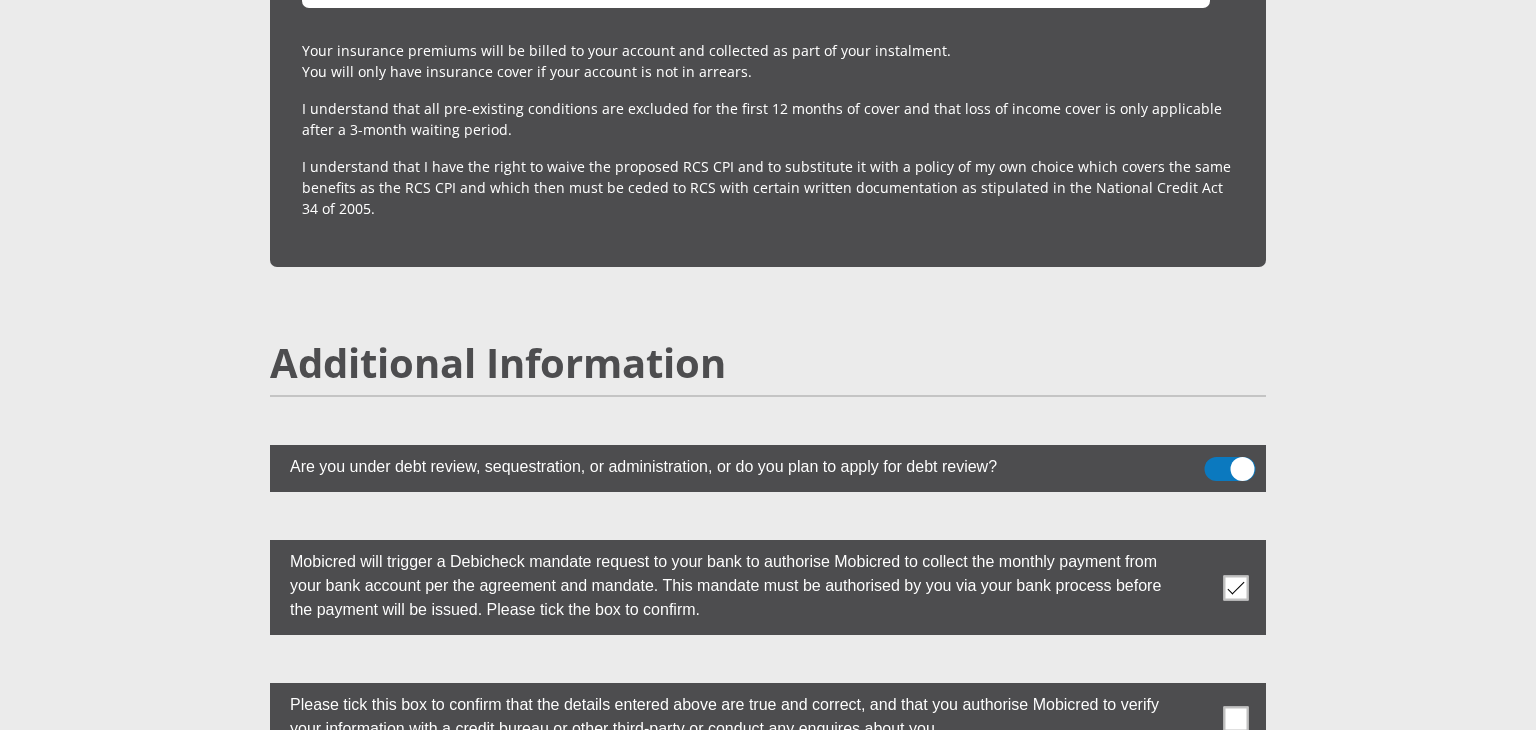 click at bounding box center (1236, 587) 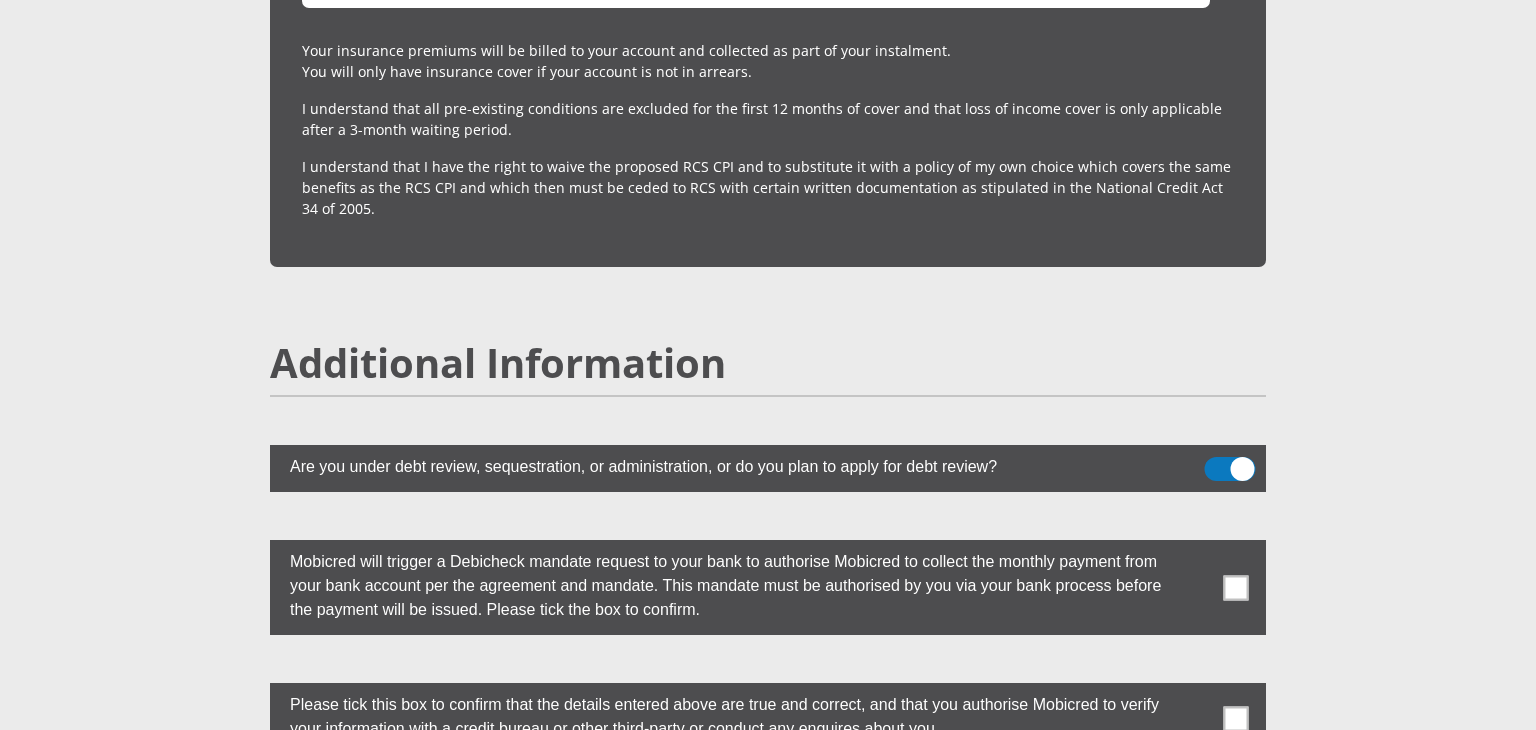 click at bounding box center [1230, 469] 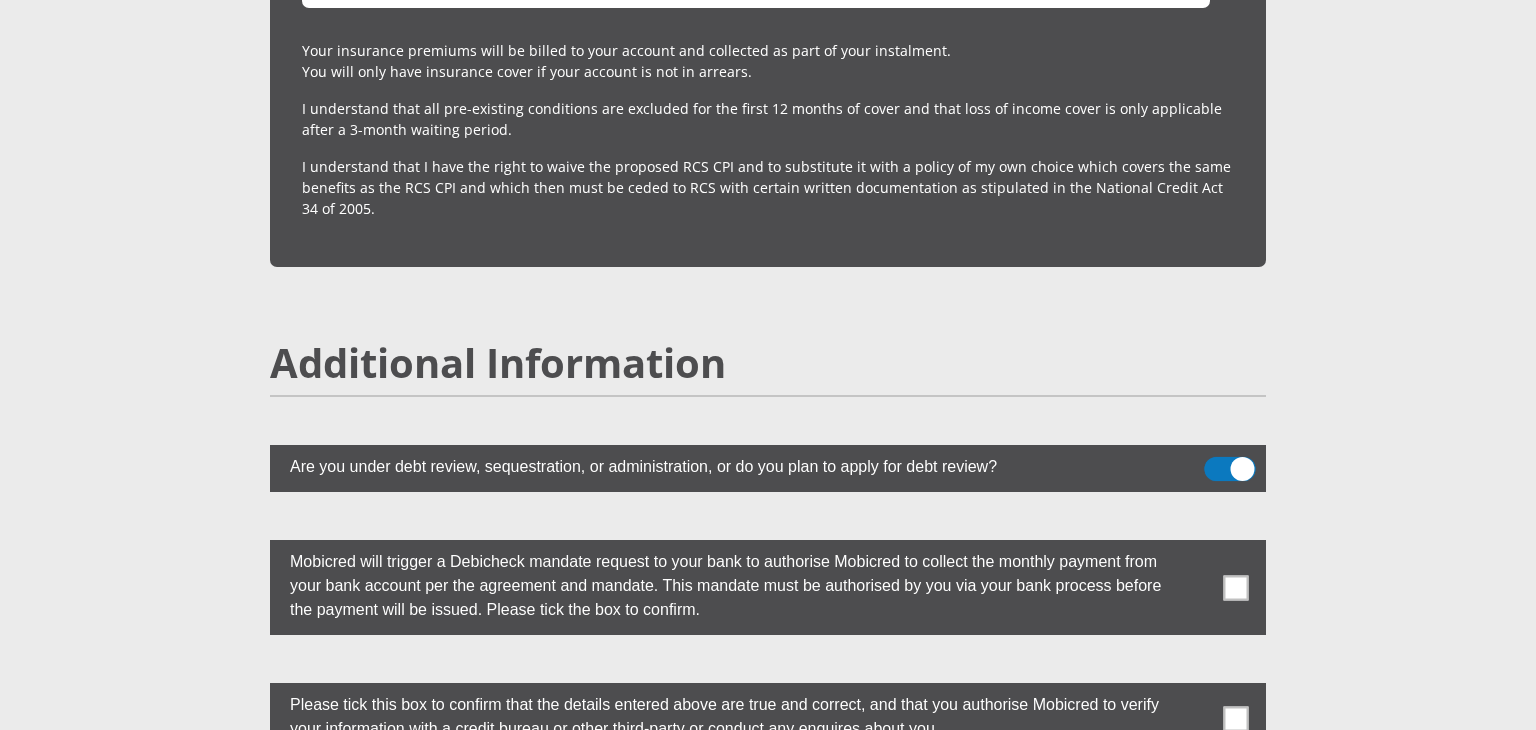 click at bounding box center [1216, 462] 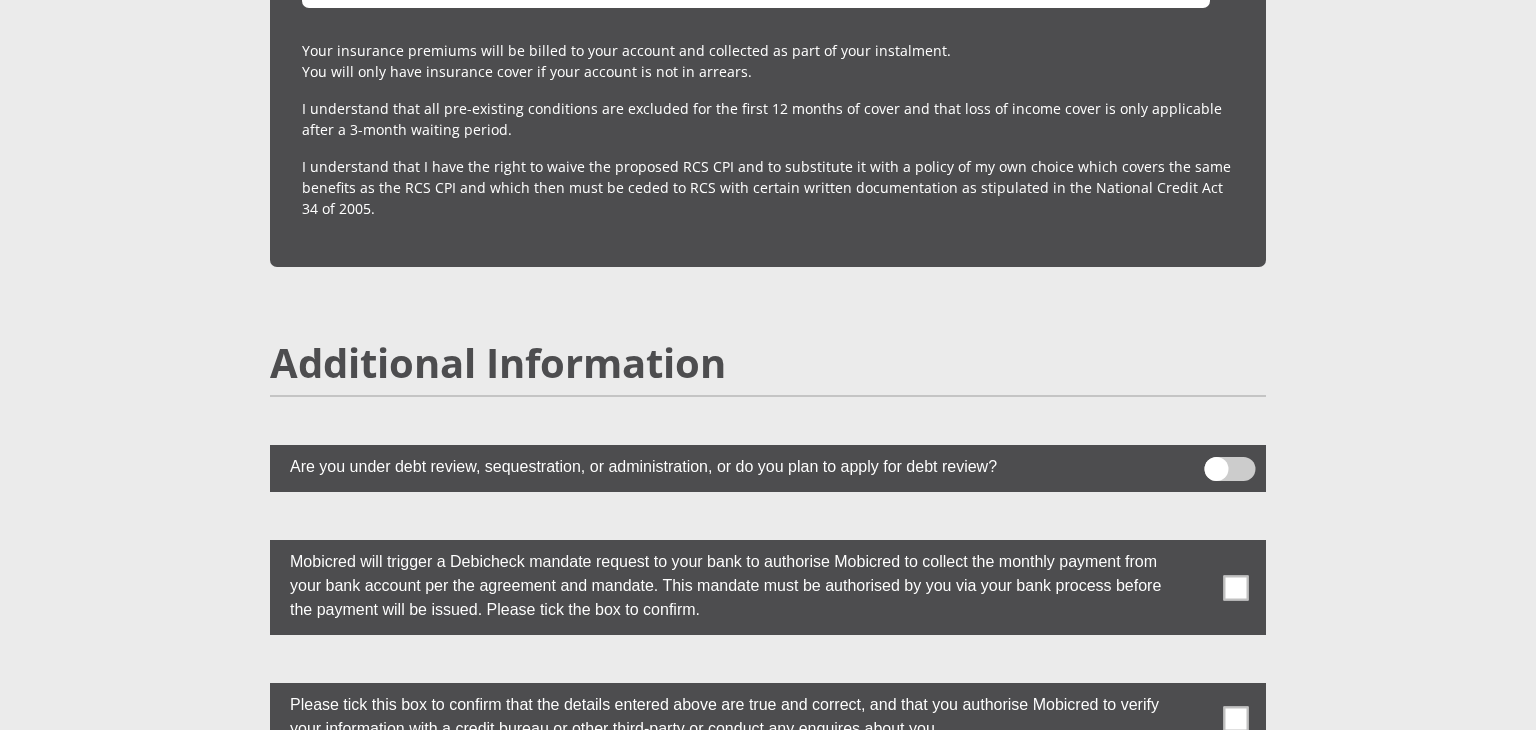 click on "Personal Details
Mr
Ms
Mrs
Dr
Other
Title
[FIRST]
First Name
[LAST]
Surname
[ID NUMBER]
South African ID Number
Please input valid ID number
South Africa
Afghanistan
Aland Islands
Albania
Algeria
America Samoa
American Virgin Islands
Andorra
Angola
Anguilla
Antarctica
Antigua and Barbuda
Argentina" at bounding box center (768, -1960) 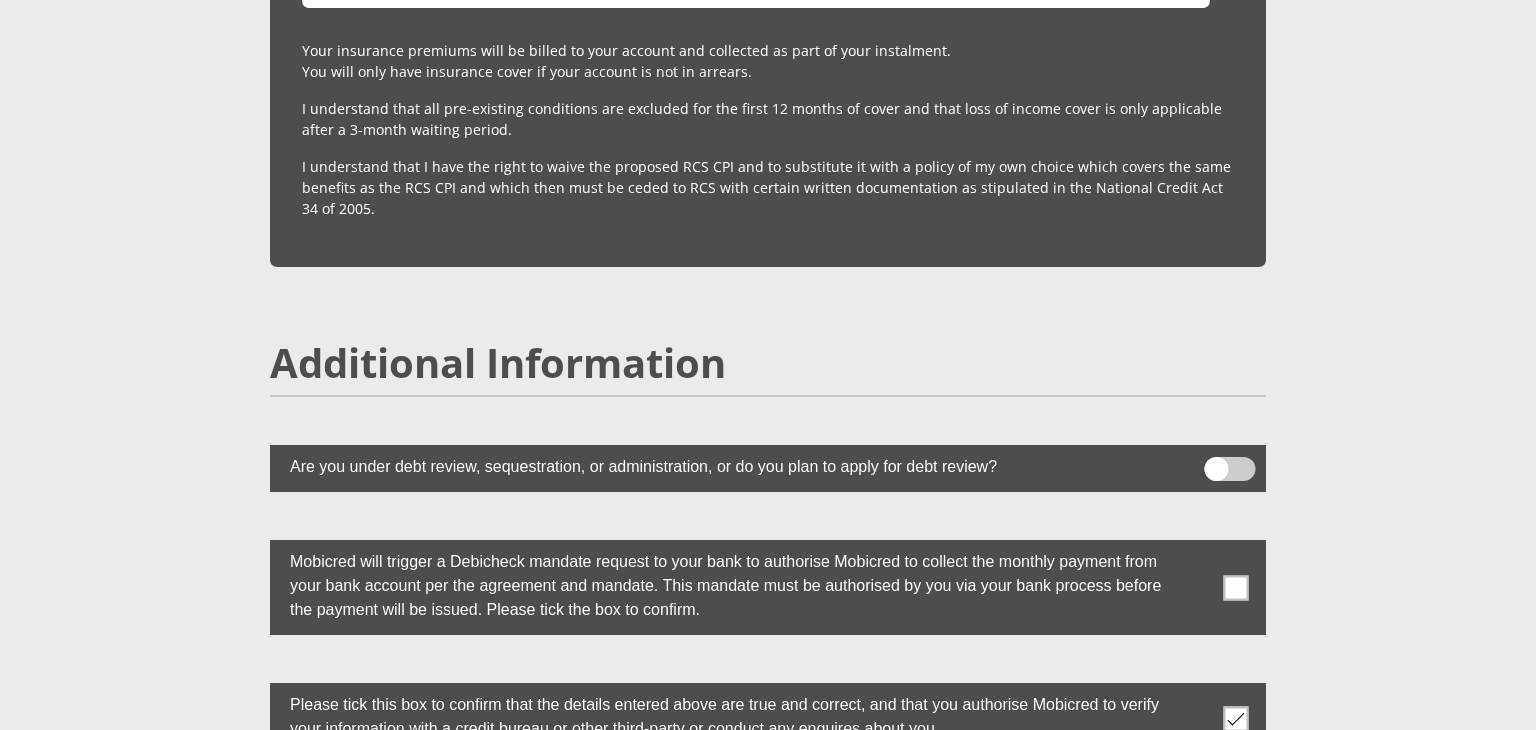 click at bounding box center [768, 587] 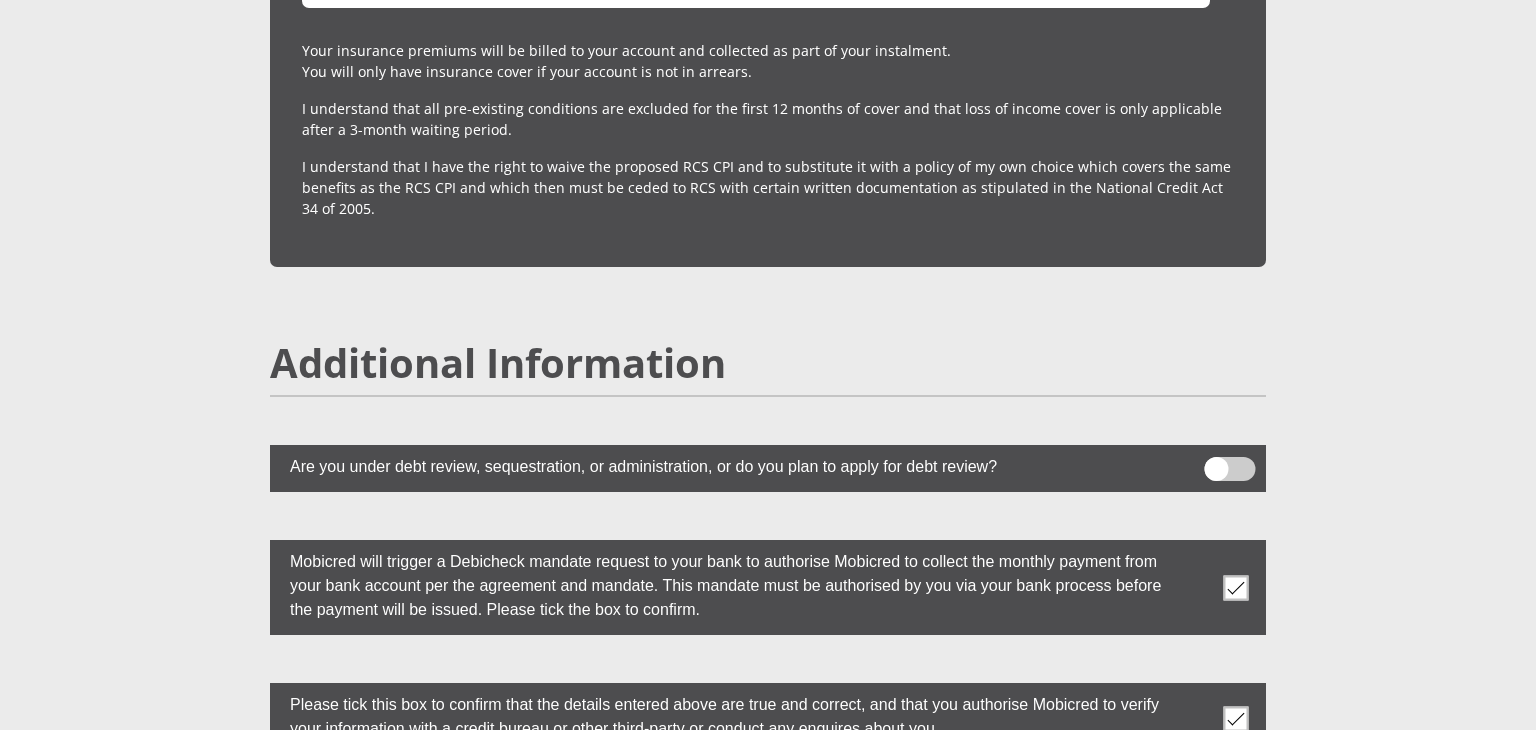 click at bounding box center (1230, 469) 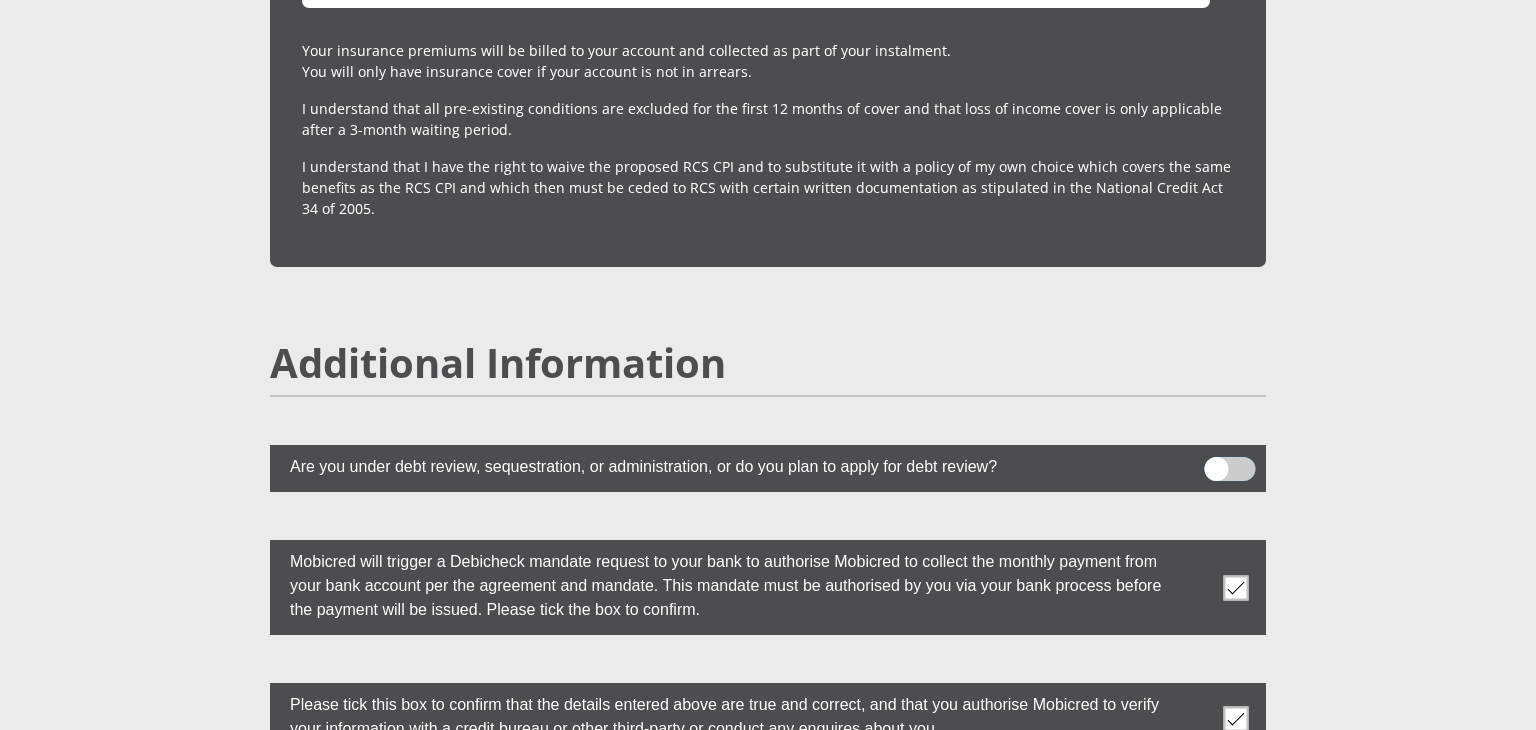 click at bounding box center [1216, 462] 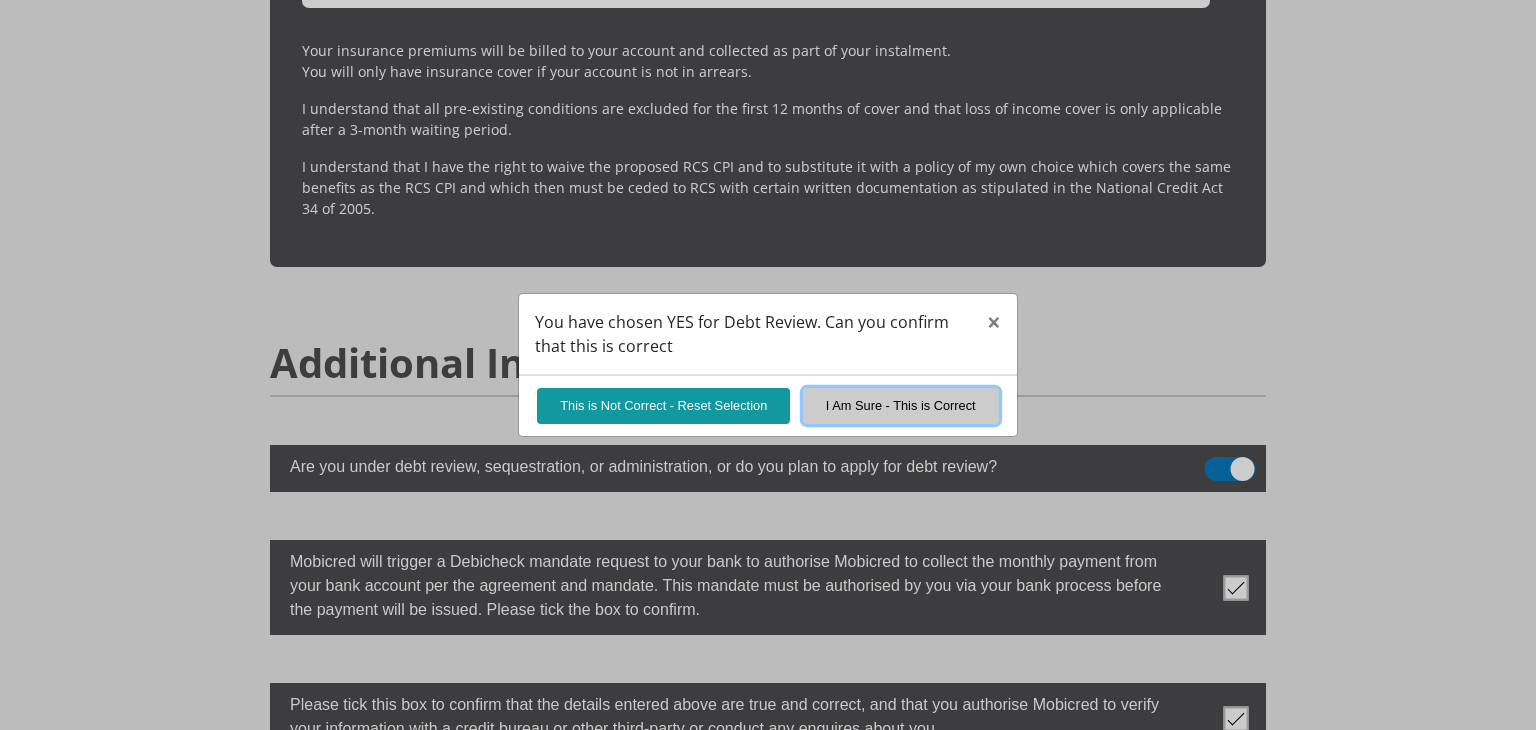 click on "I Am Sure - This is Correct" at bounding box center [901, 405] 